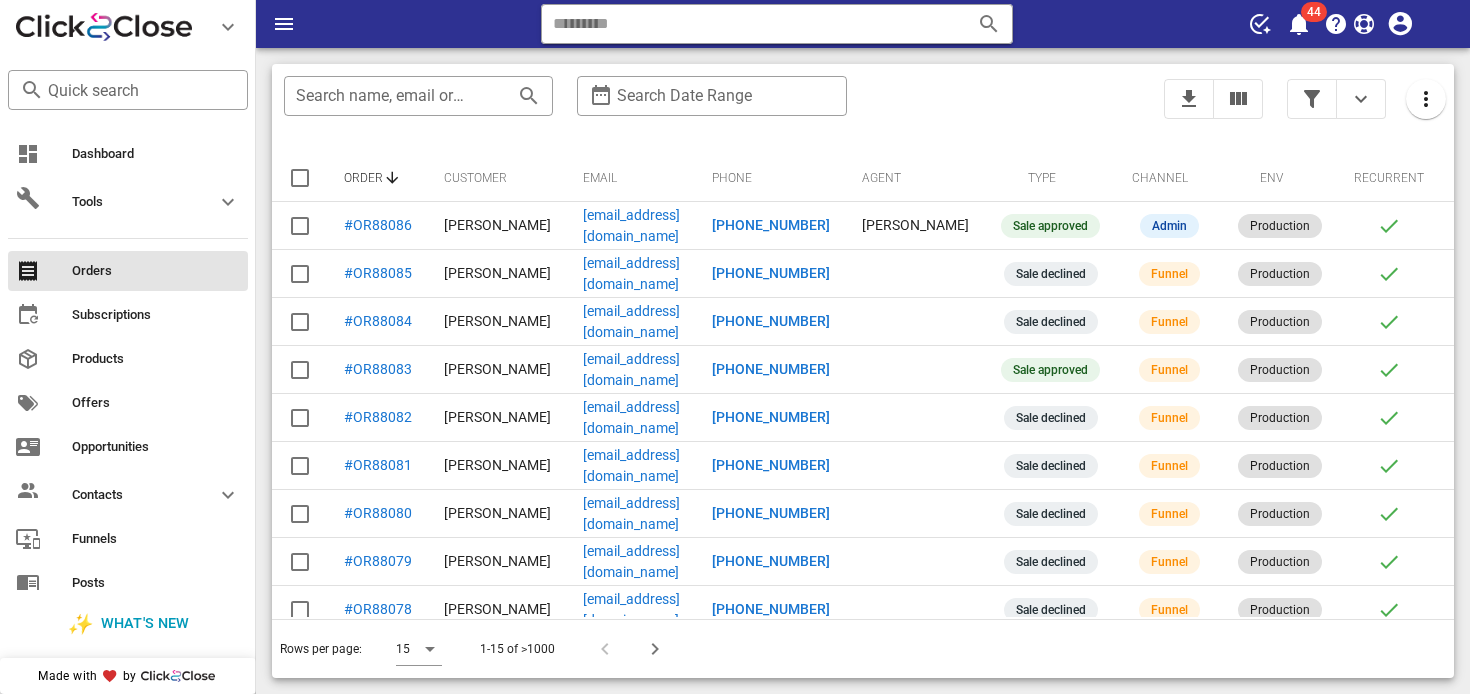 scroll, scrollTop: 0, scrollLeft: 0, axis: both 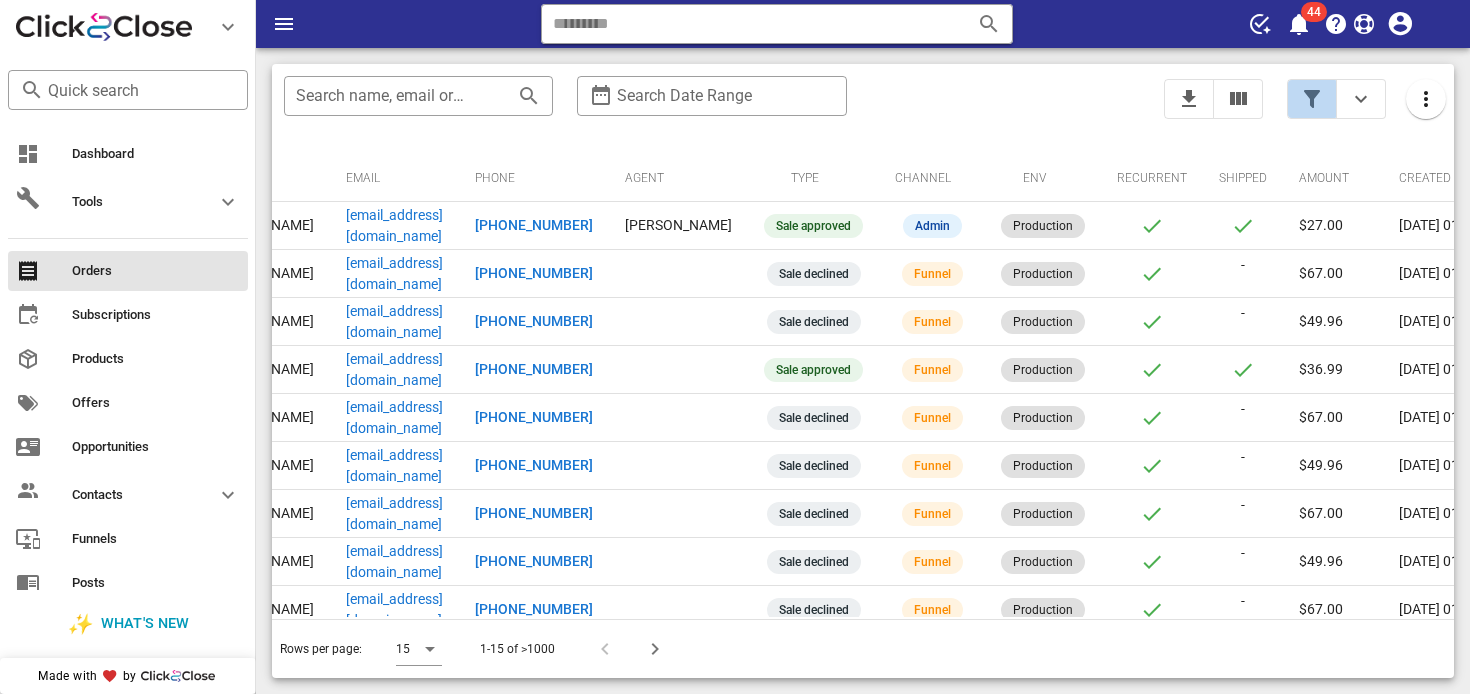 click at bounding box center [1312, 99] 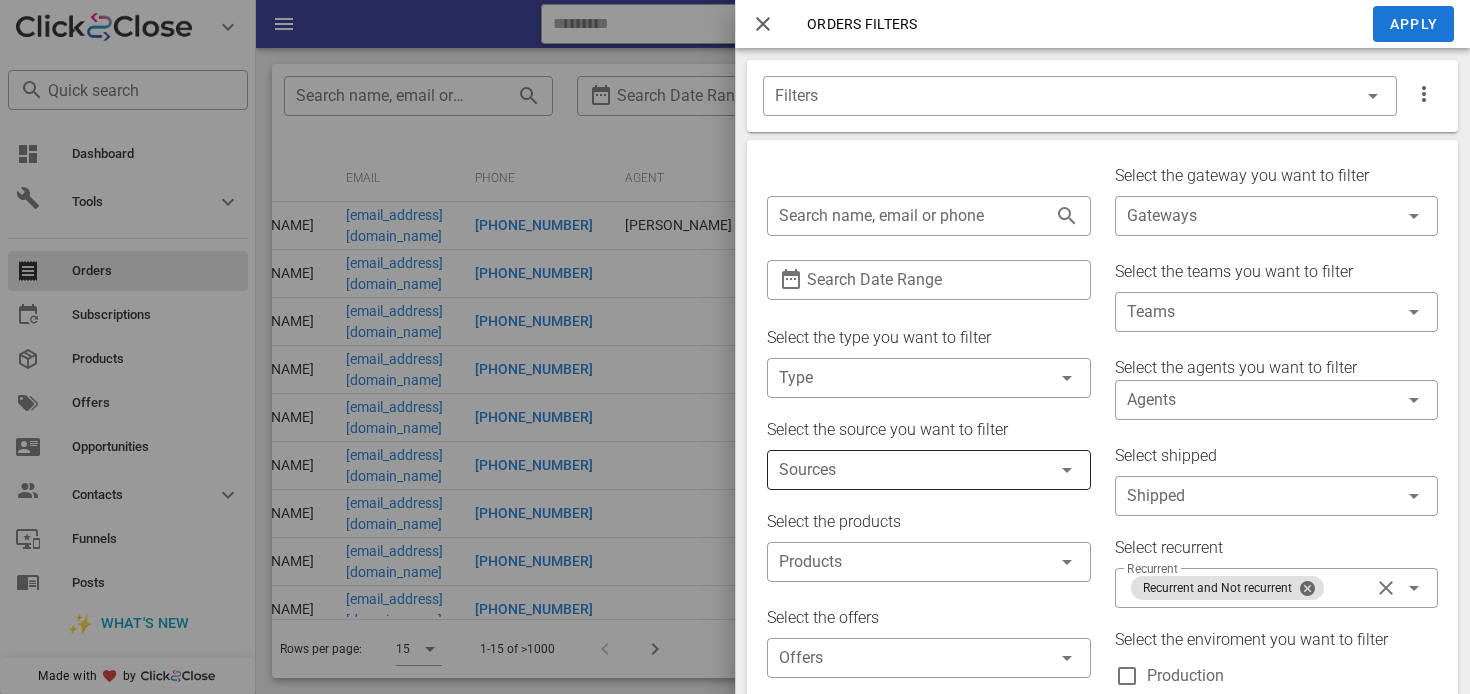 scroll, scrollTop: 6, scrollLeft: 0, axis: vertical 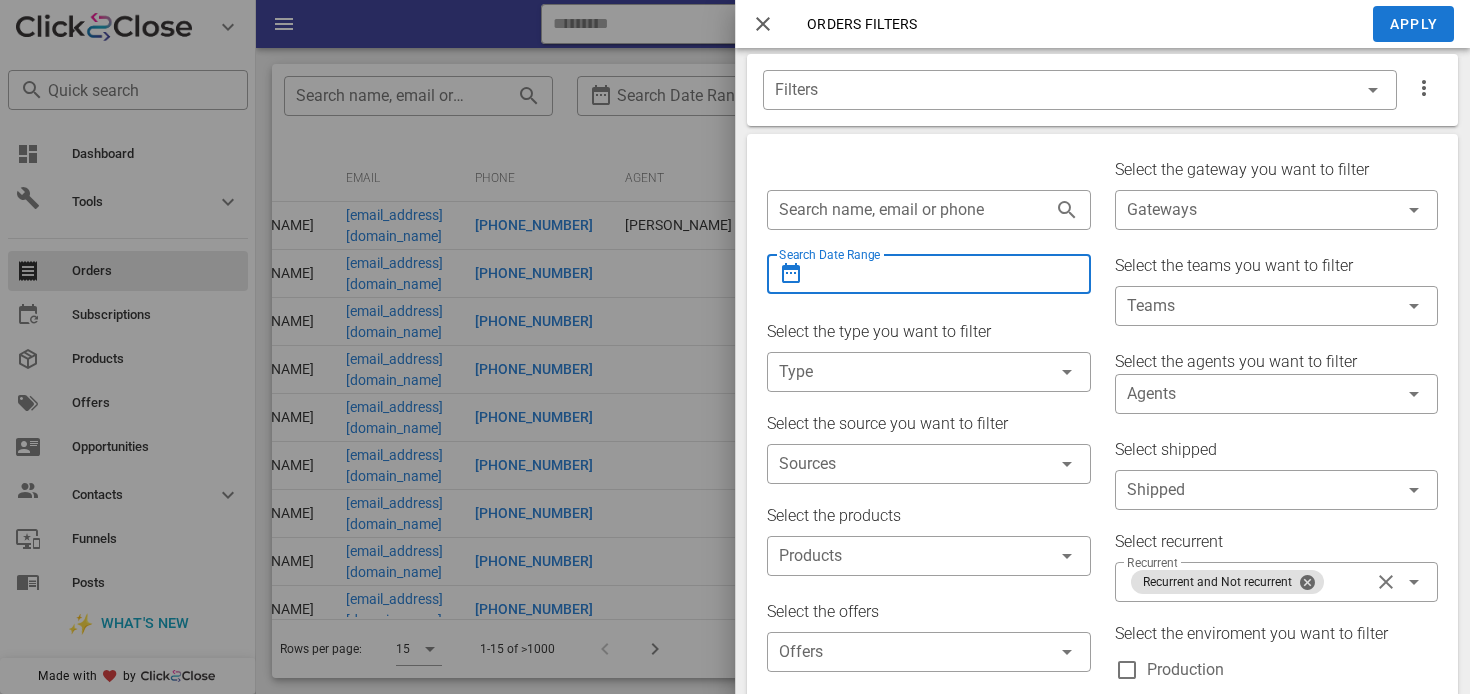 click on "Search Date Range" at bounding box center [929, 274] 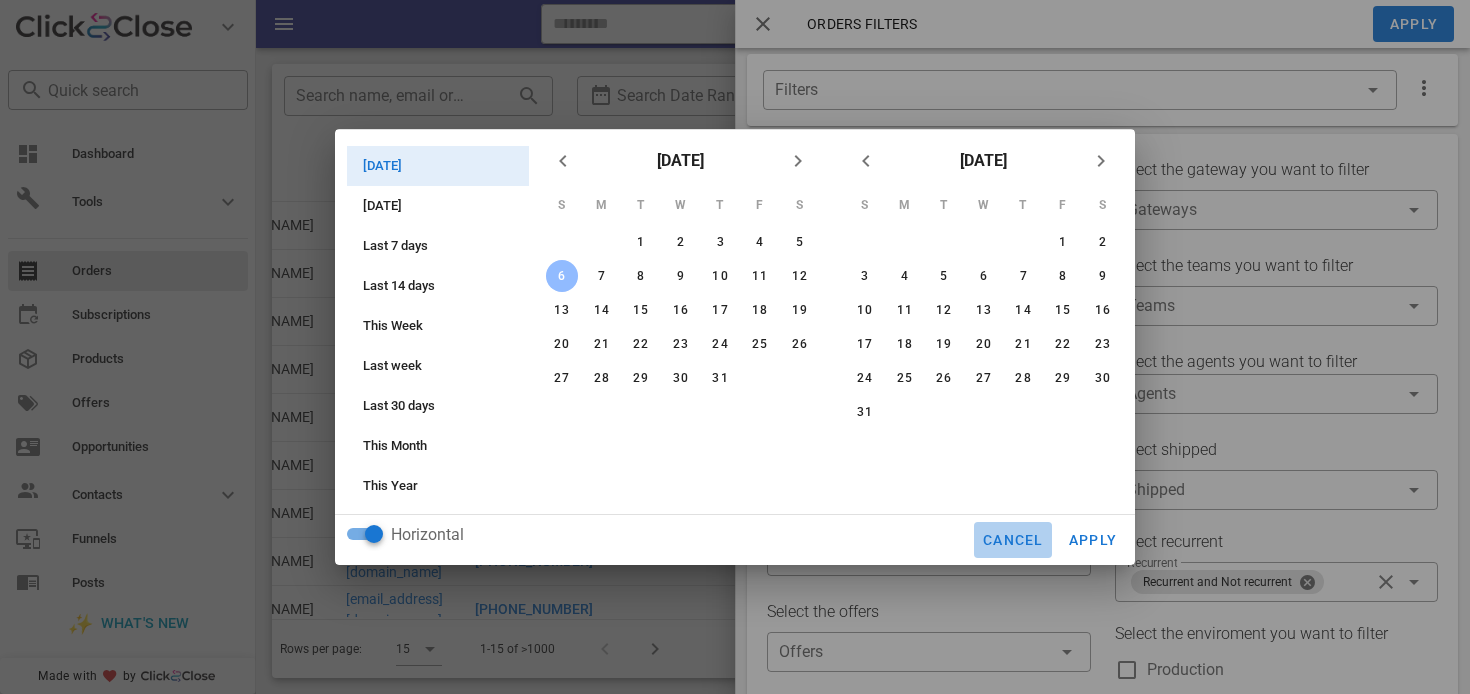 click on "Cancel" at bounding box center [1013, 540] 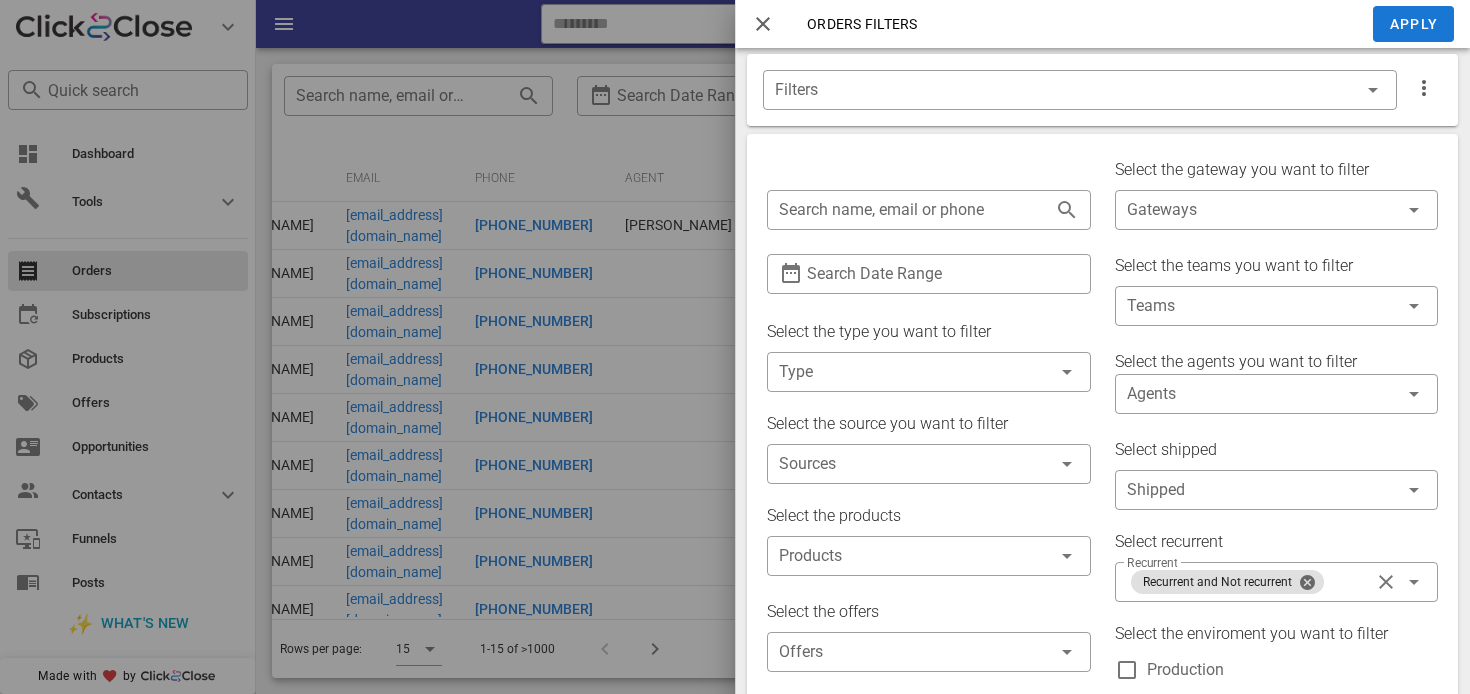 click at bounding box center [735, 347] 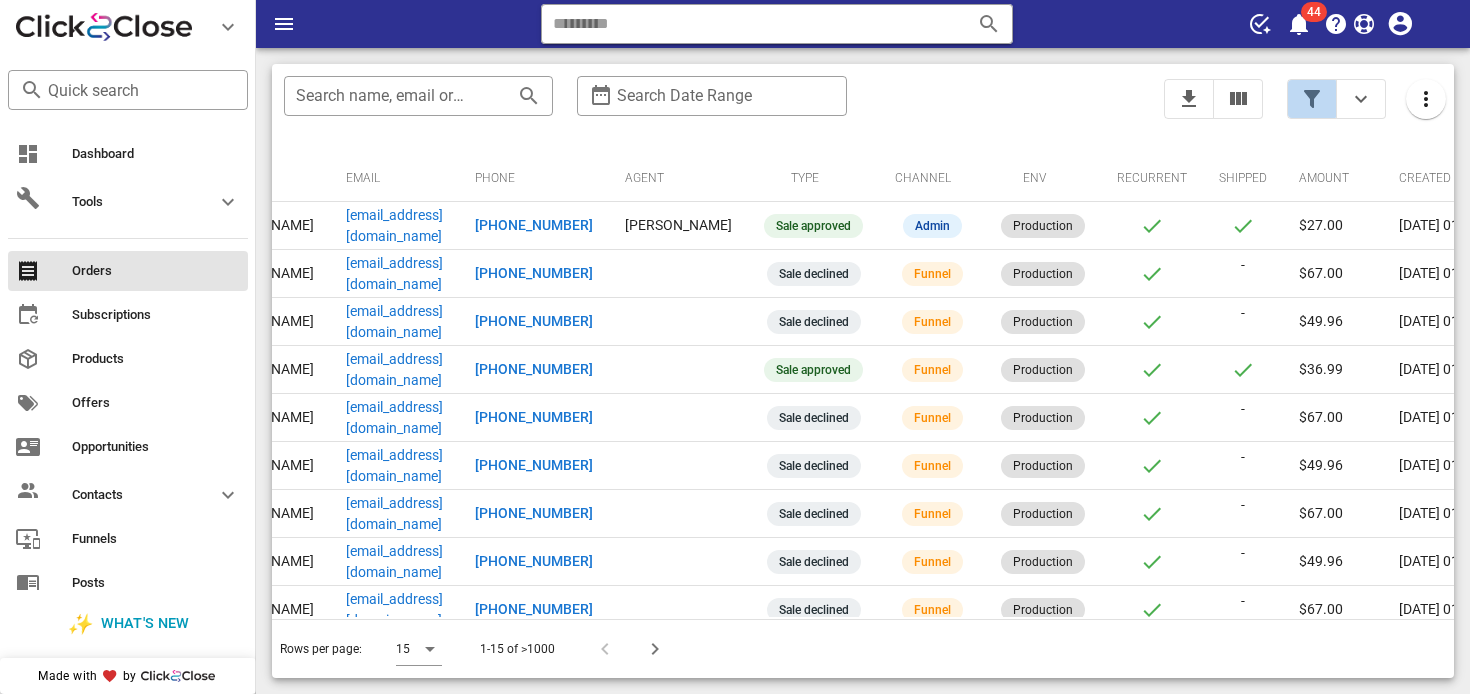 click at bounding box center (1312, 99) 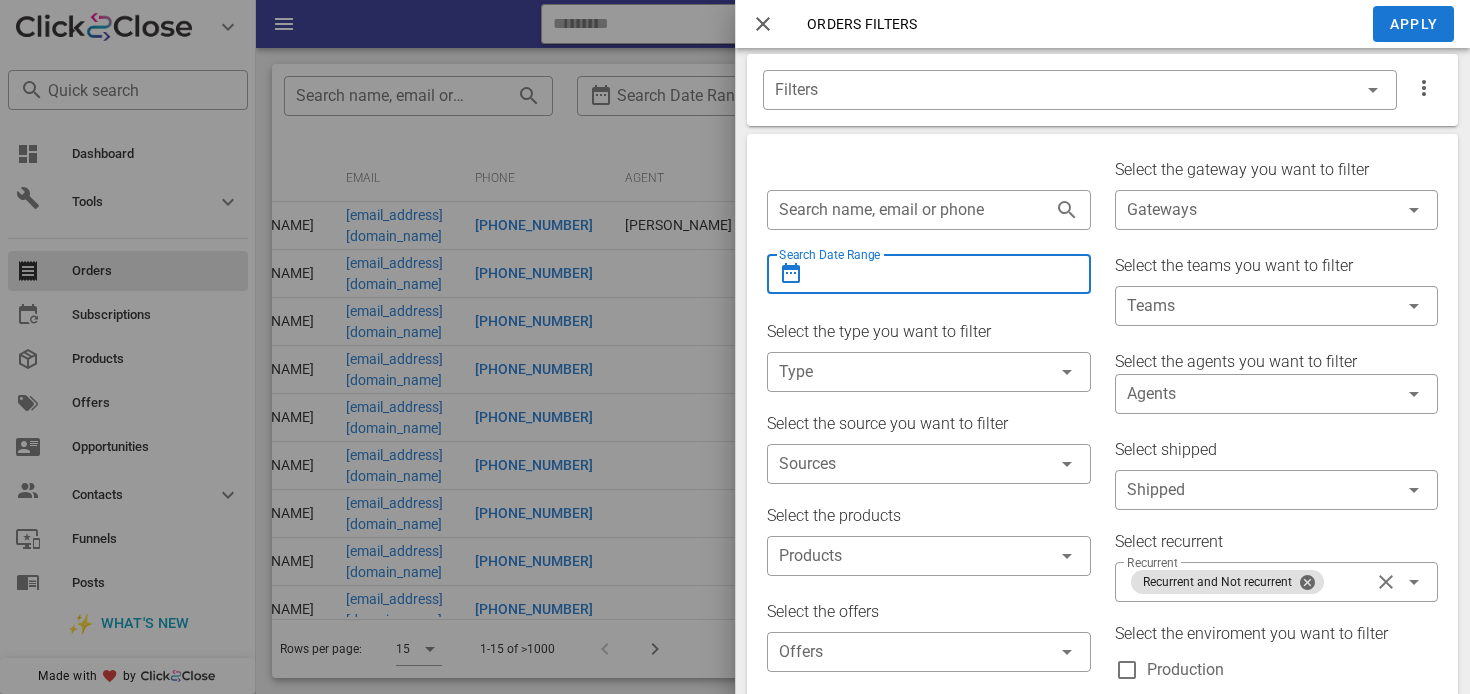 click on "Search Date Range" at bounding box center (929, 274) 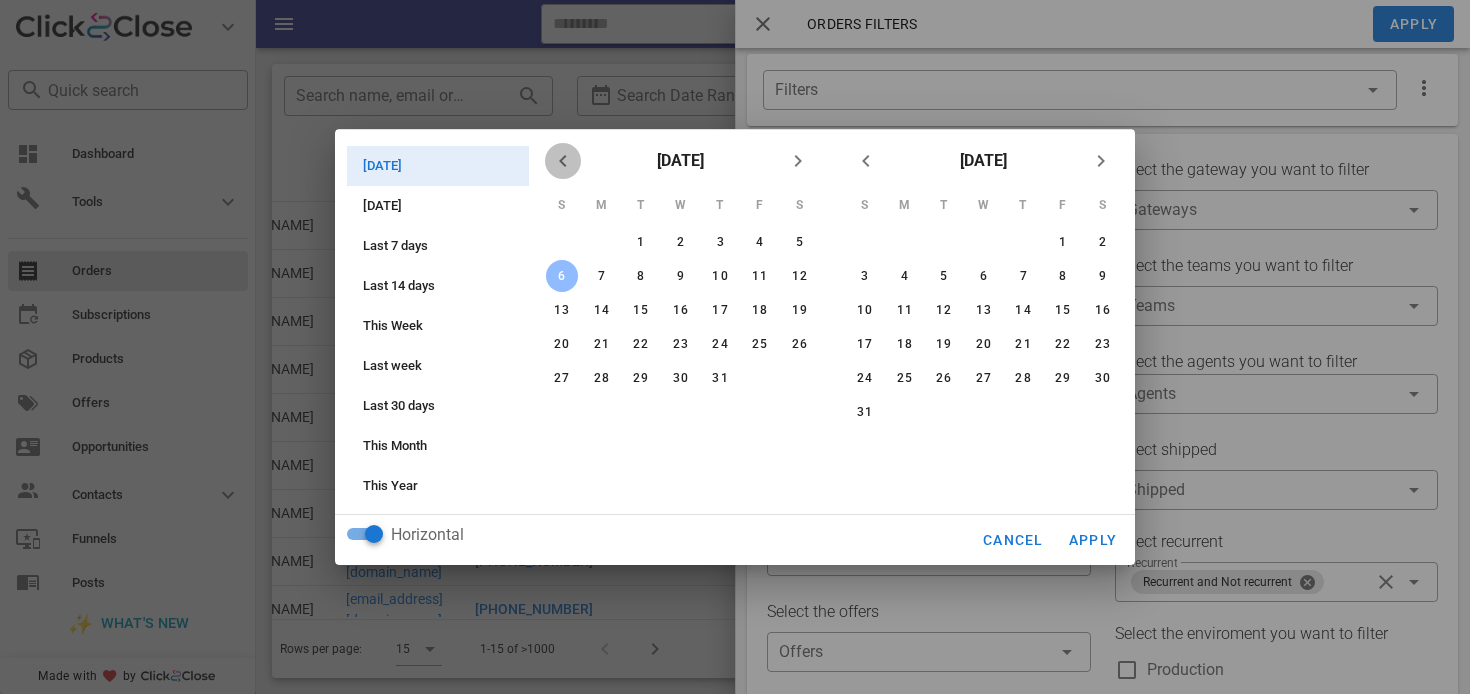 click at bounding box center (563, 161) 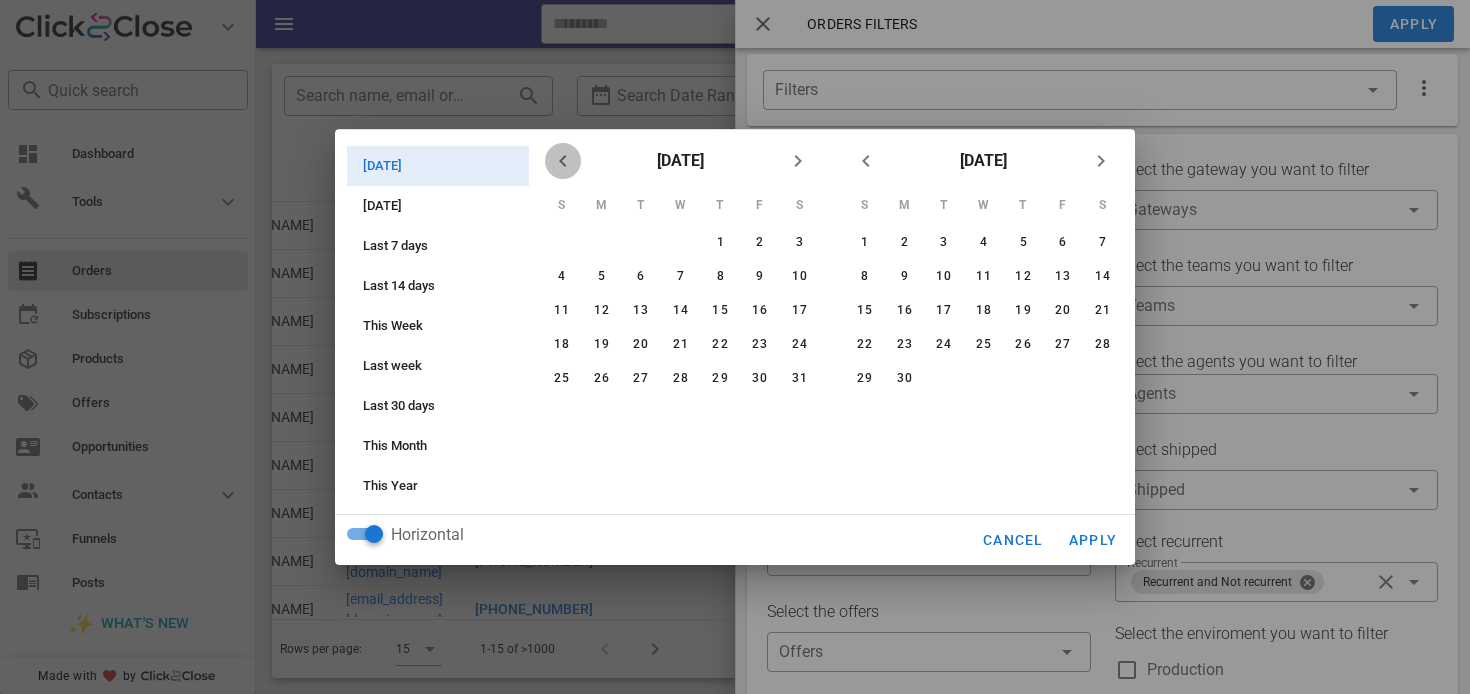 click at bounding box center [563, 161] 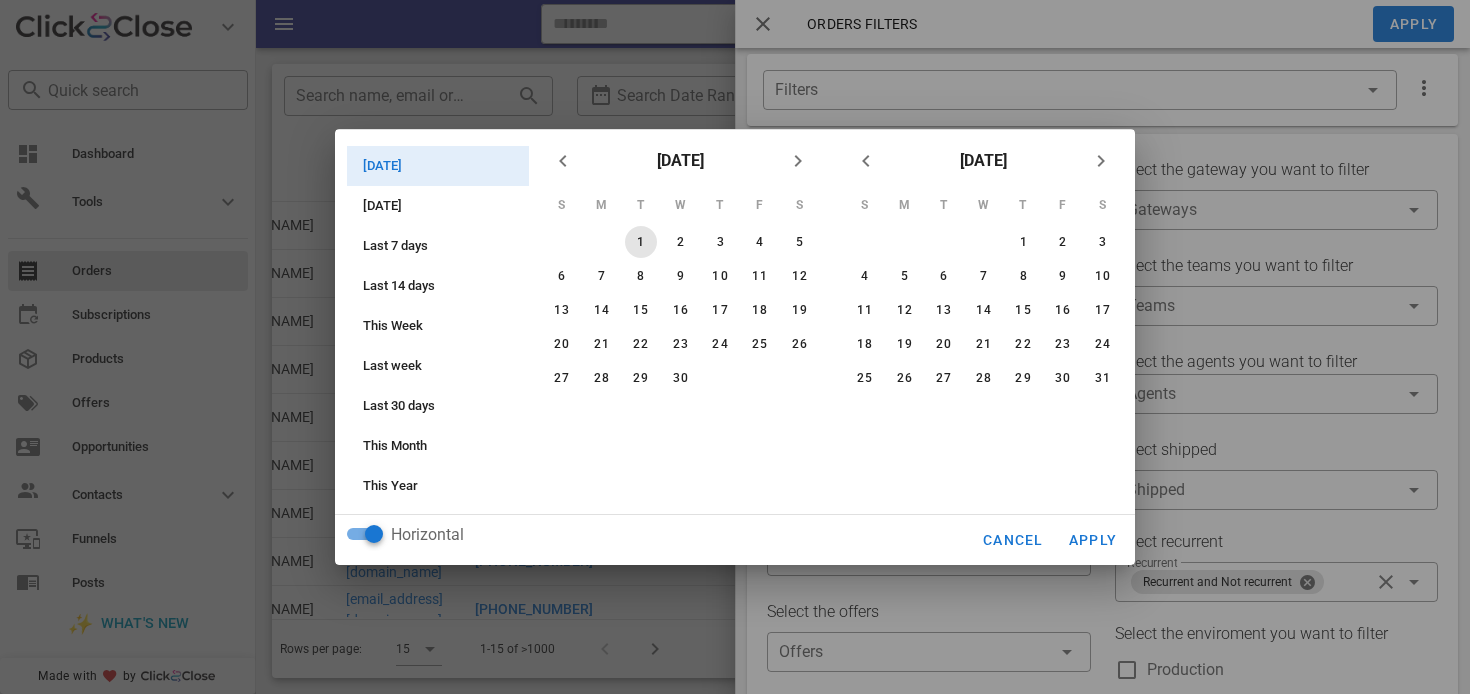 click on "1" at bounding box center [641, 242] 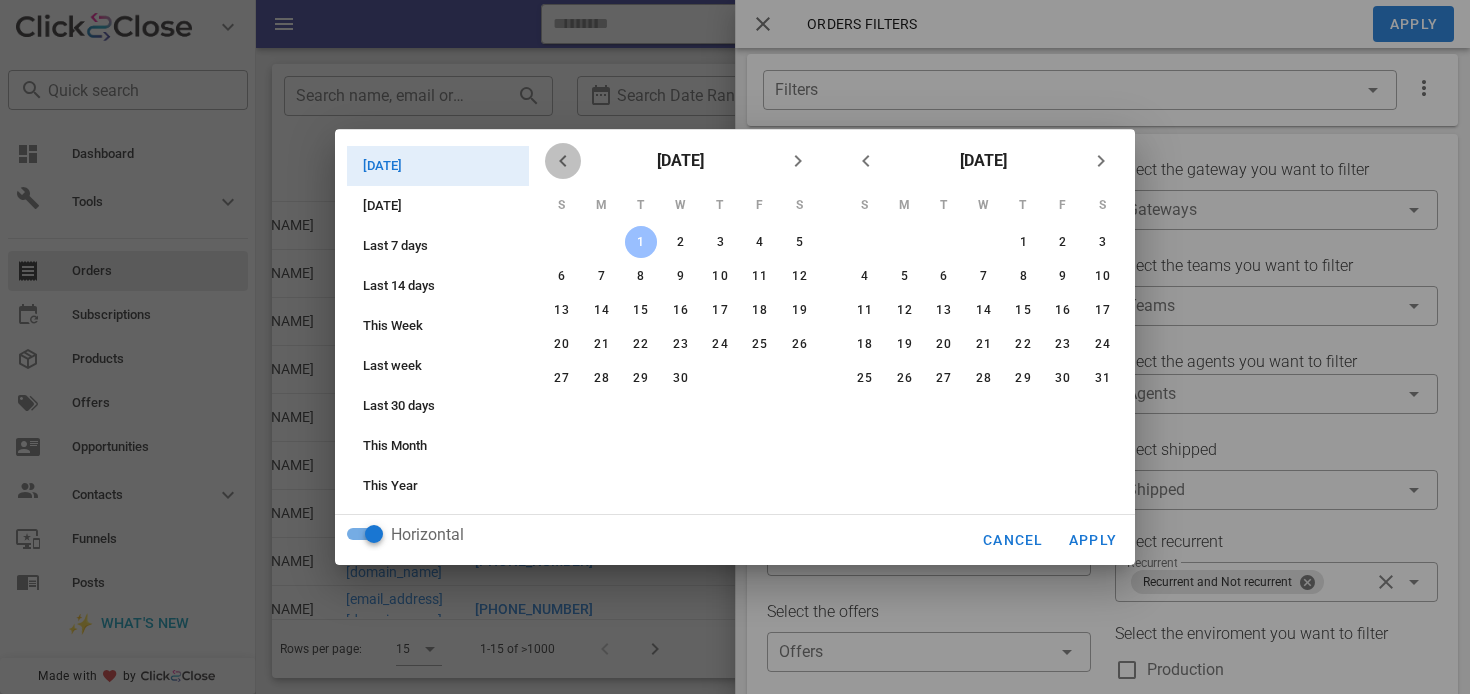 click at bounding box center (563, 161) 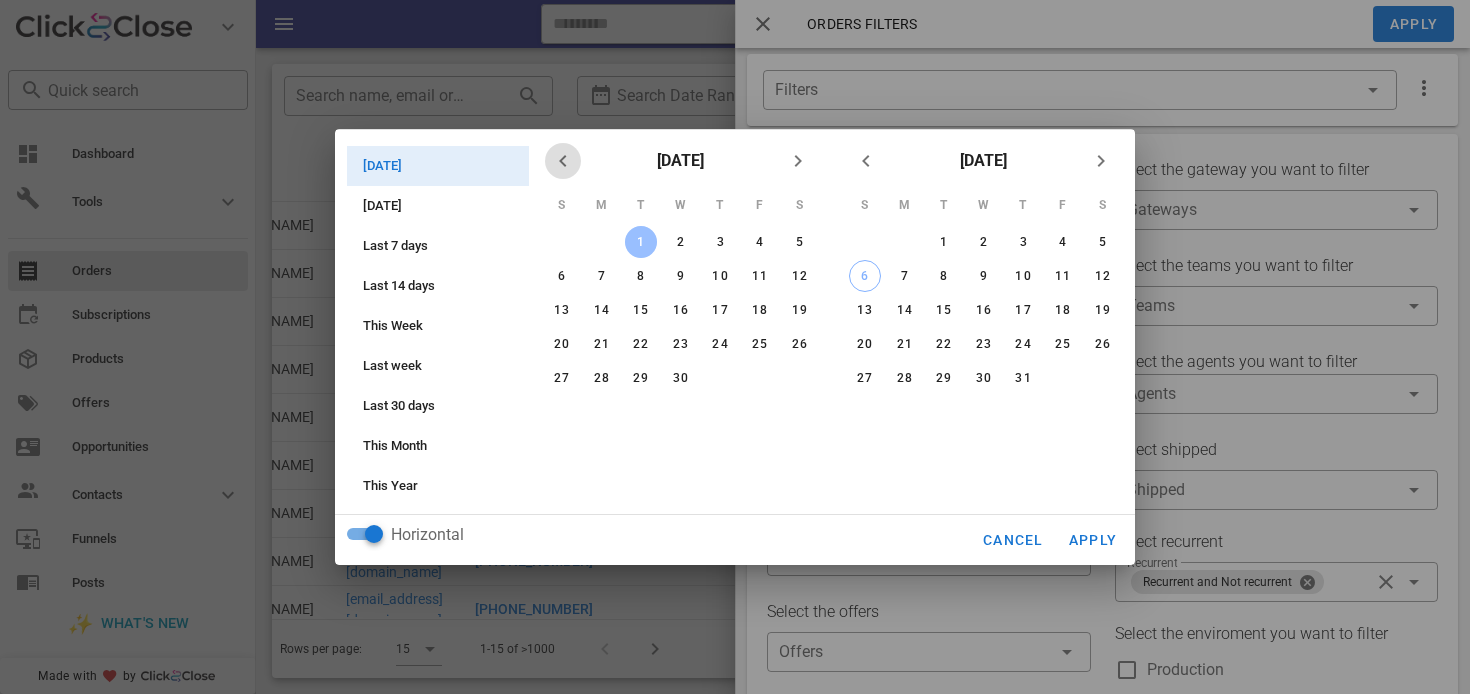 click at bounding box center (563, 161) 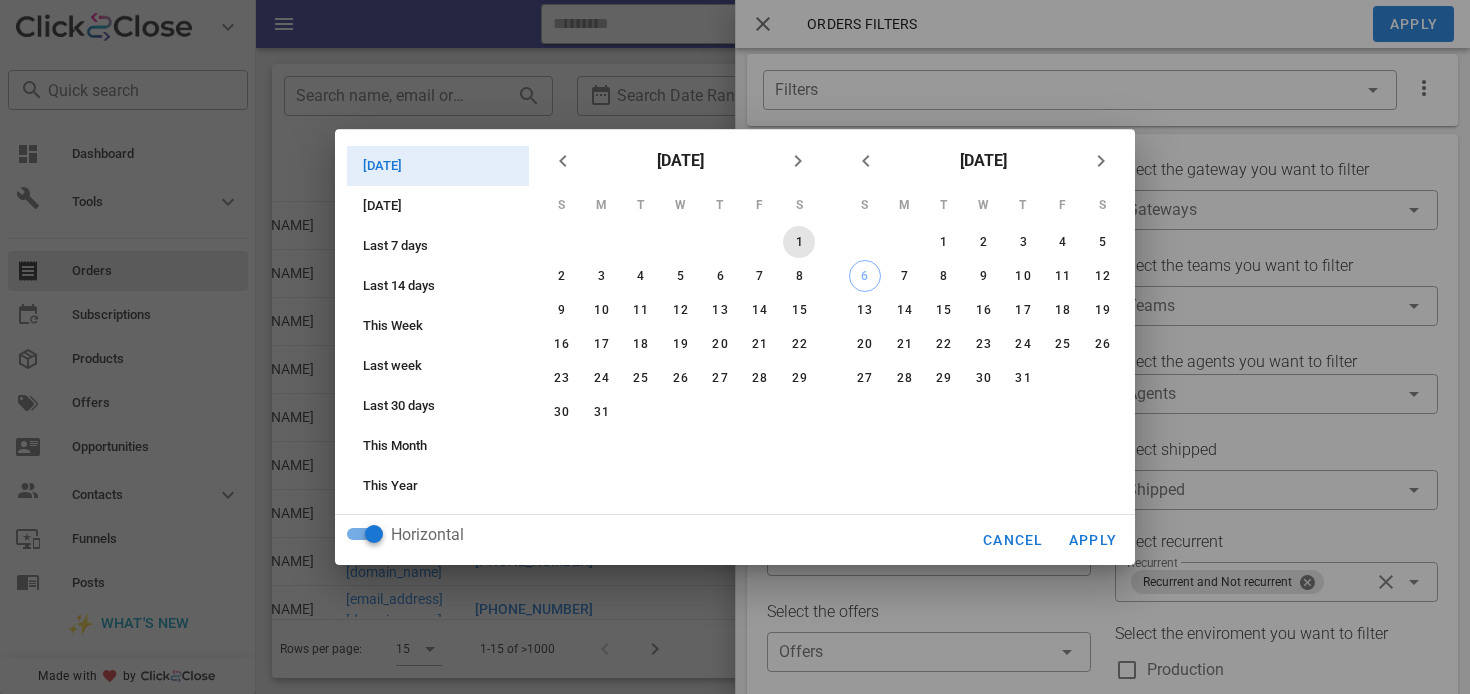 click on "1" at bounding box center [799, 242] 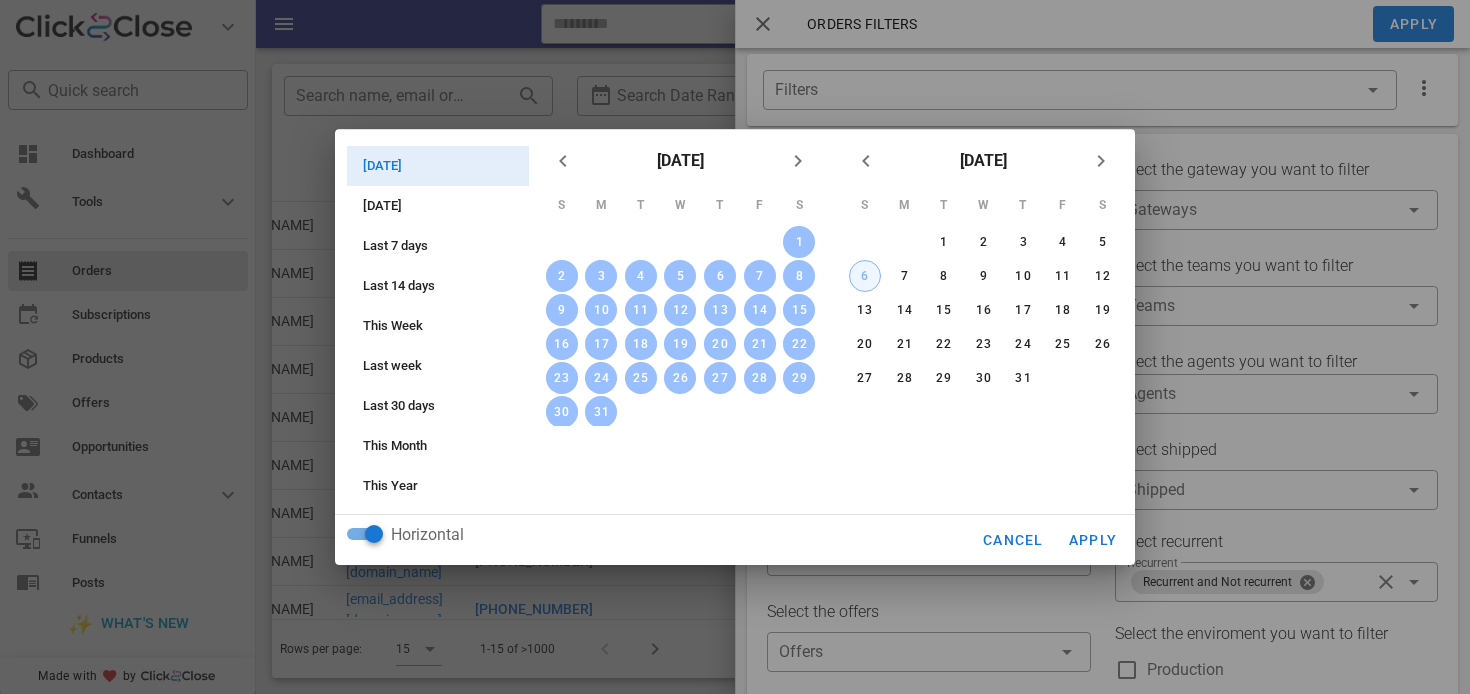 click on "6" at bounding box center [865, 276] 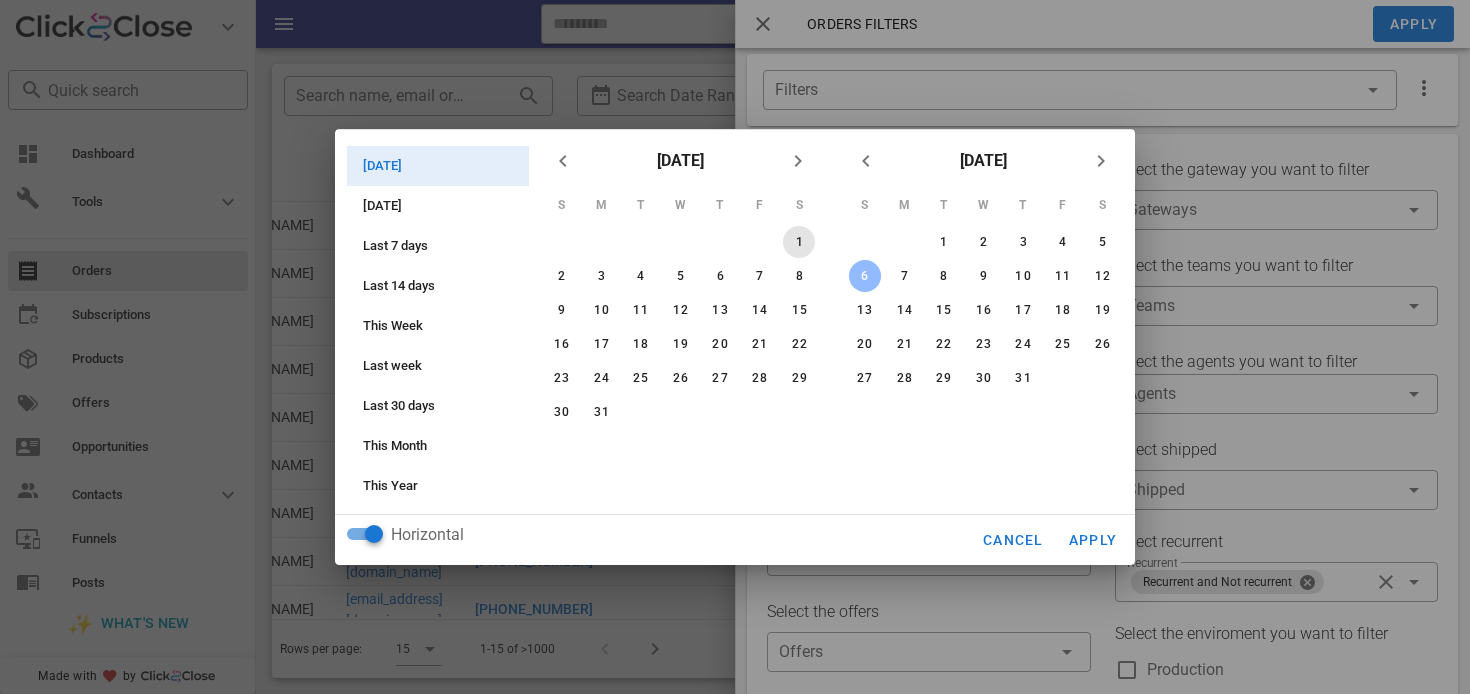 click on "1" at bounding box center (799, 242) 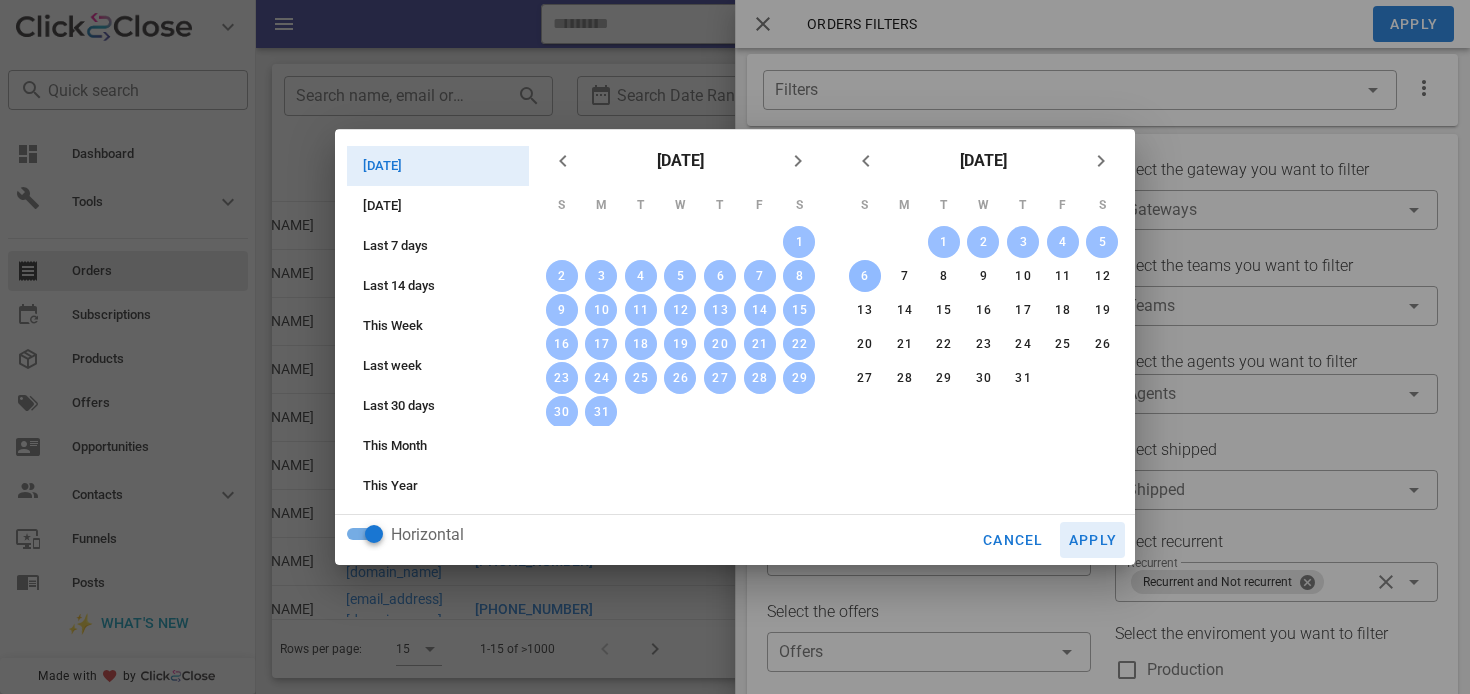 click on "Apply" at bounding box center [1093, 540] 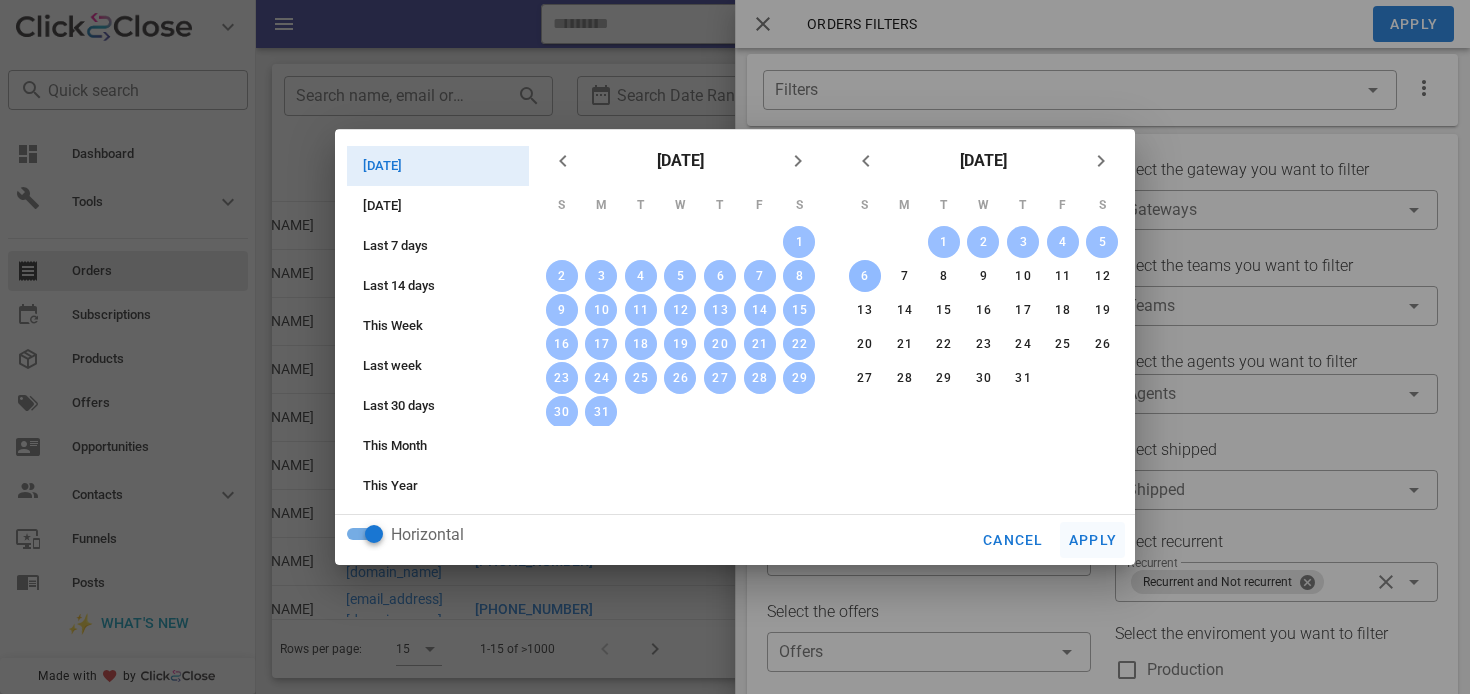 type on "**********" 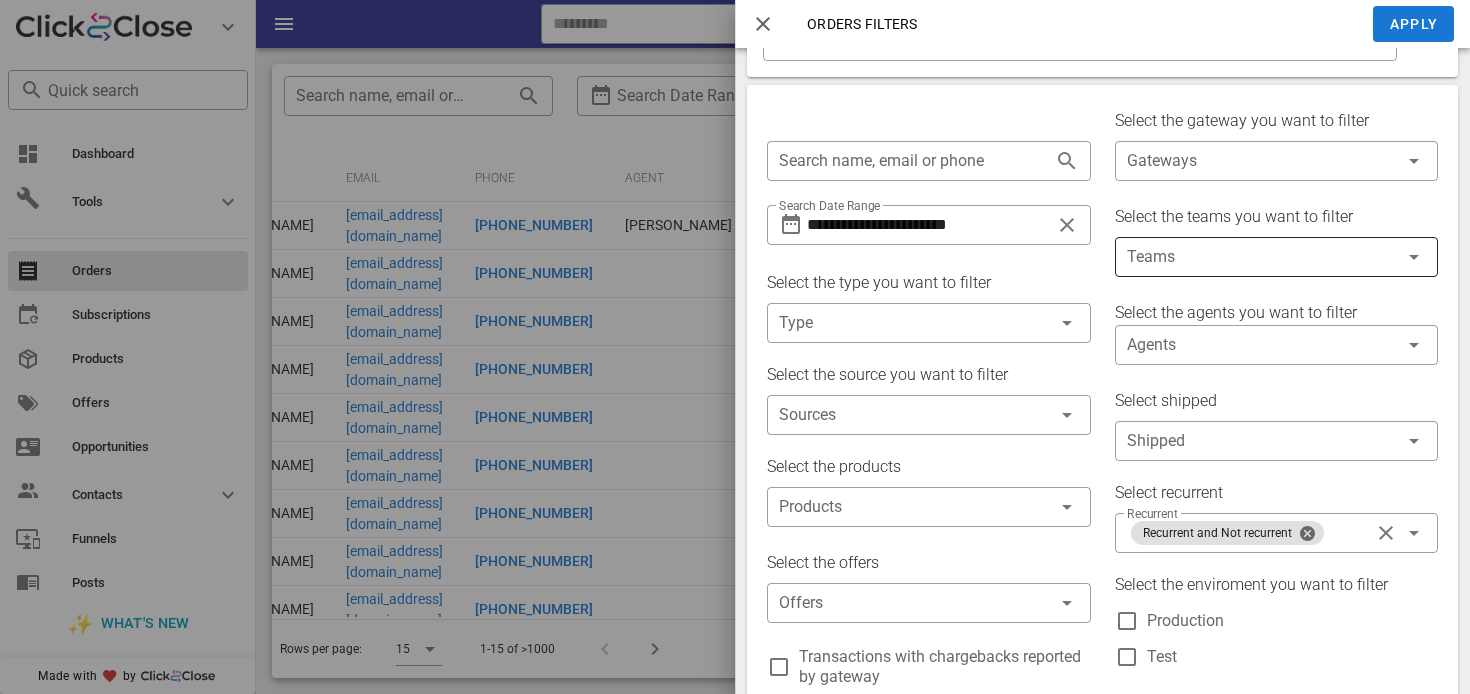 scroll, scrollTop: 0, scrollLeft: 0, axis: both 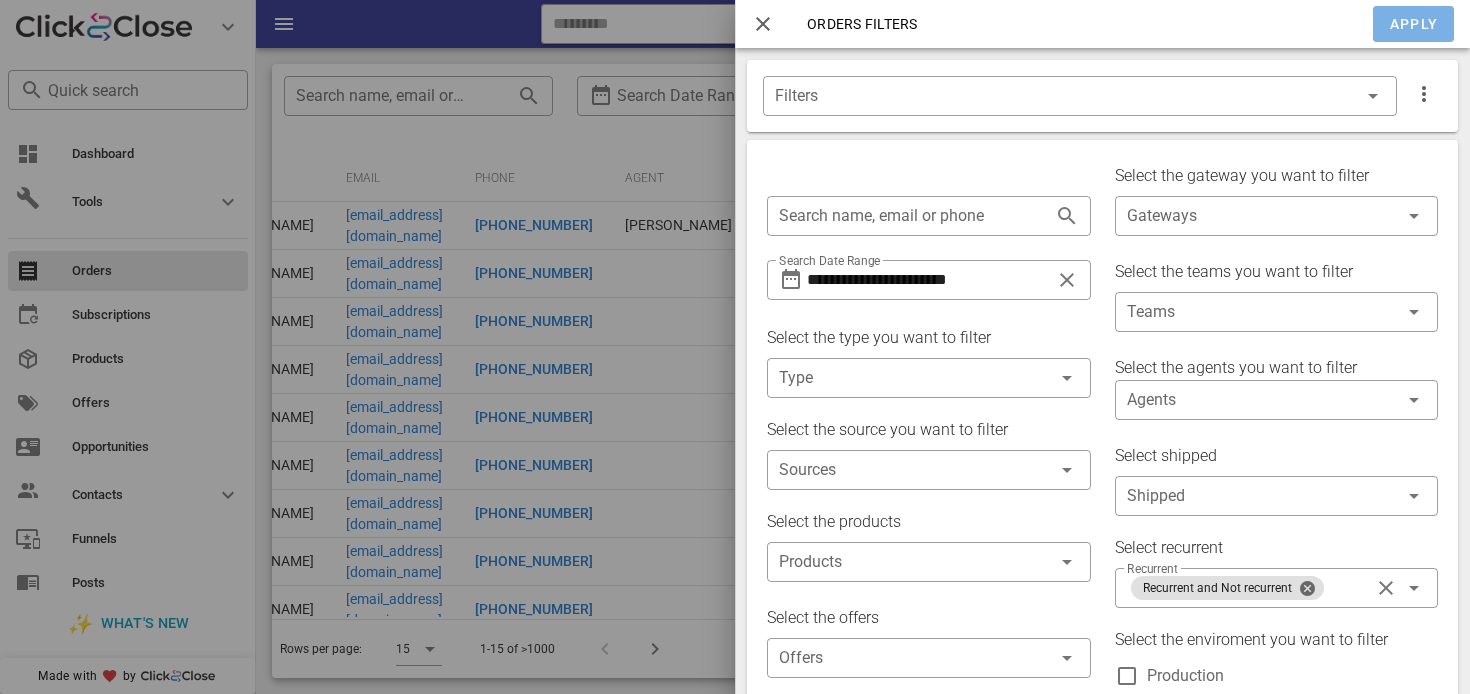 click on "Apply" at bounding box center [1414, 24] 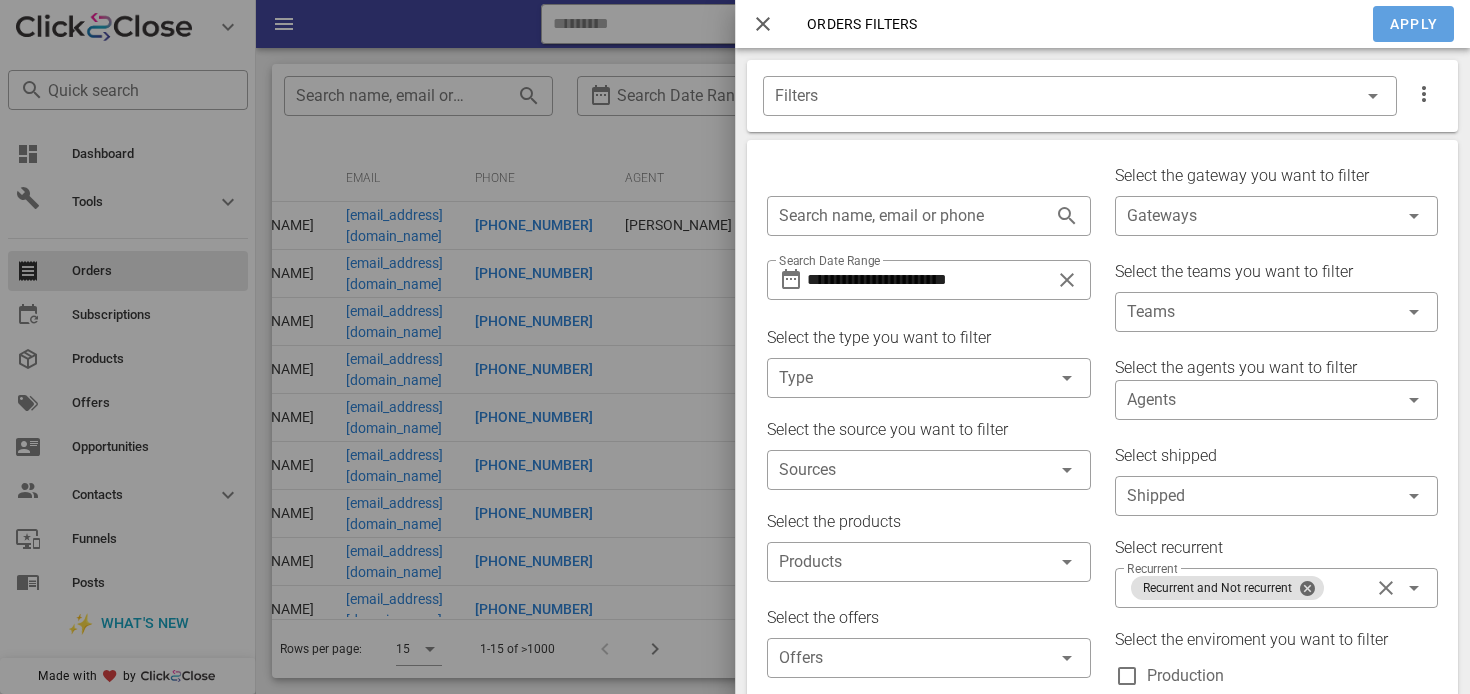 type on "**********" 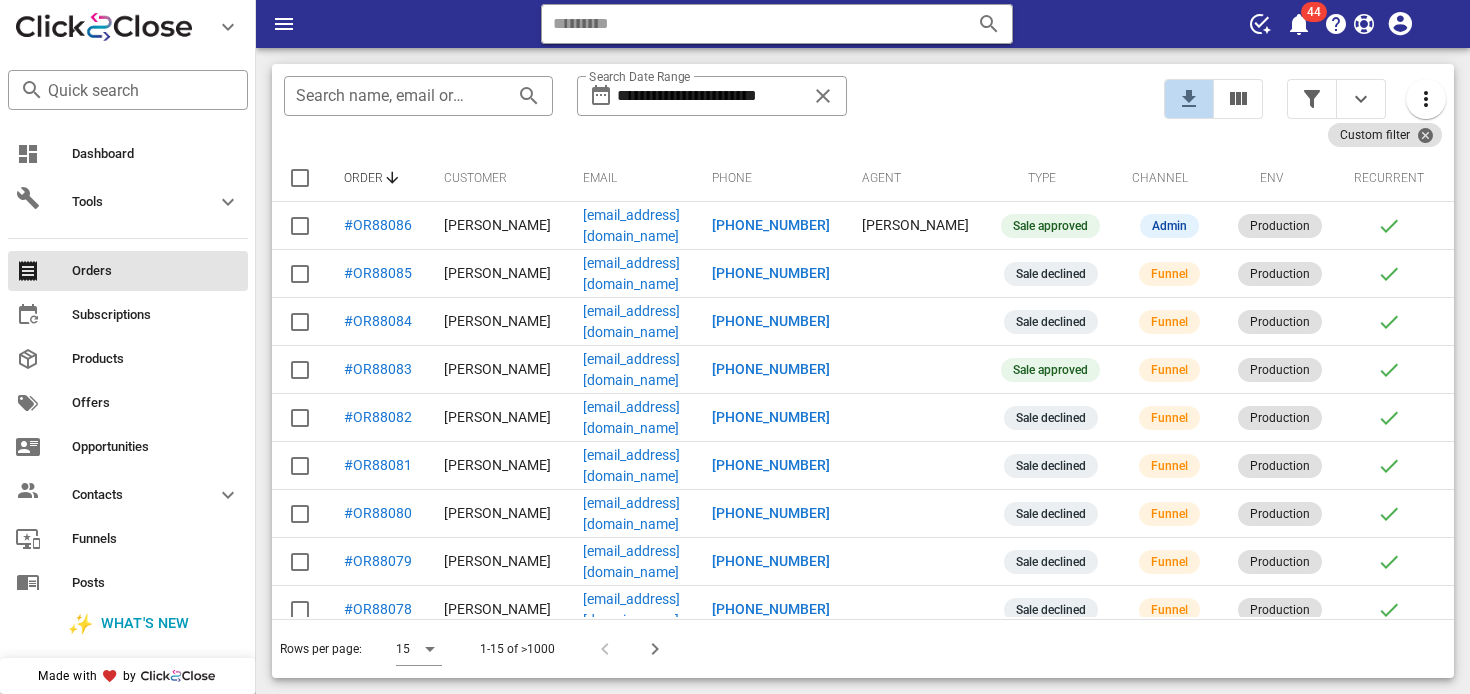 click at bounding box center (1189, 99) 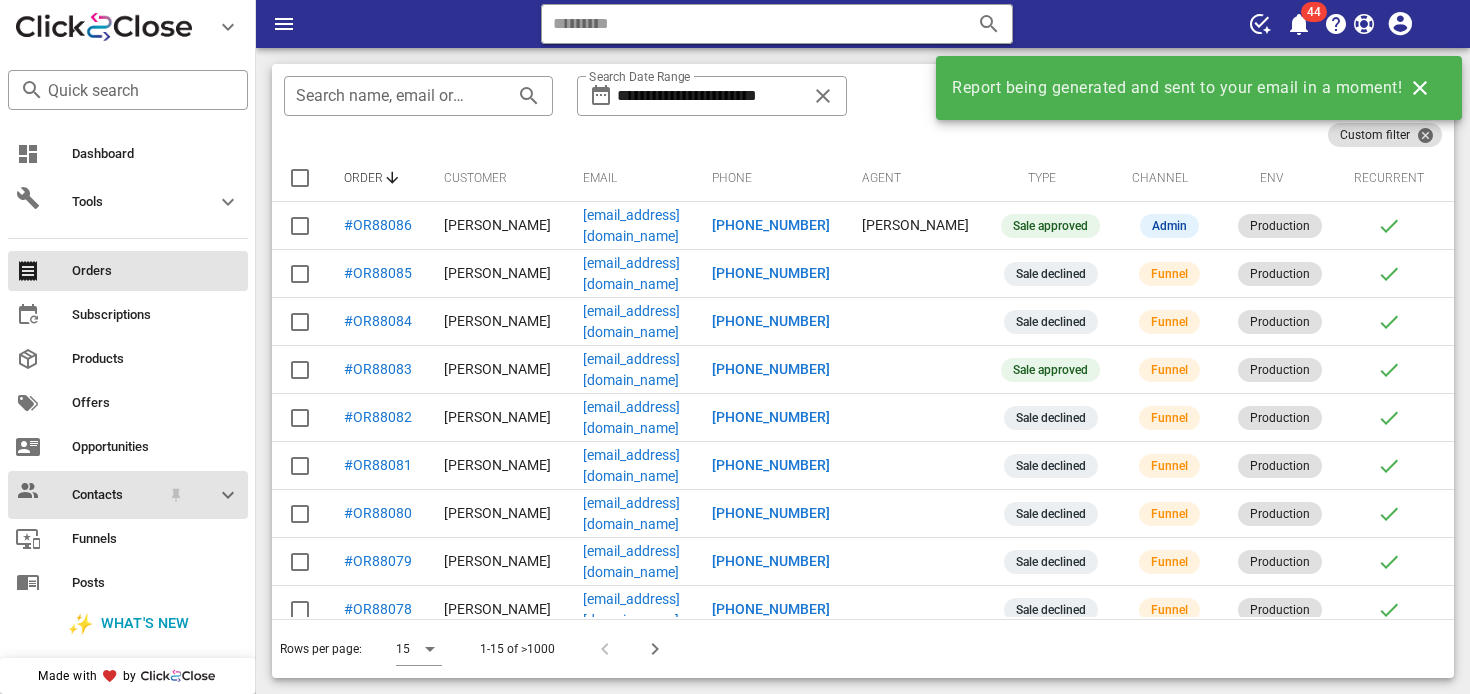 click on "Contacts" at bounding box center [116, 495] 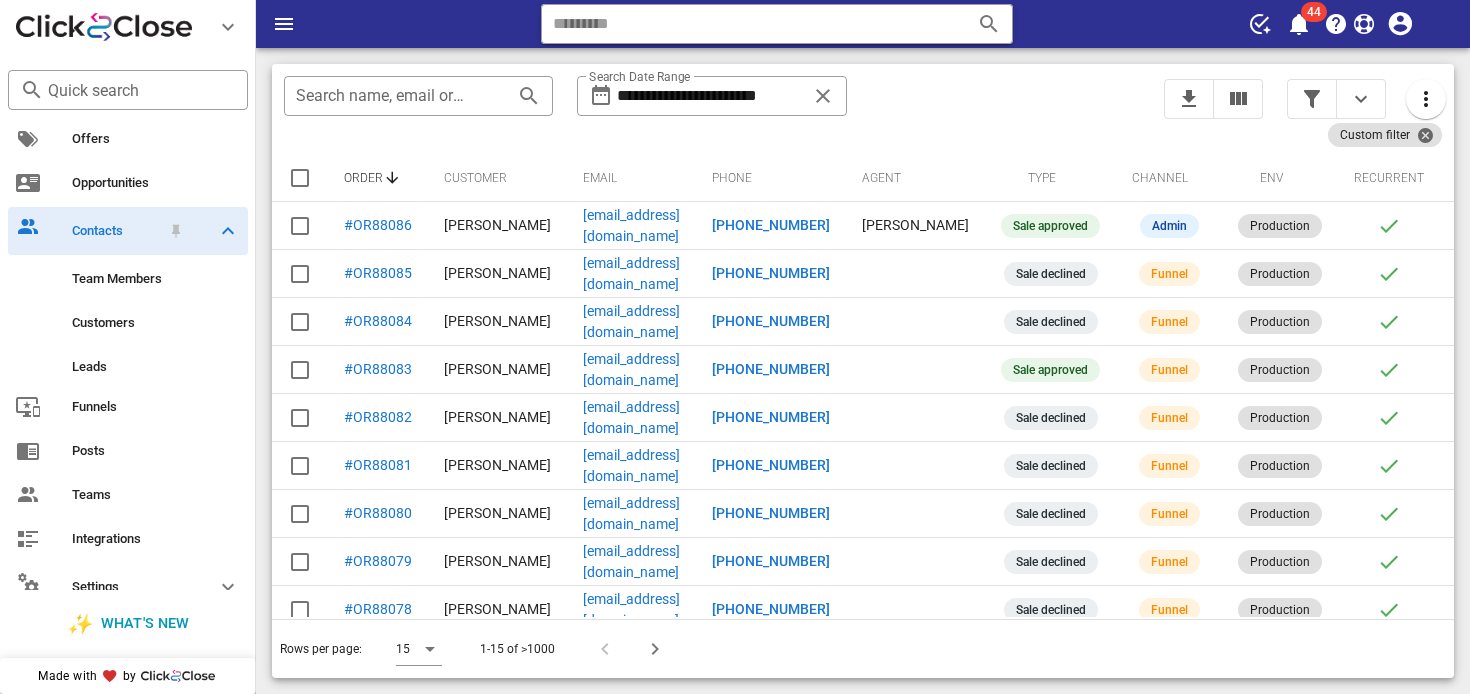 scroll, scrollTop: 271, scrollLeft: 0, axis: vertical 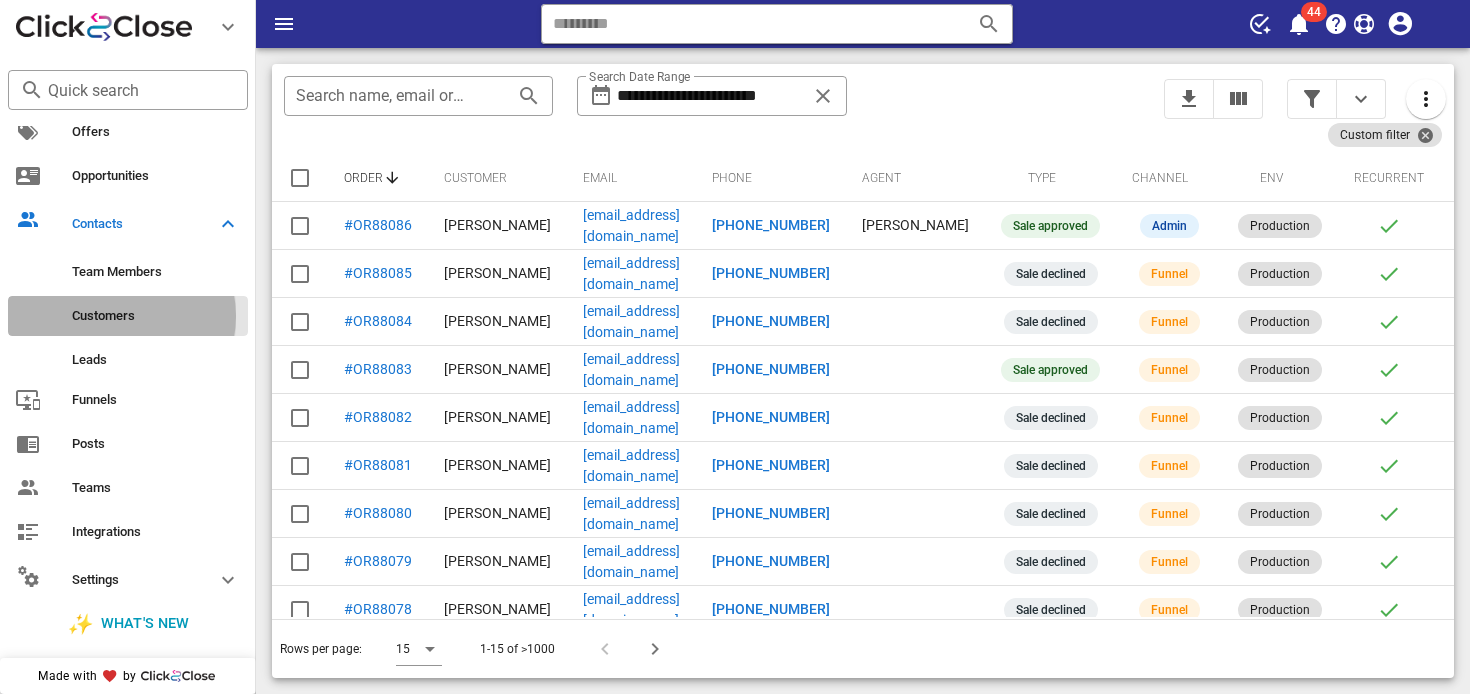 click on "Customers" at bounding box center [156, 316] 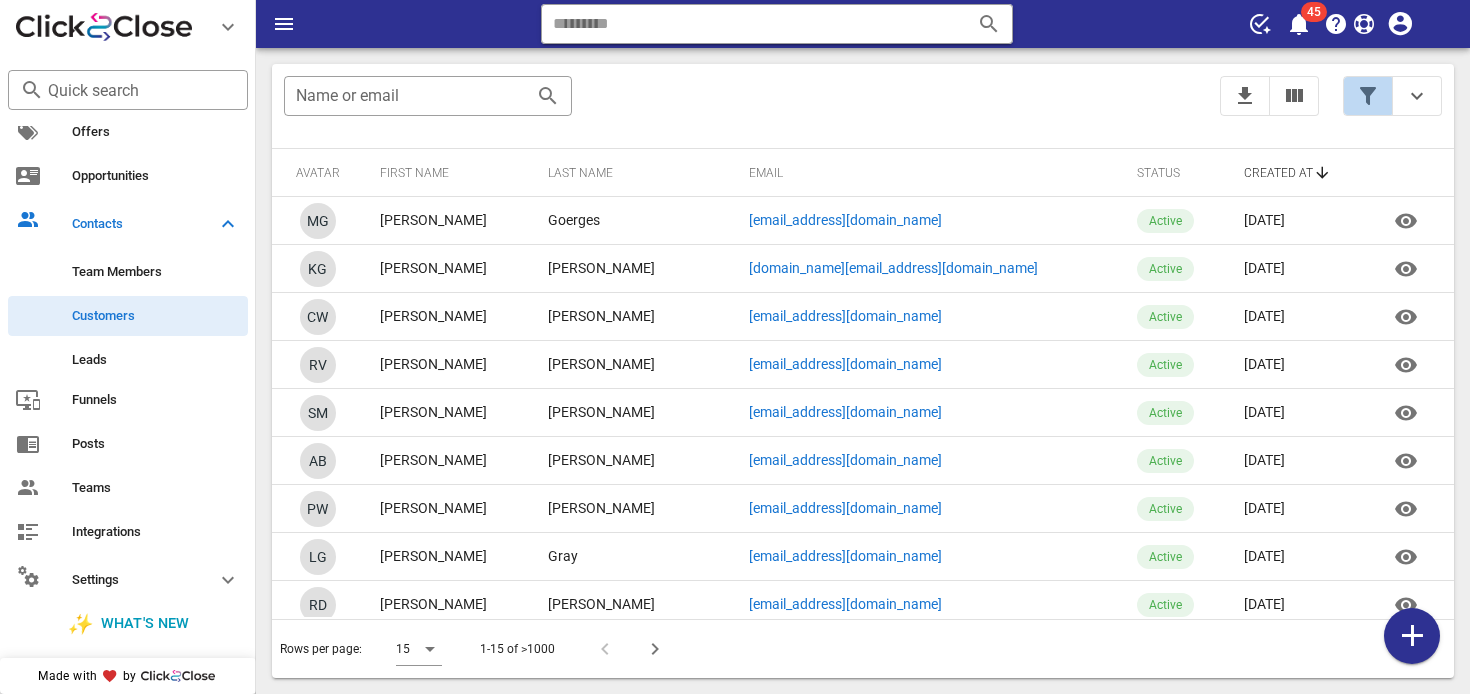 click at bounding box center [1368, 96] 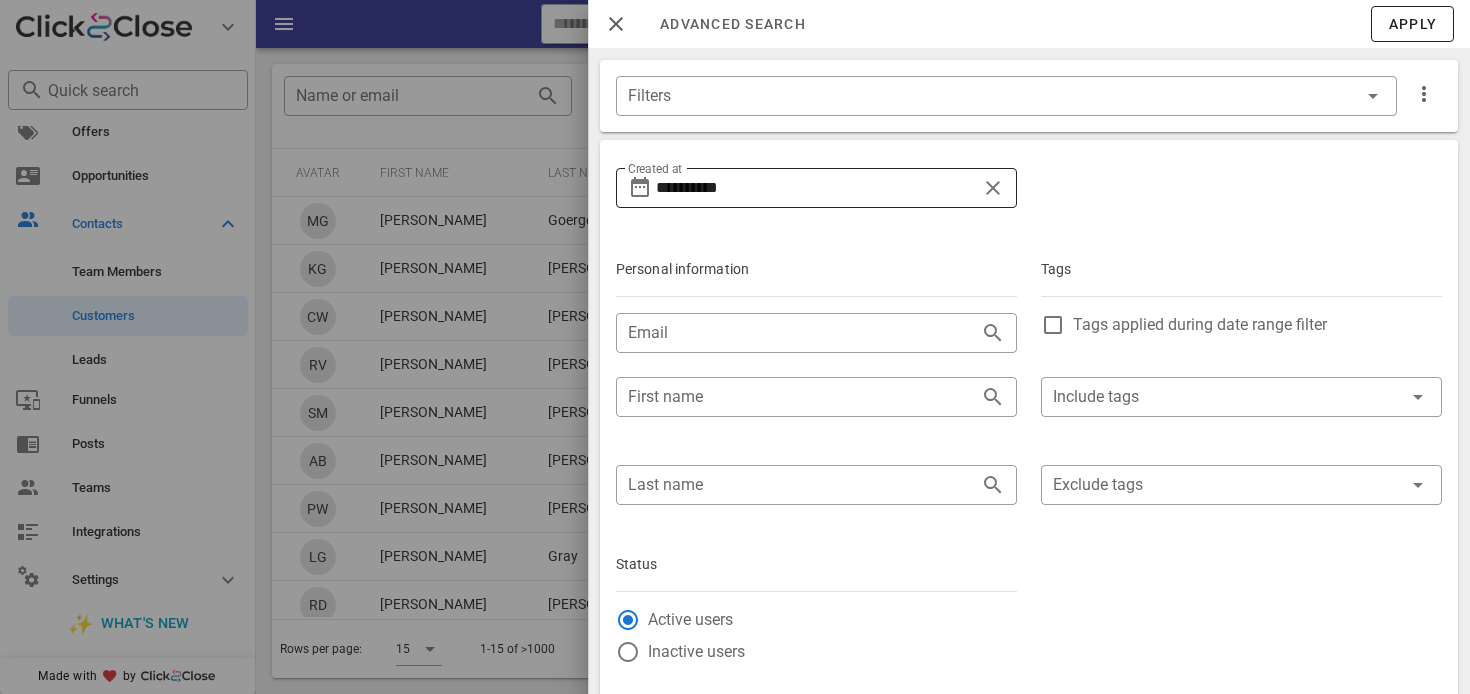 click on "**********" at bounding box center [816, 188] 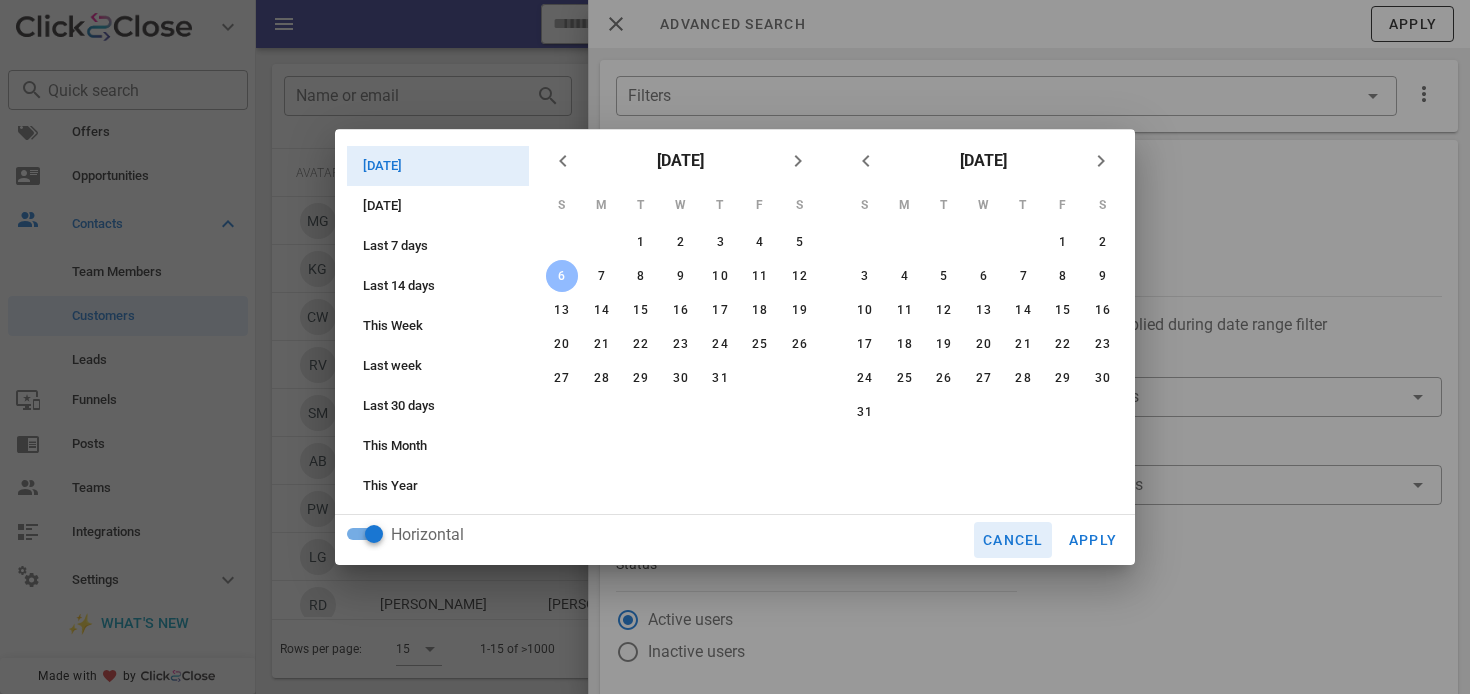 click on "Cancel" at bounding box center [1013, 540] 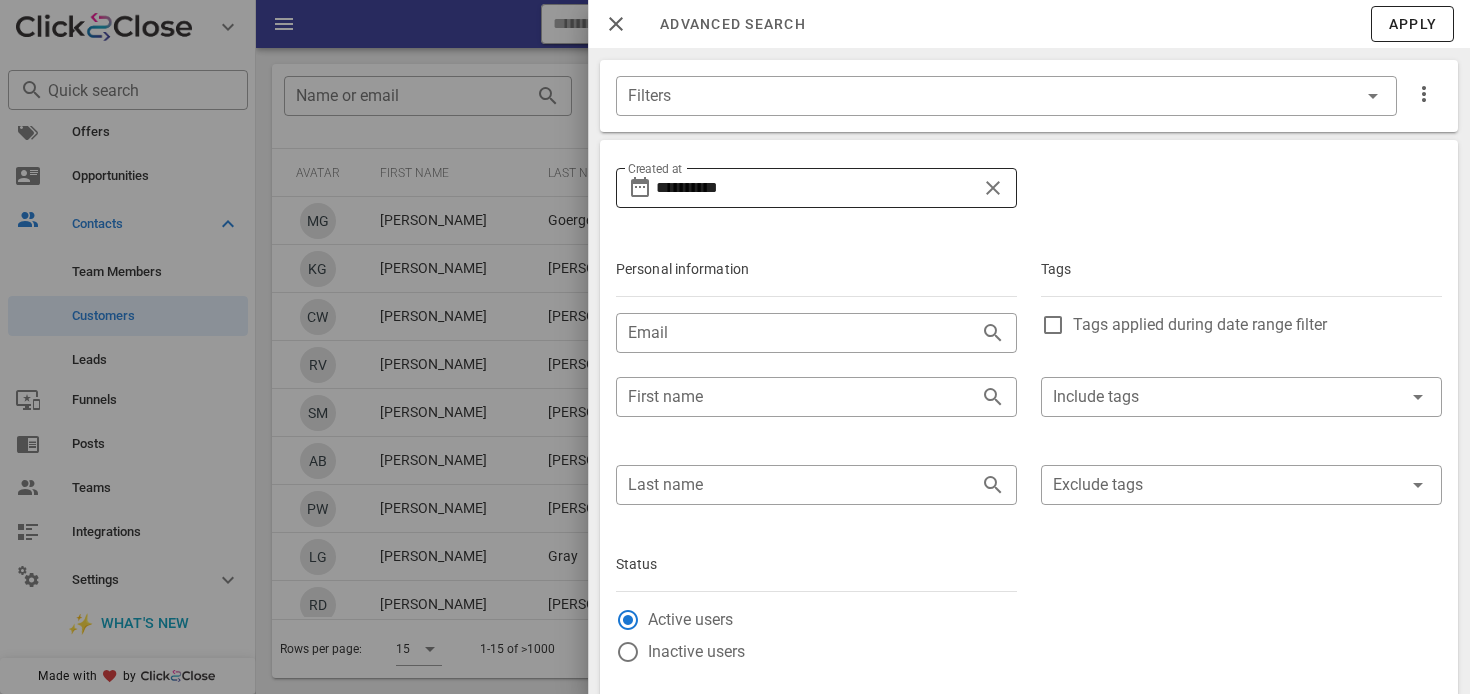 click at bounding box center [993, 188] 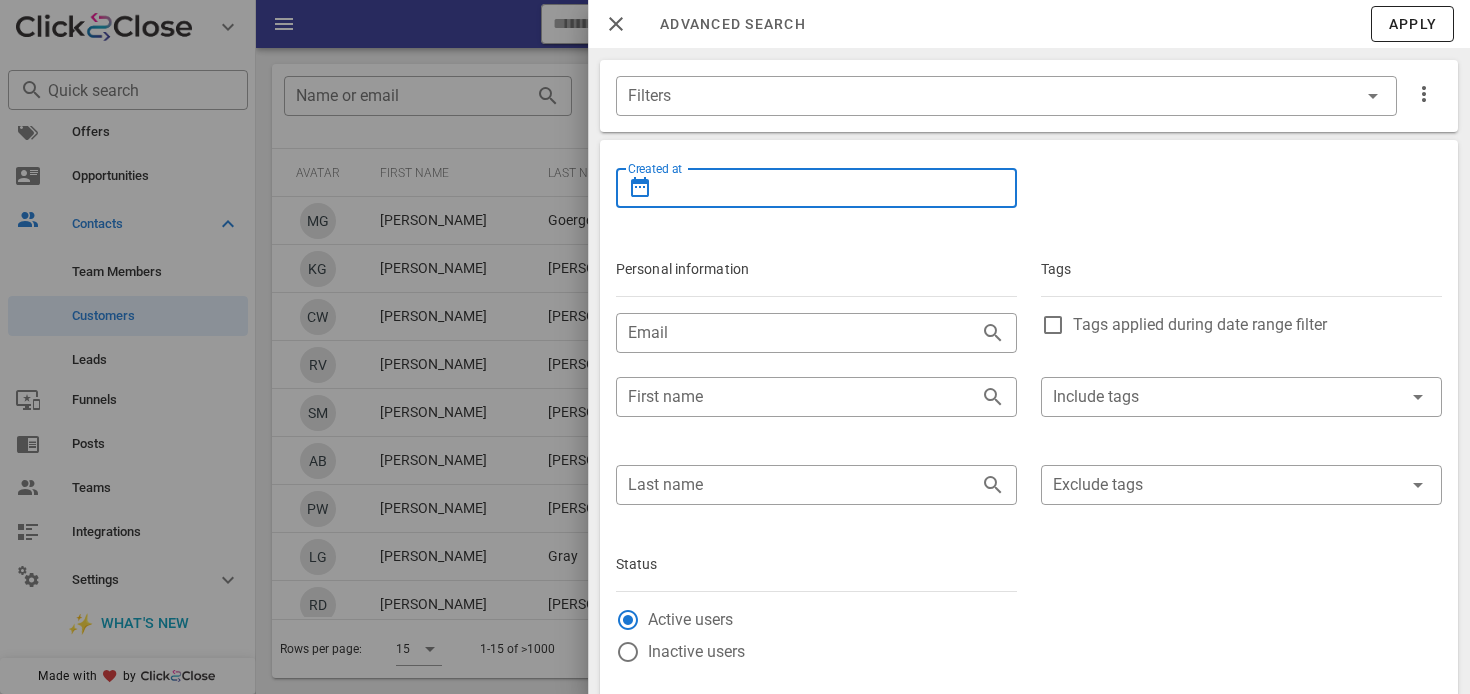 scroll, scrollTop: 32, scrollLeft: 0, axis: vertical 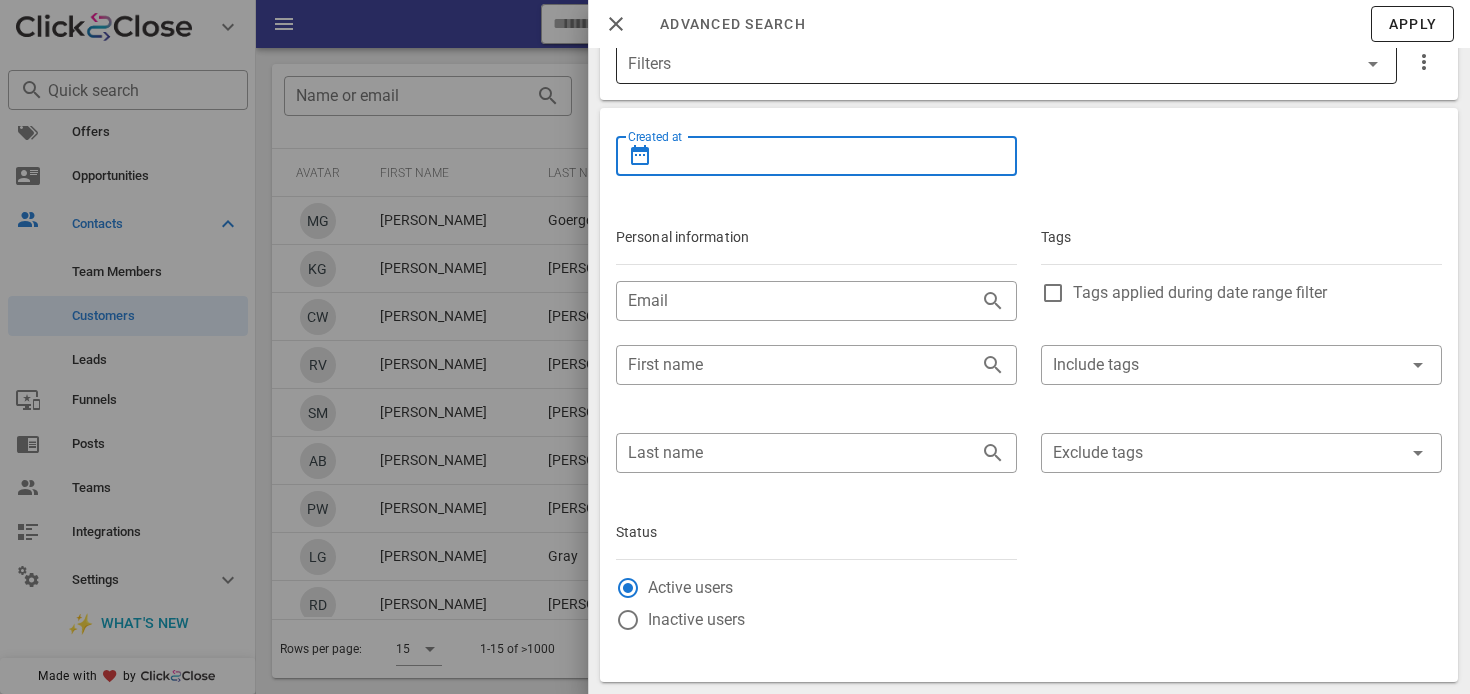 click on "Filters" at bounding box center [978, 64] 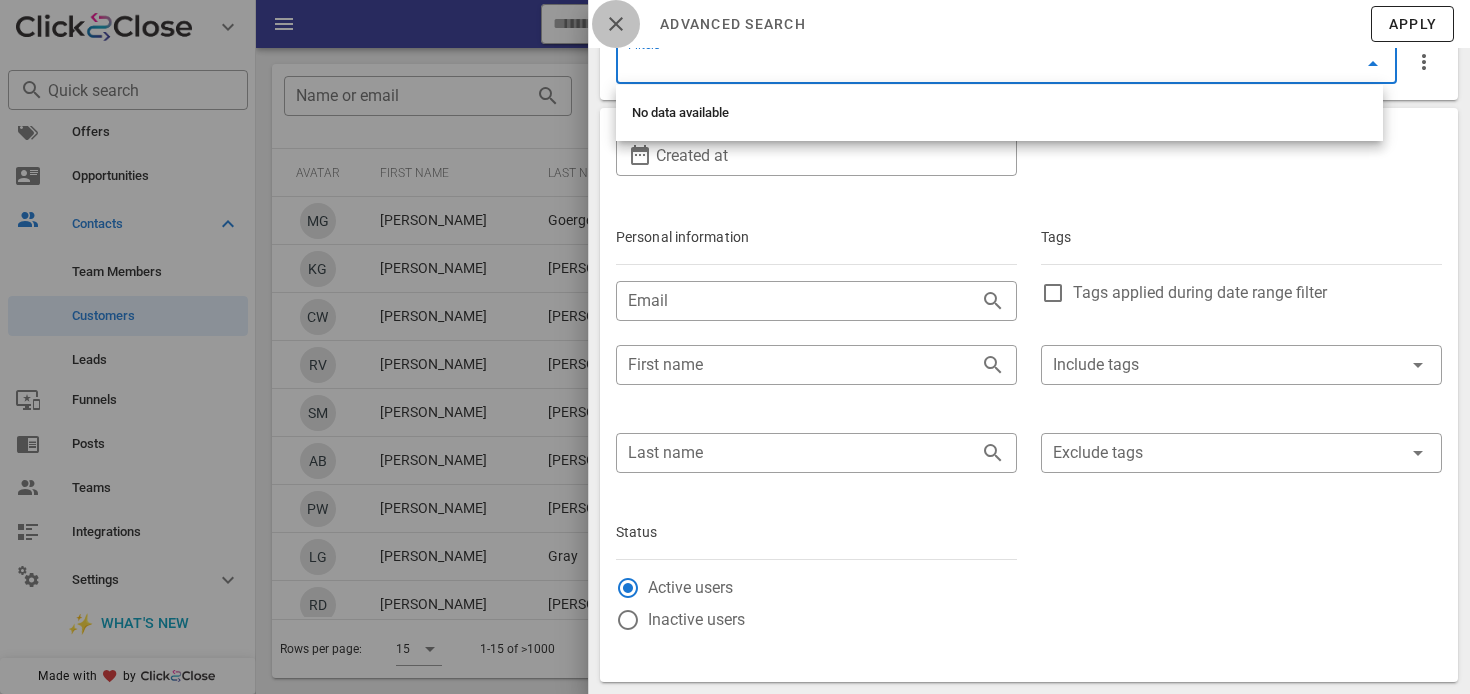 click at bounding box center (616, 24) 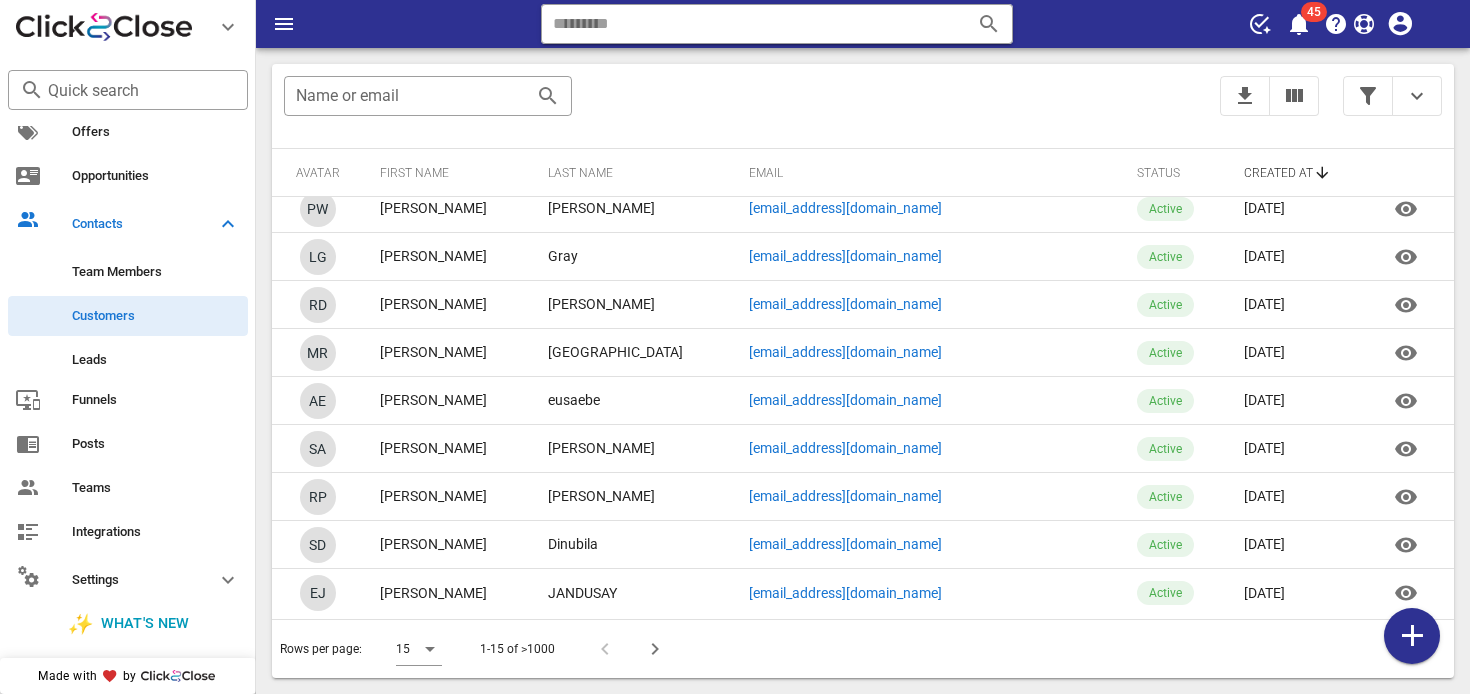 scroll, scrollTop: 0, scrollLeft: 0, axis: both 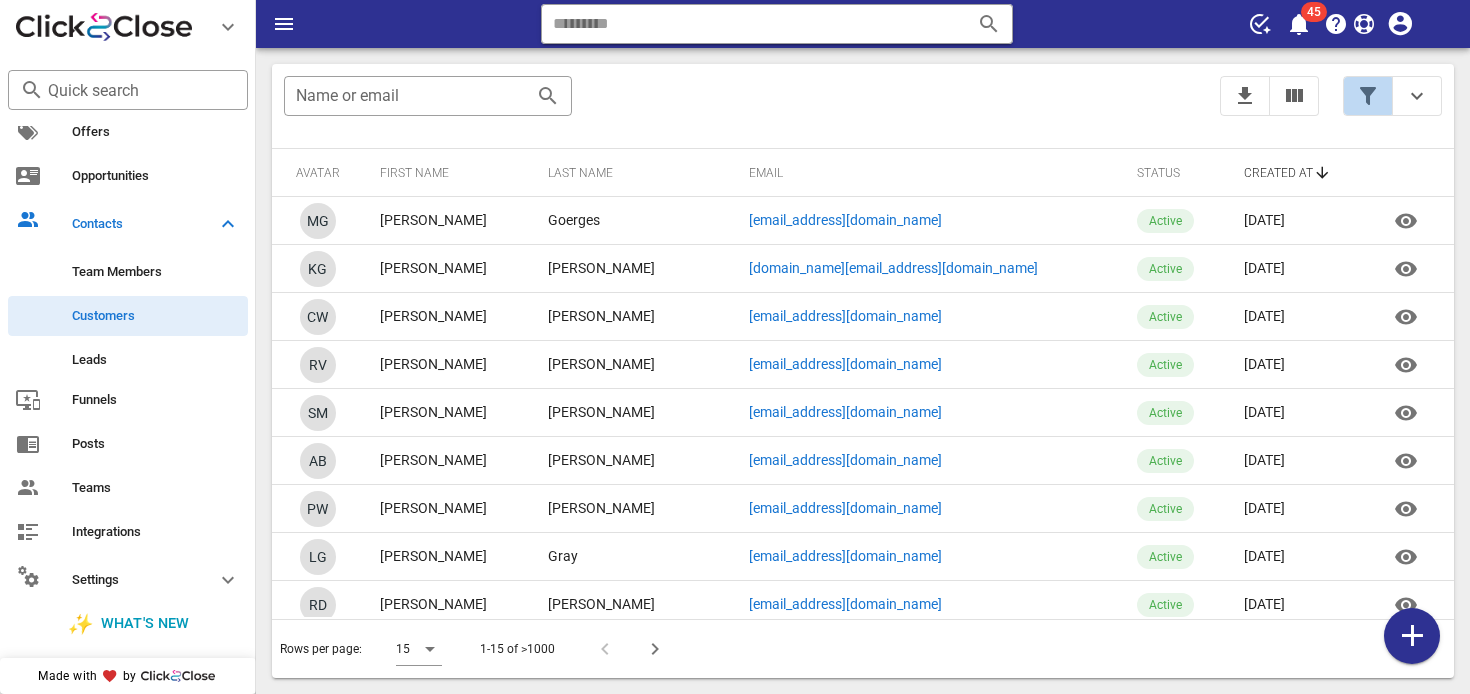 click at bounding box center [1368, 96] 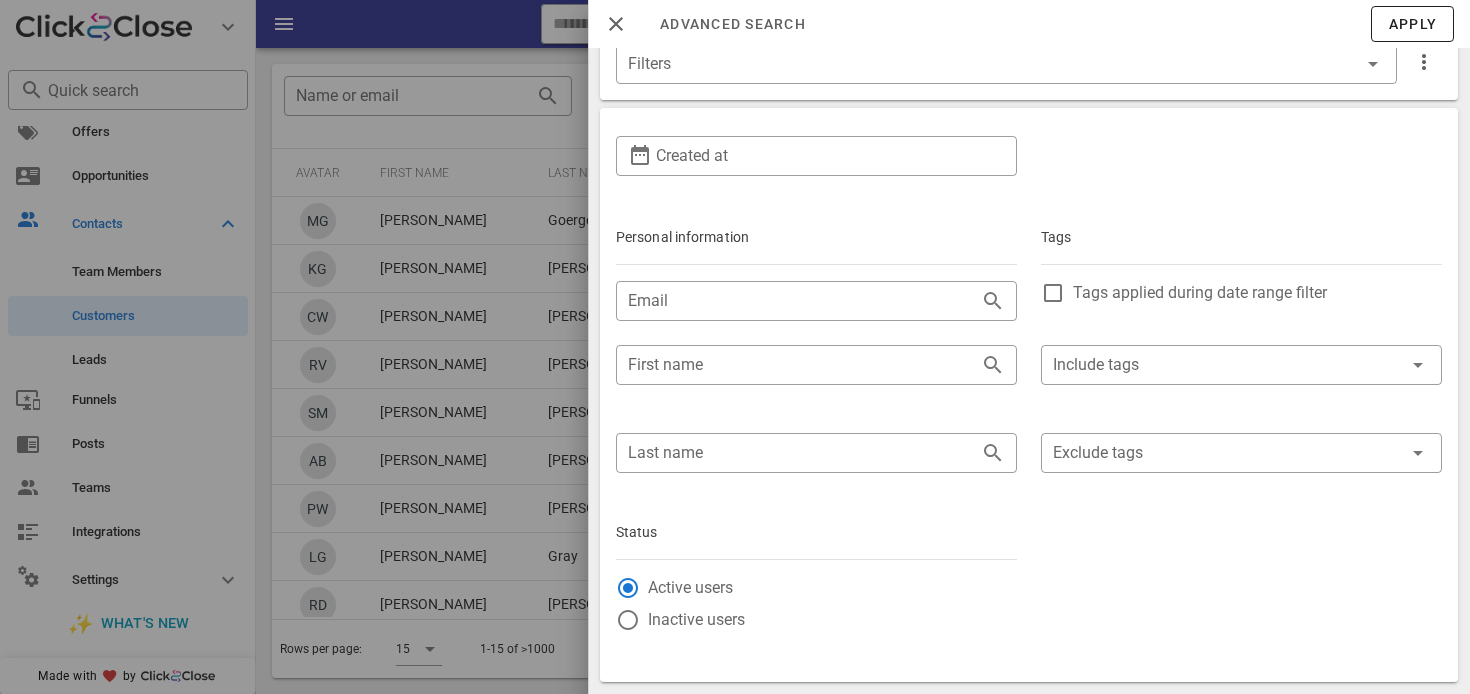 scroll, scrollTop: 0, scrollLeft: 0, axis: both 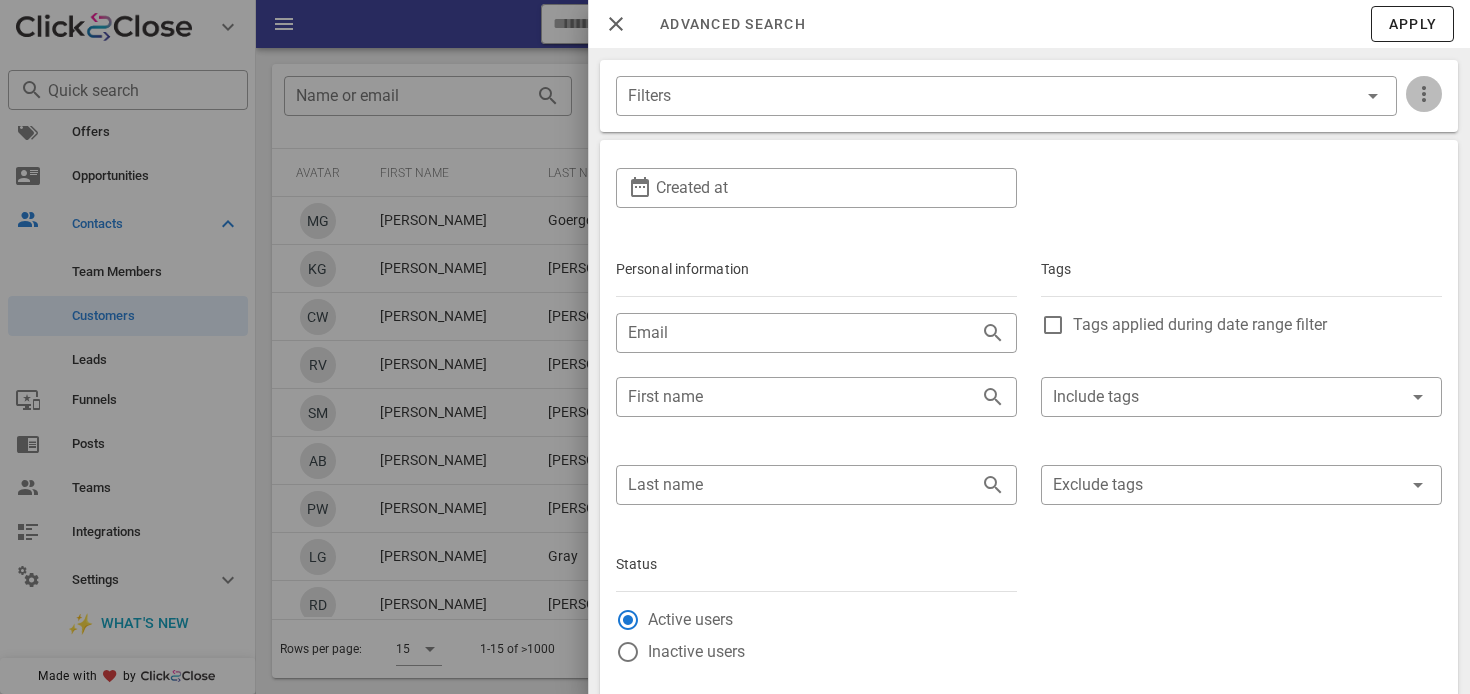 click at bounding box center (1424, 94) 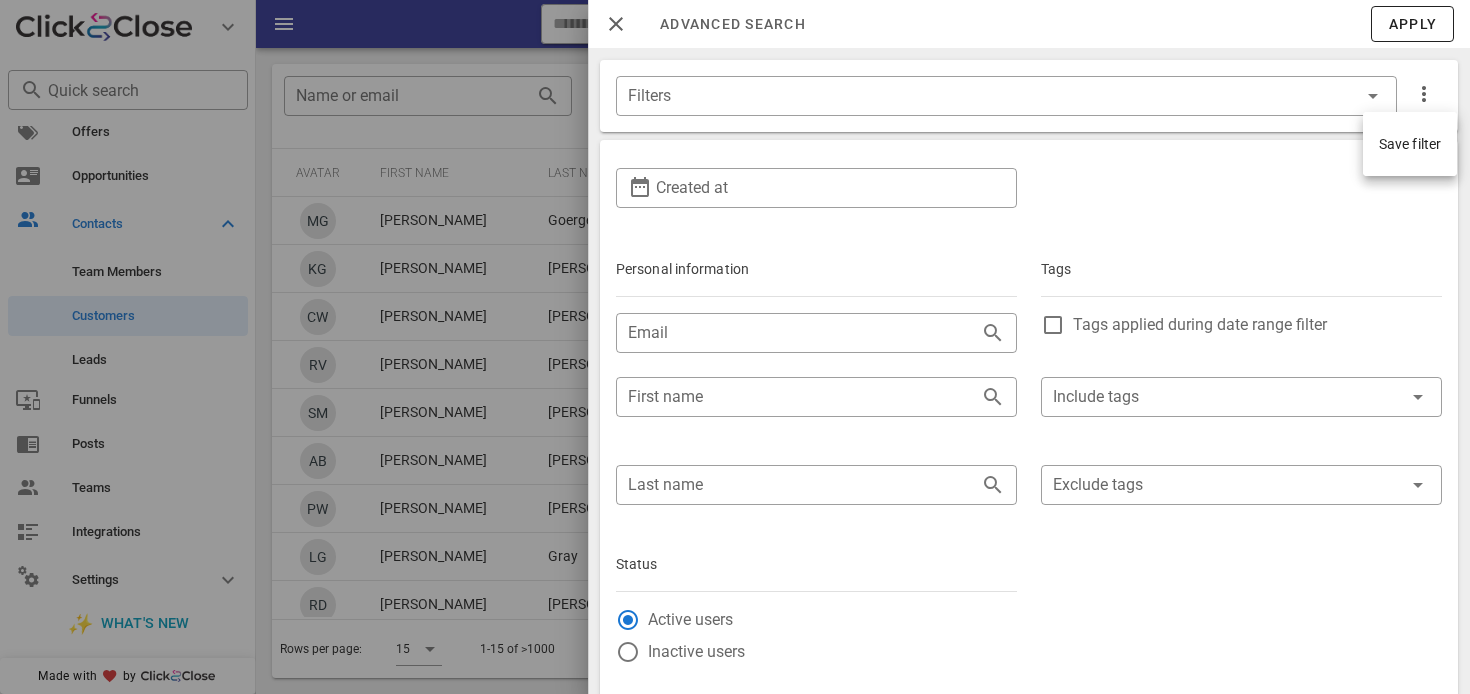 click at bounding box center [735, 347] 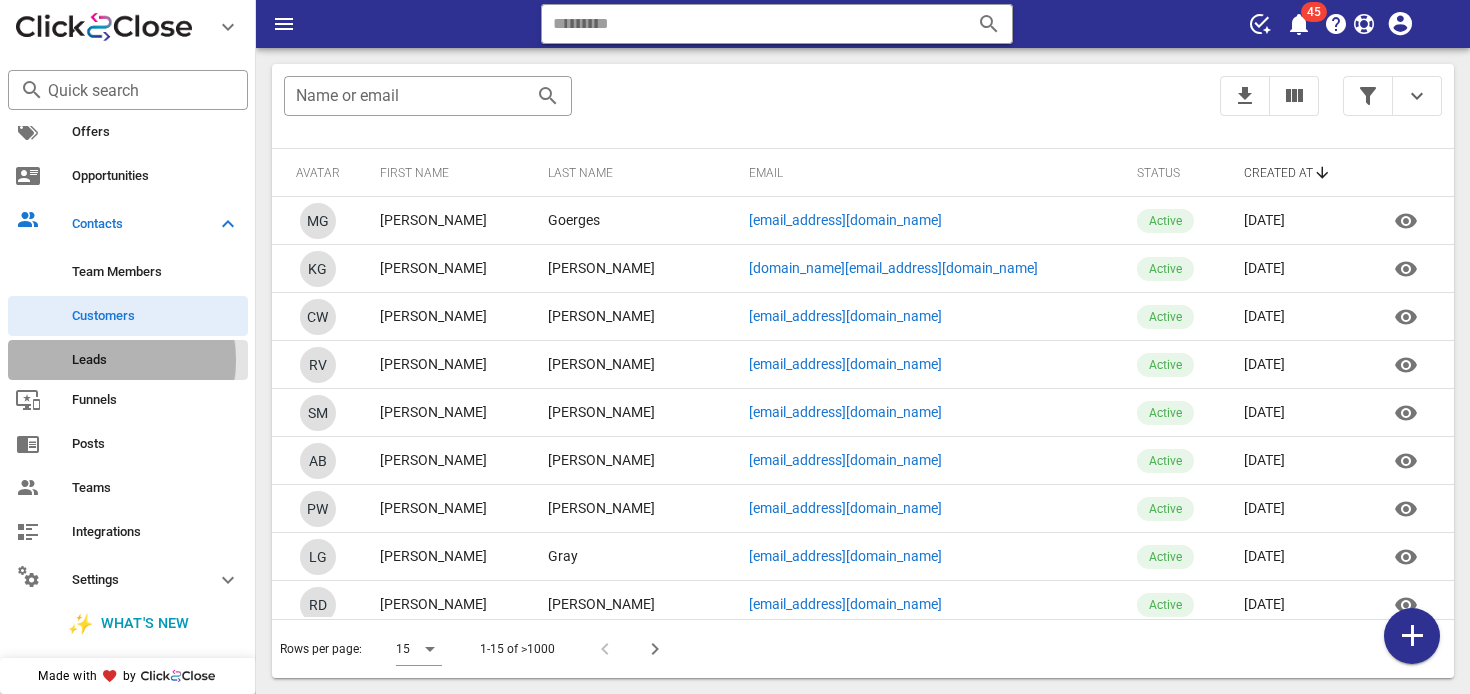 click on "Leads" at bounding box center [128, 360] 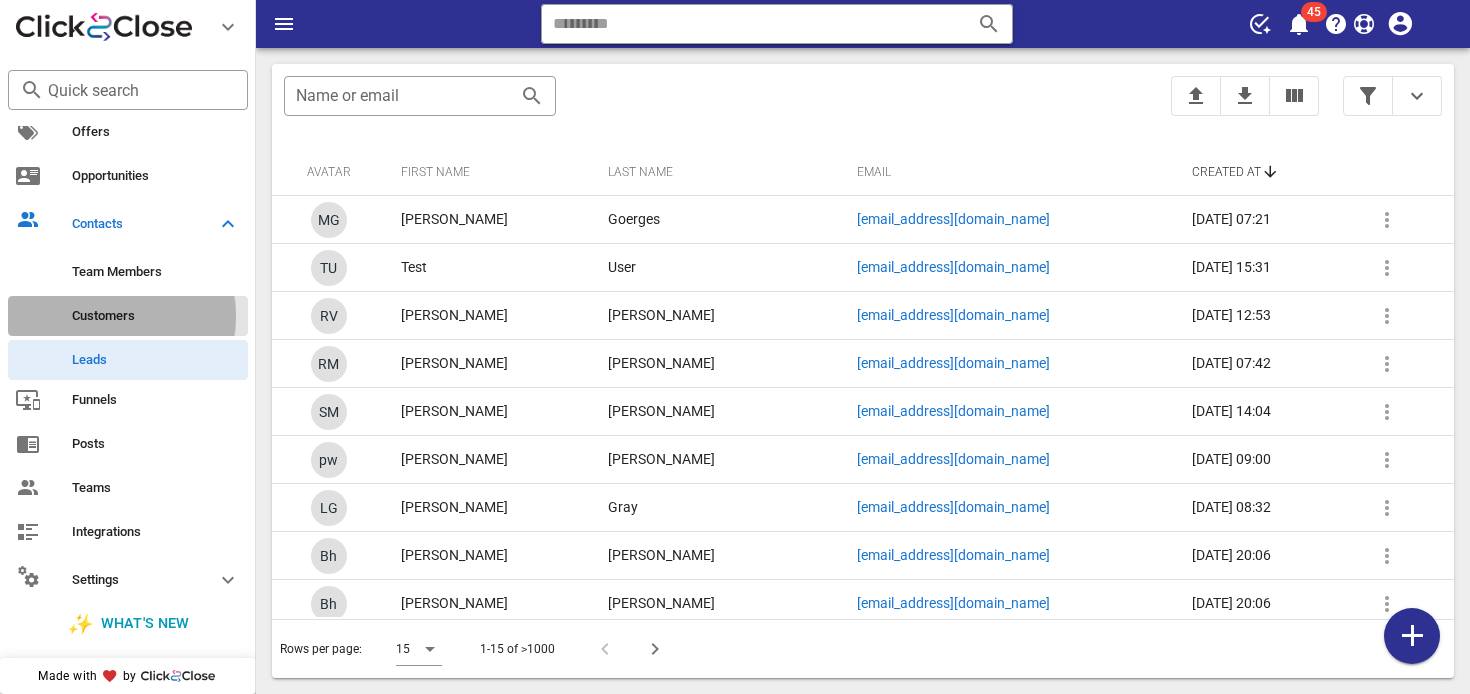 click on "Customers" at bounding box center (156, 316) 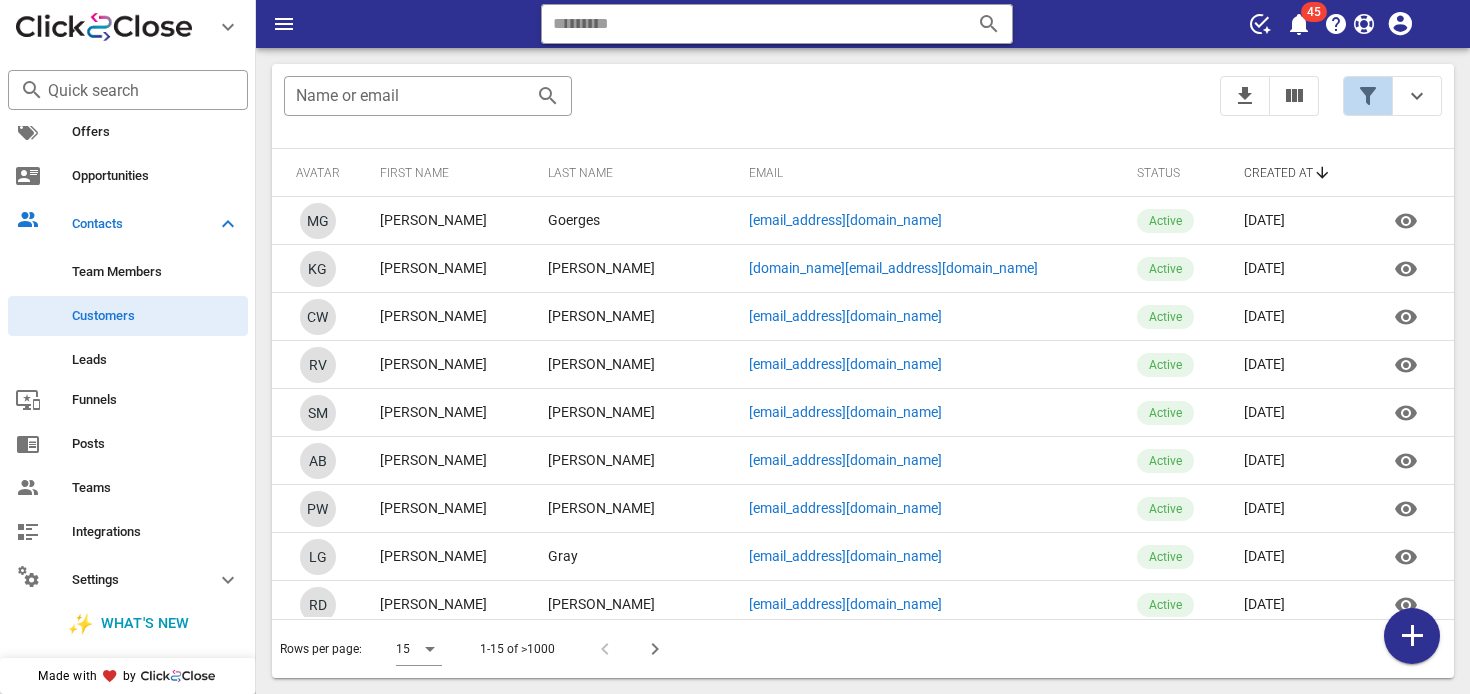 click at bounding box center [1368, 96] 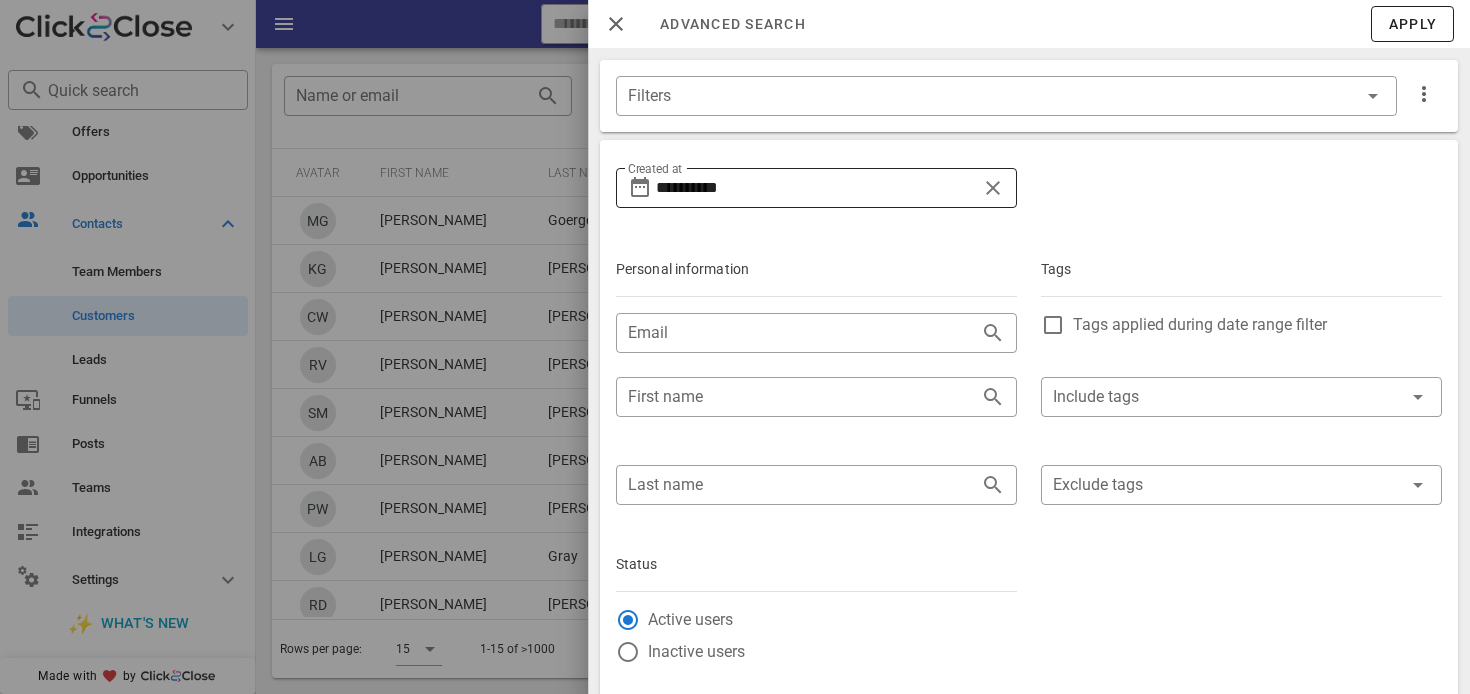click at bounding box center [993, 188] 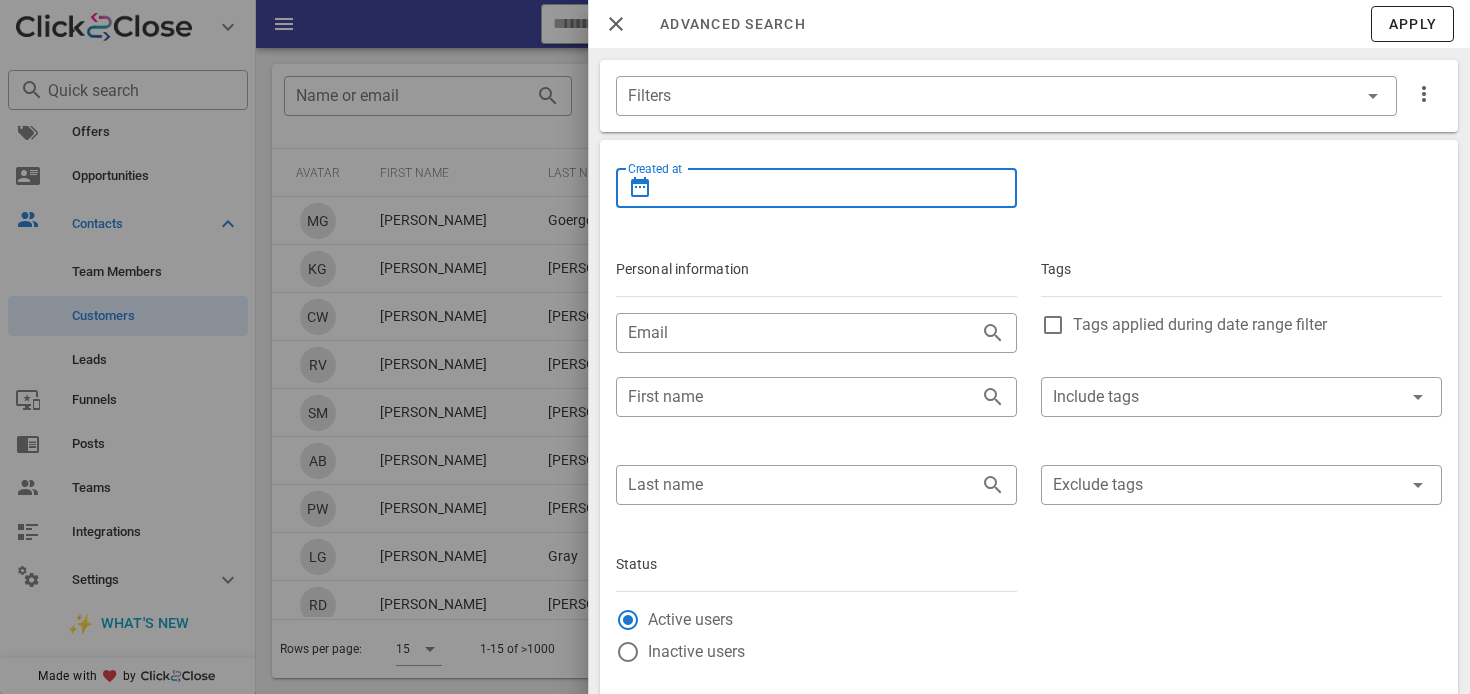 click on "Created at" at bounding box center (816, 188) 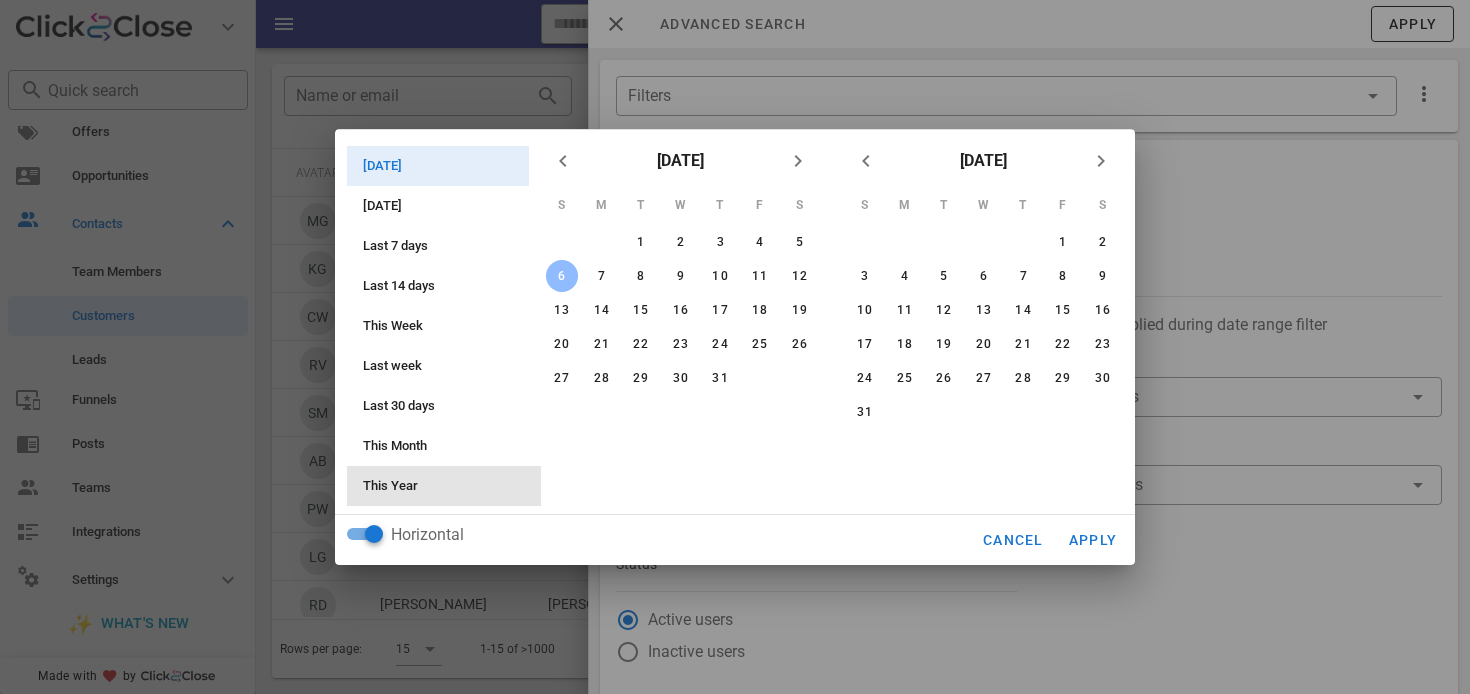 click on "This Year" at bounding box center (444, 486) 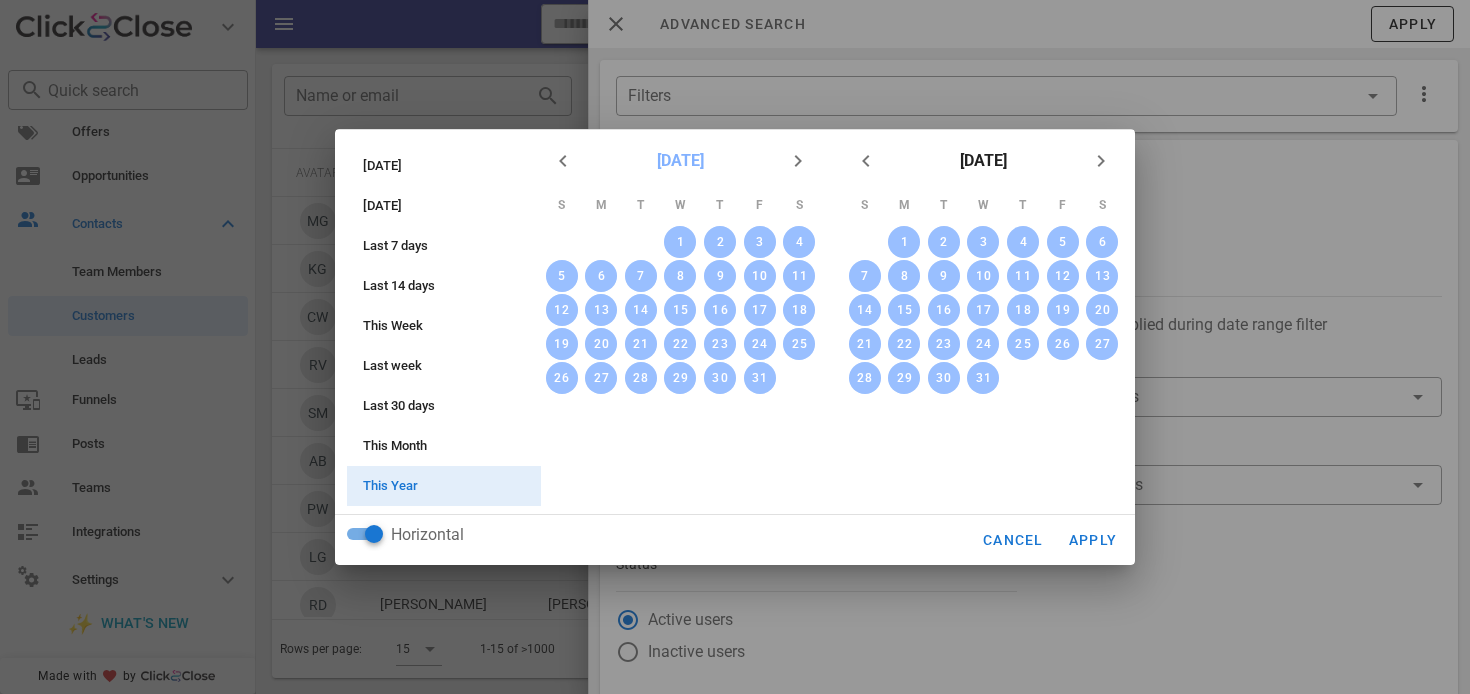 click on "January 2025" at bounding box center [680, 161] 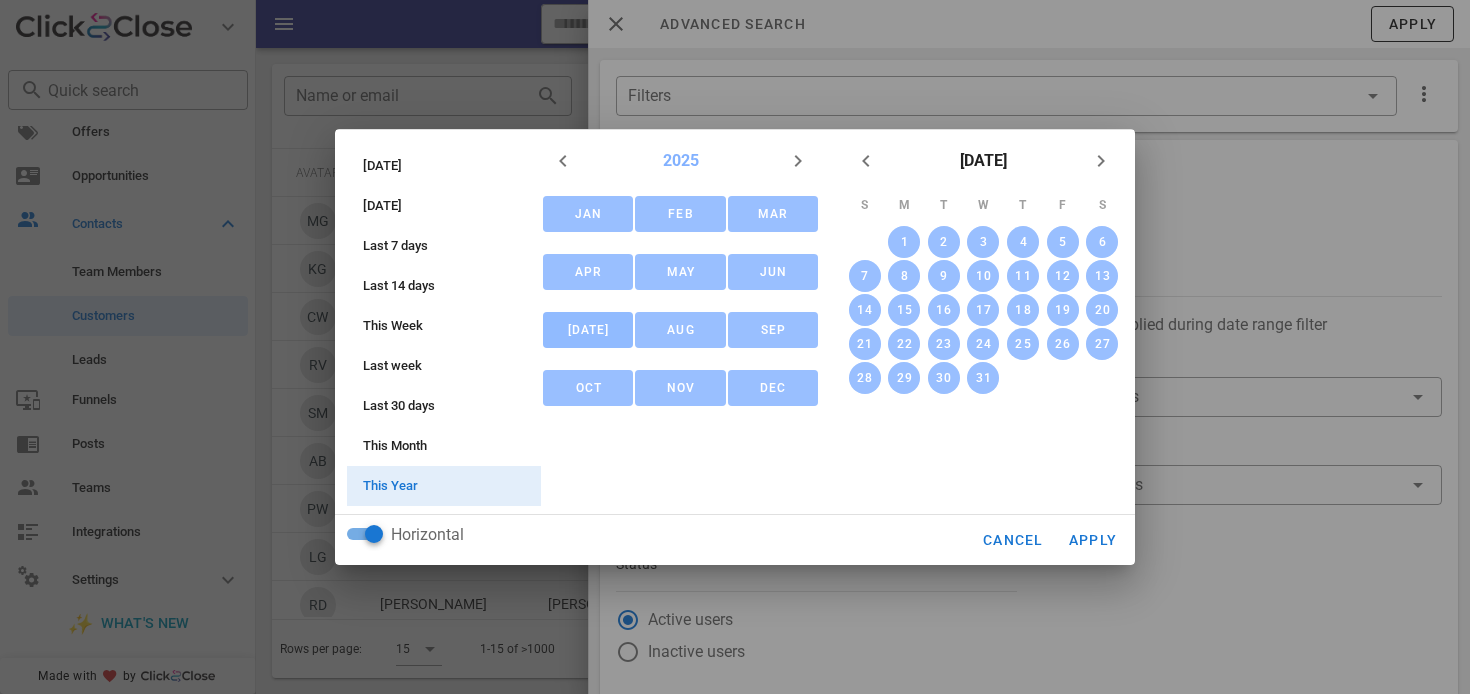 click on "2025" at bounding box center [681, 161] 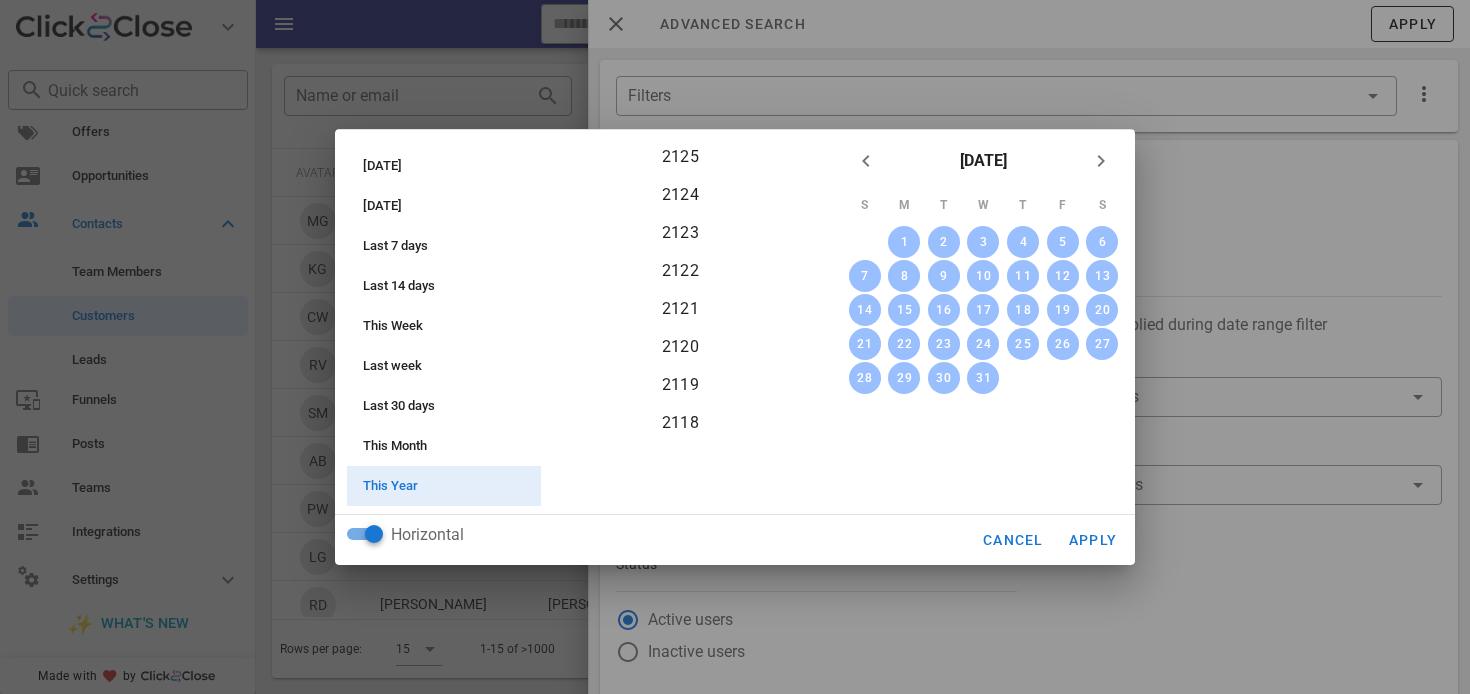 scroll, scrollTop: 3676, scrollLeft: 0, axis: vertical 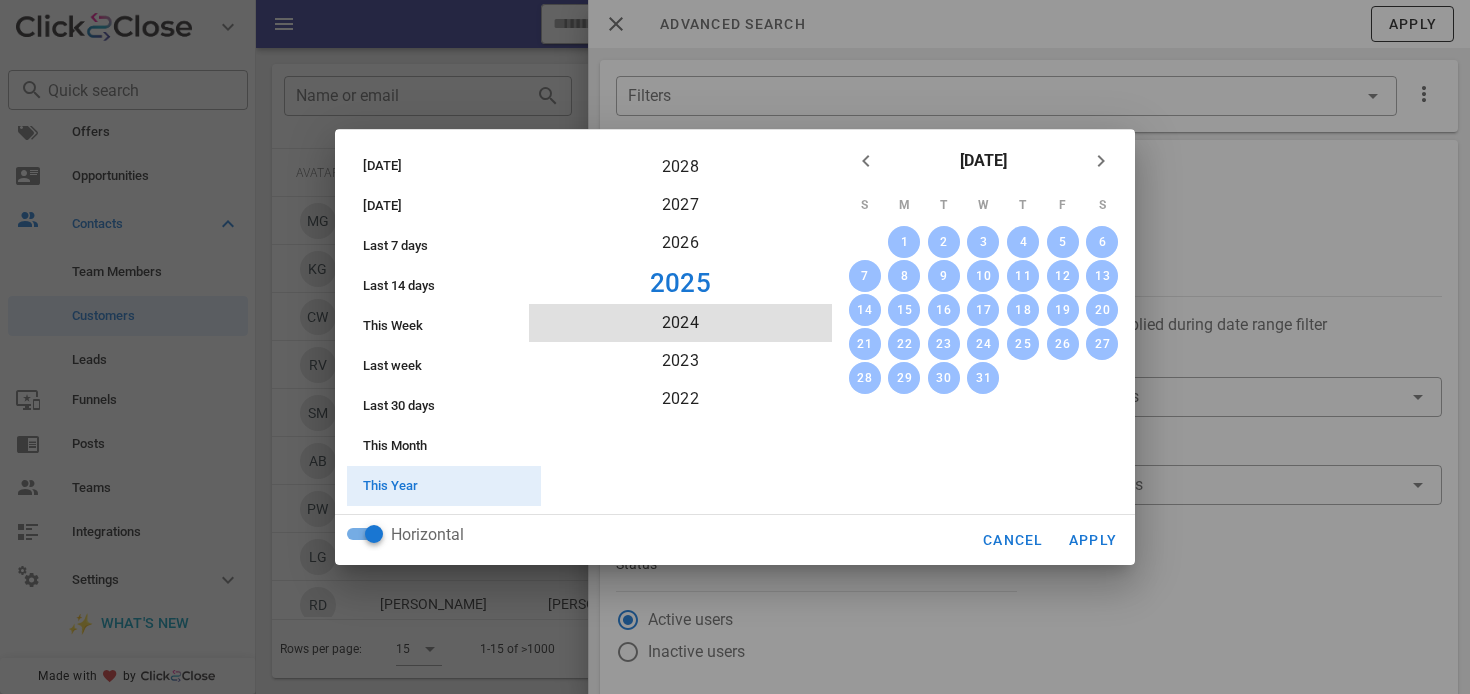 click on "2024" at bounding box center [680, 323] 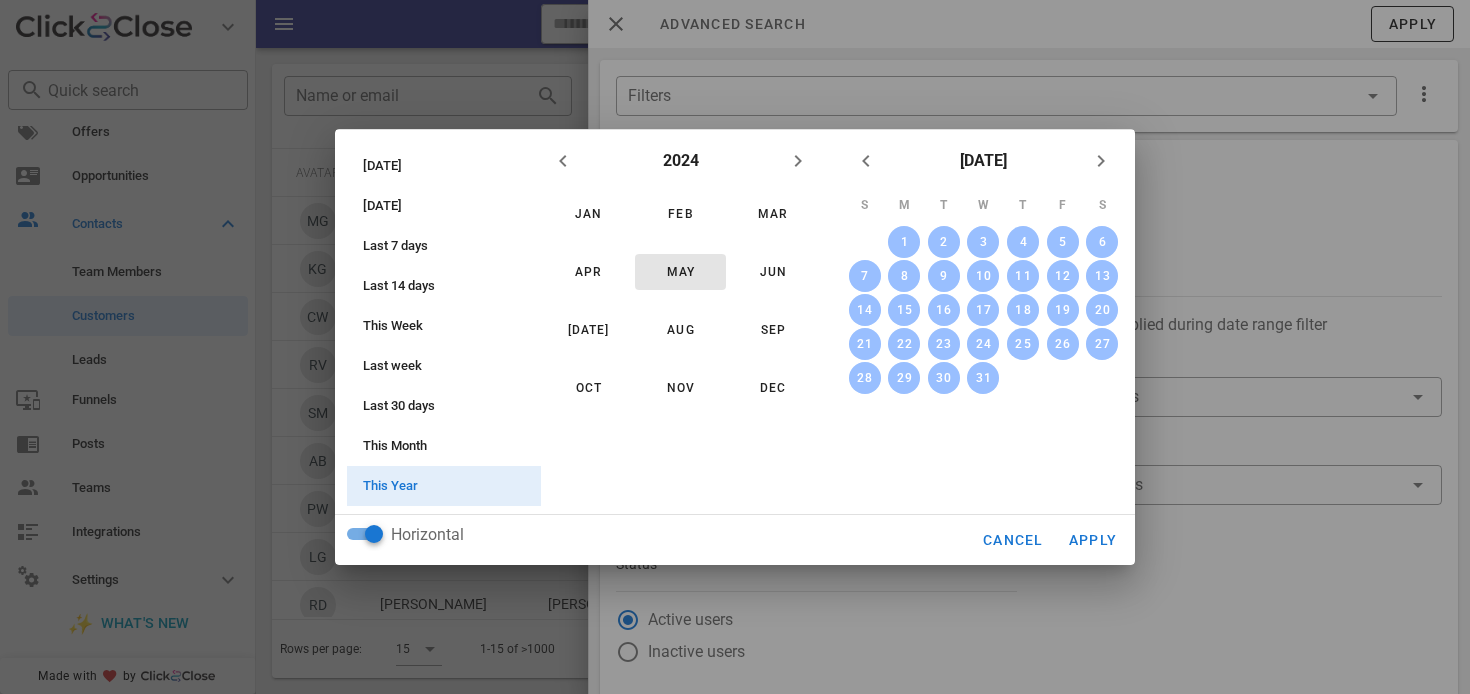 click on "May" at bounding box center [680, 272] 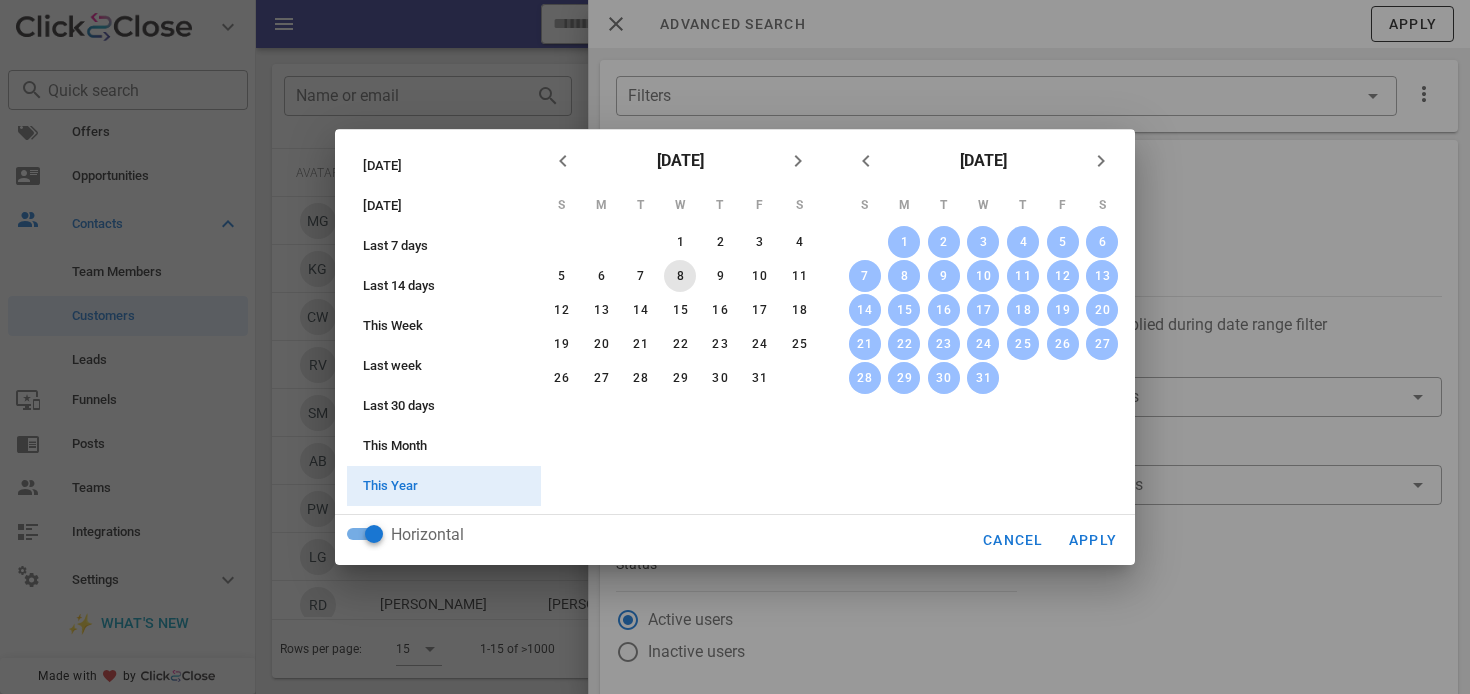 click on "8" at bounding box center [680, 276] 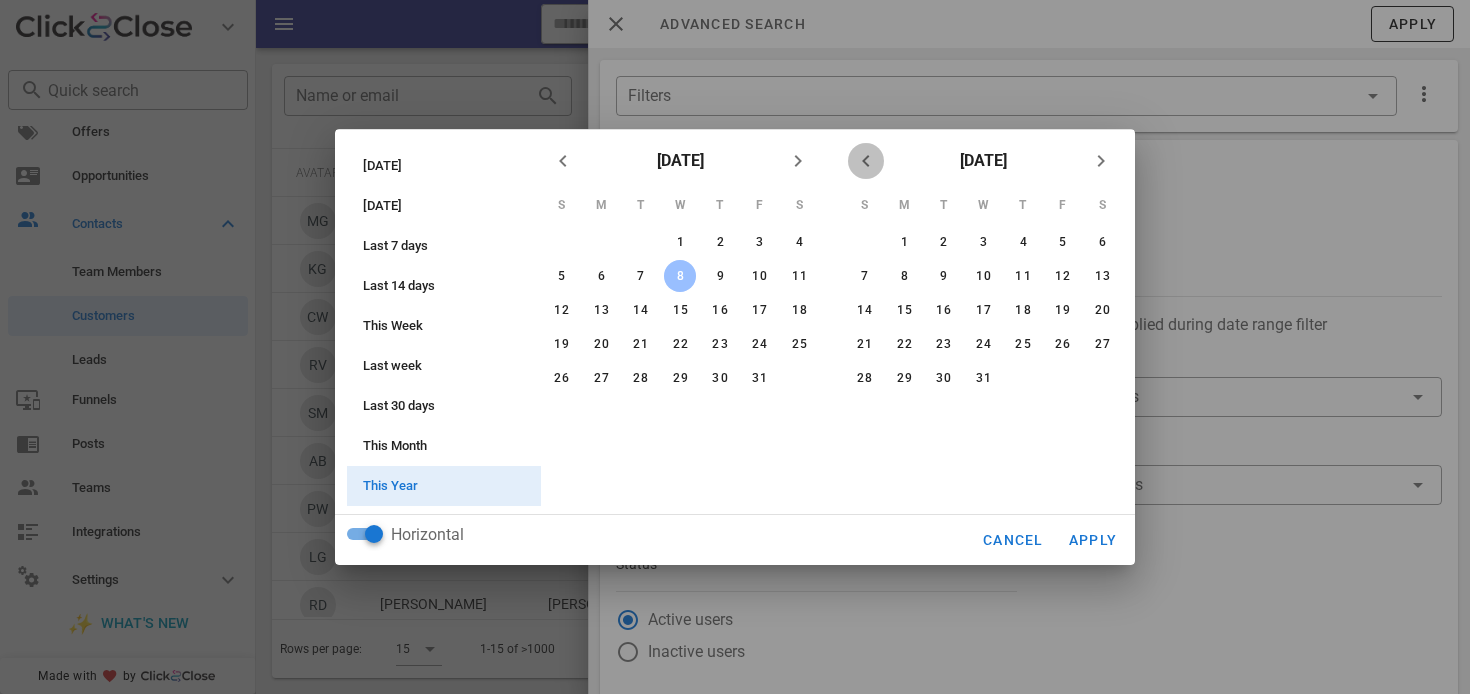 click at bounding box center [866, 161] 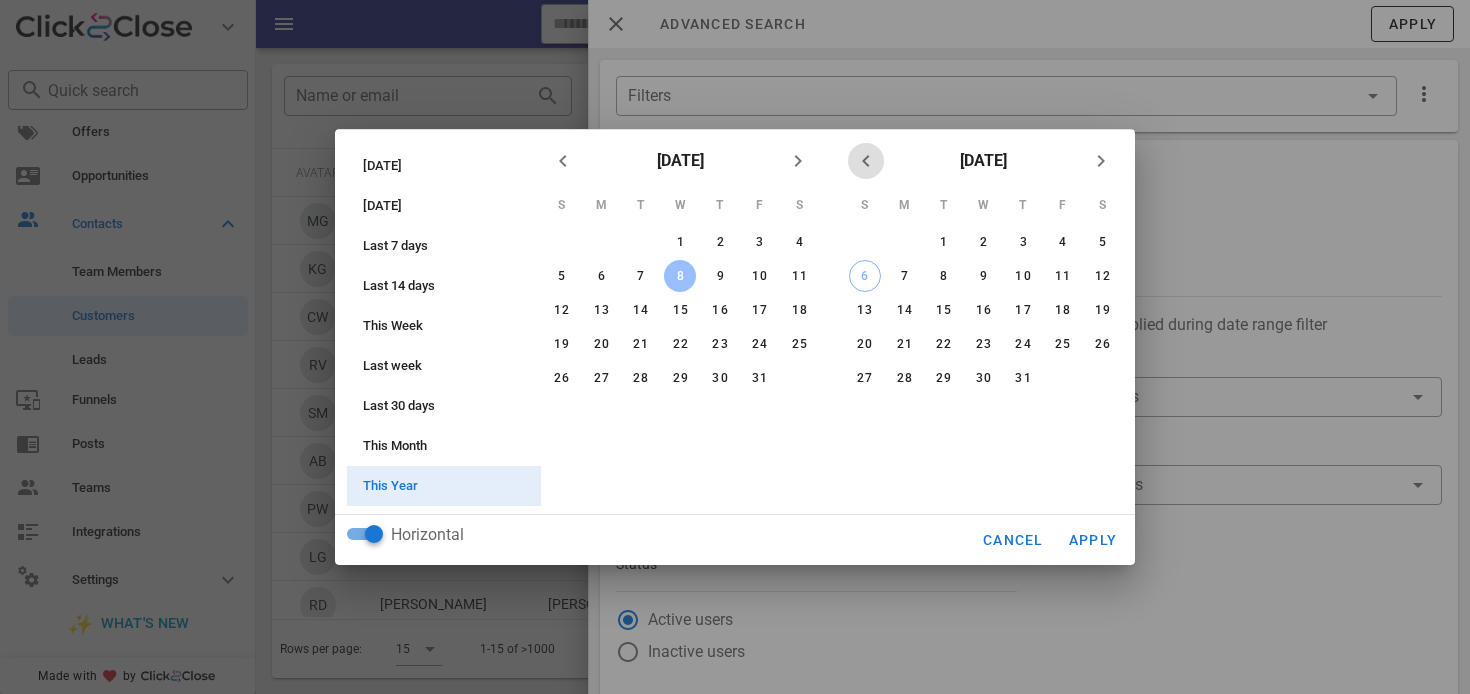 click at bounding box center [866, 161] 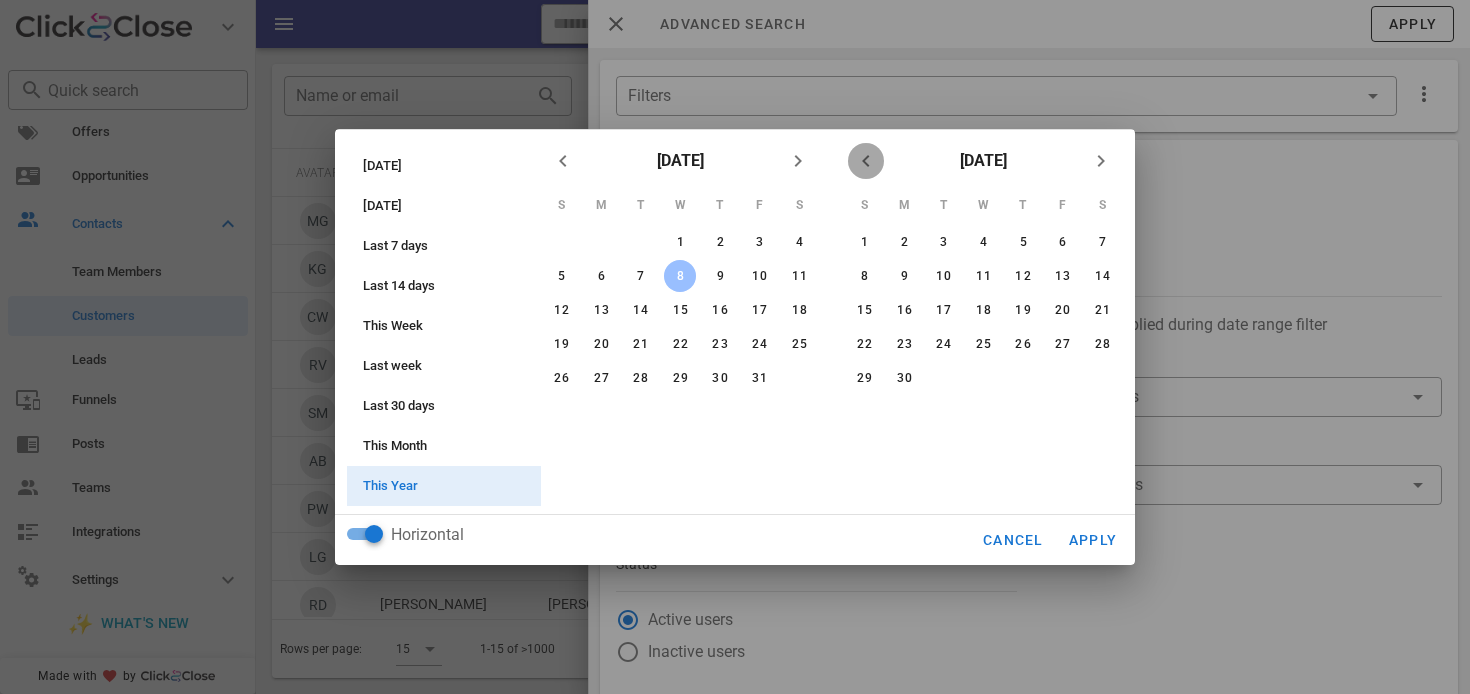 click at bounding box center (866, 161) 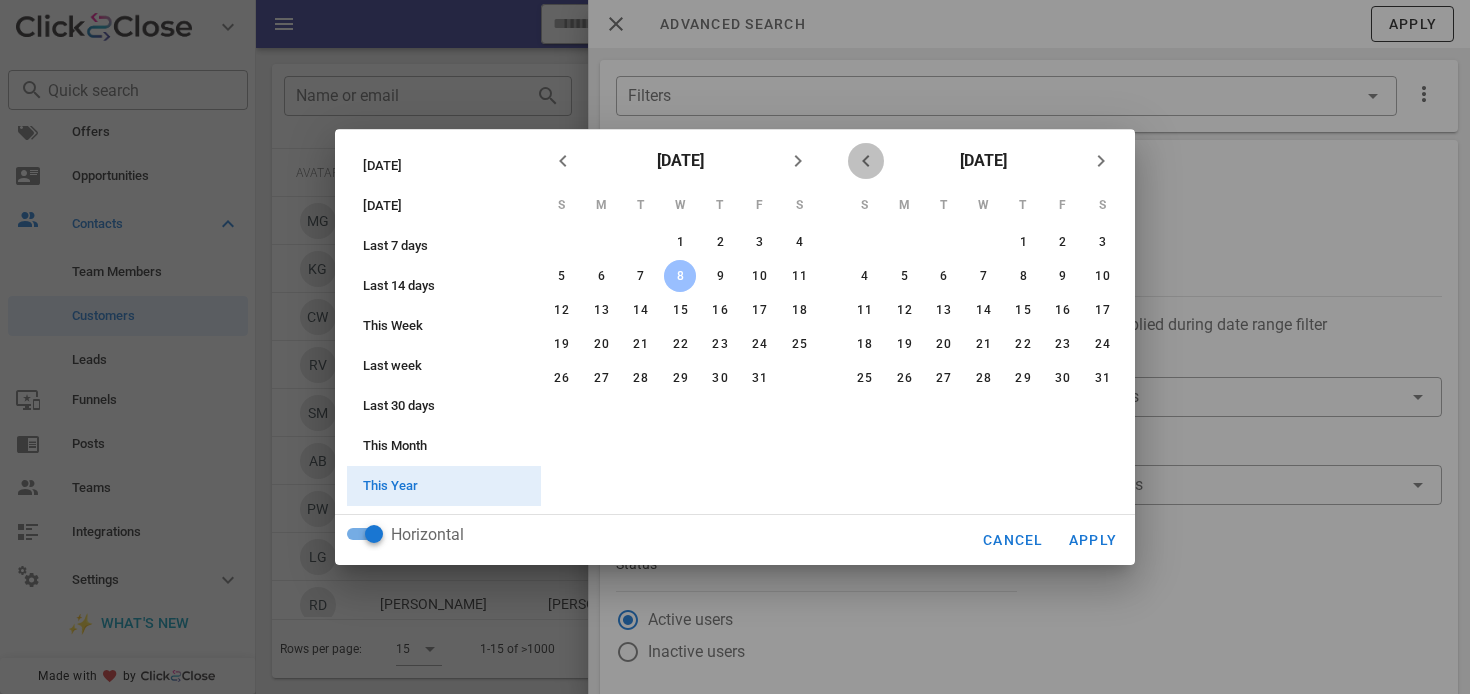 click at bounding box center (866, 161) 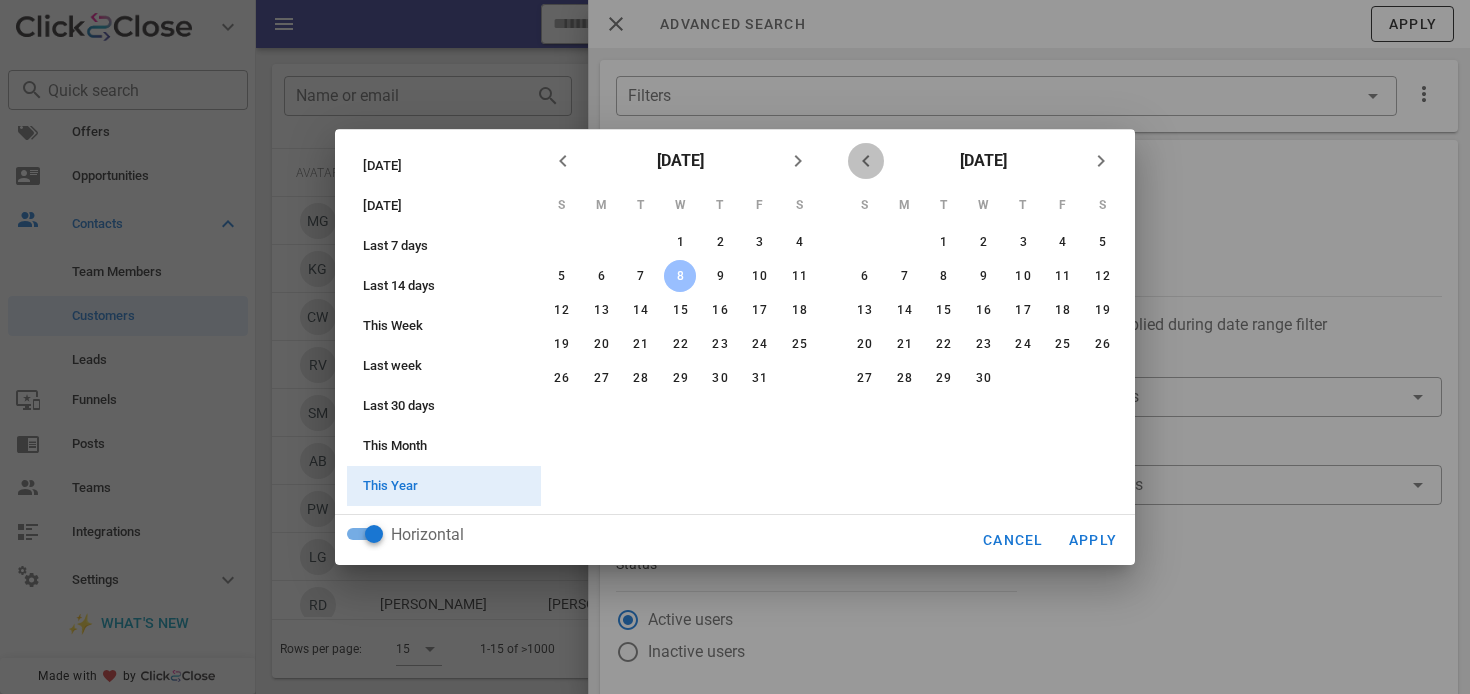 click at bounding box center (866, 161) 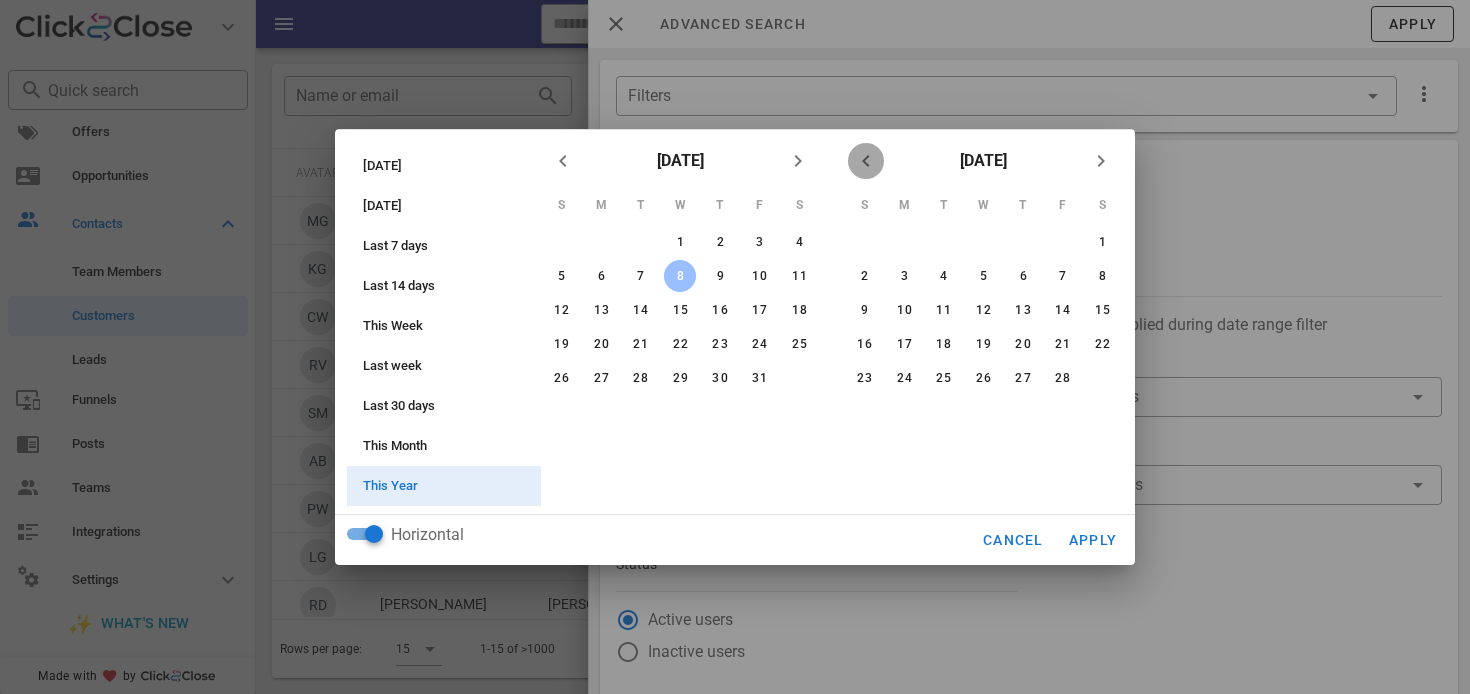 click at bounding box center (866, 161) 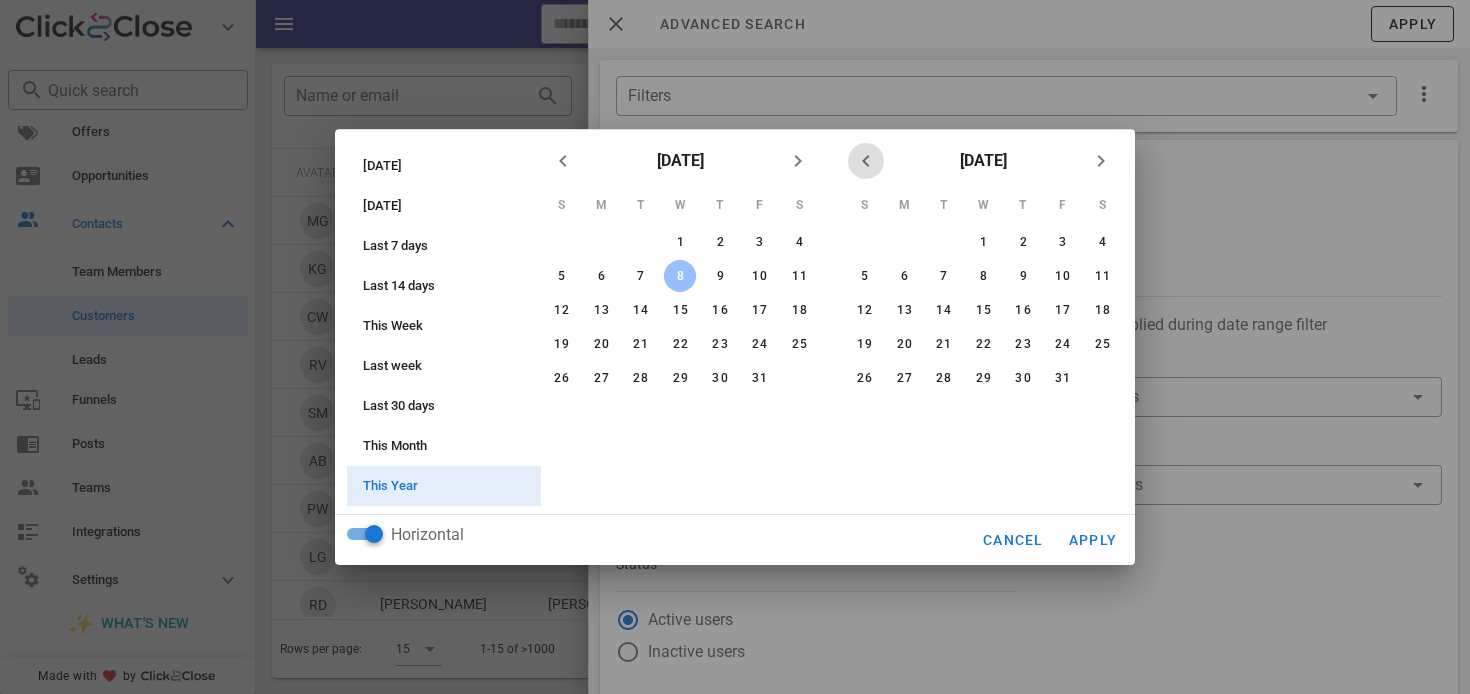 click at bounding box center (866, 161) 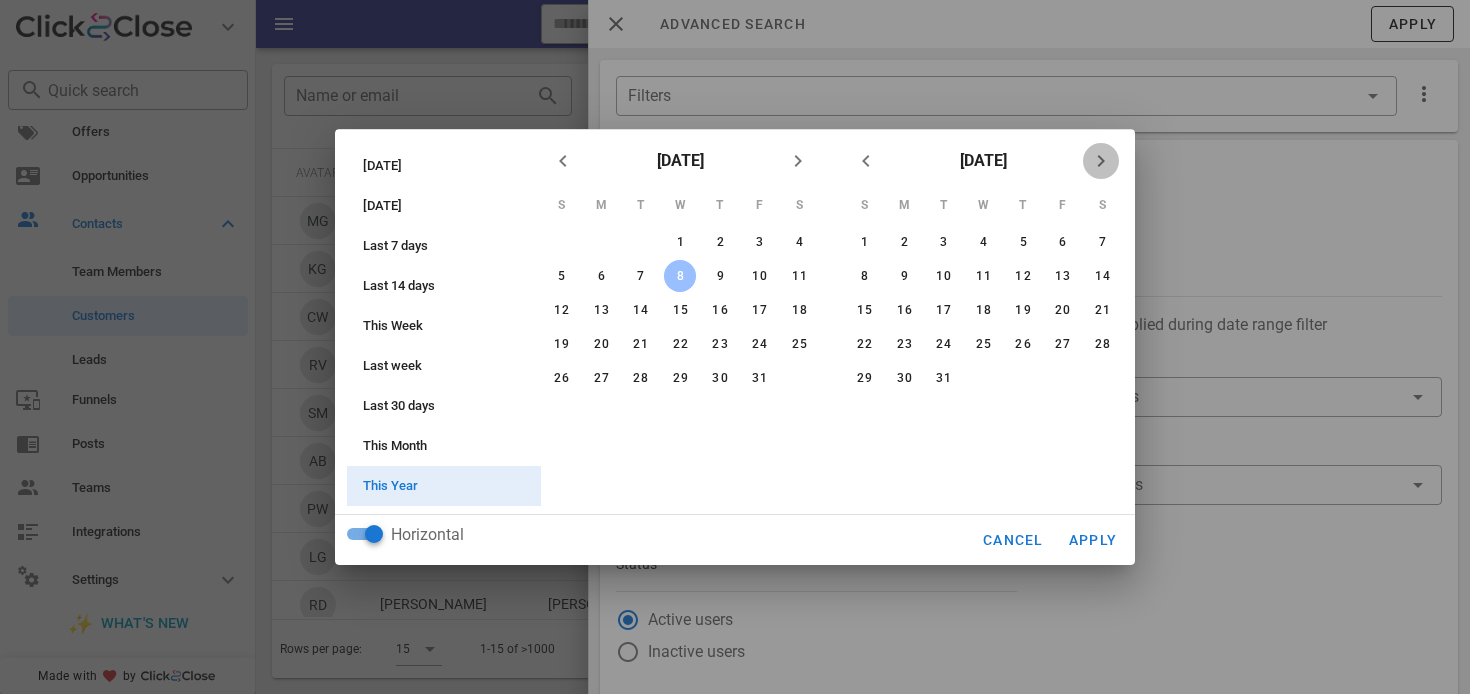 click at bounding box center [1101, 161] 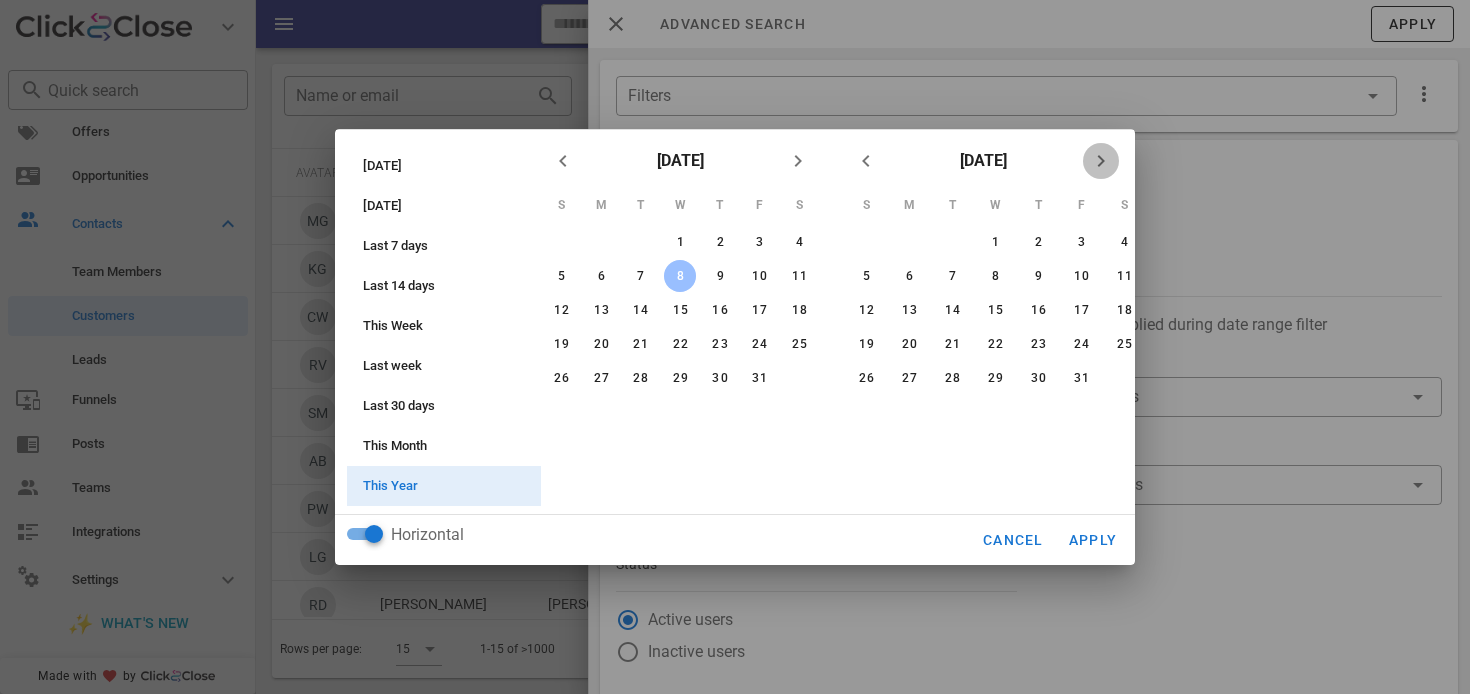 click at bounding box center (1101, 161) 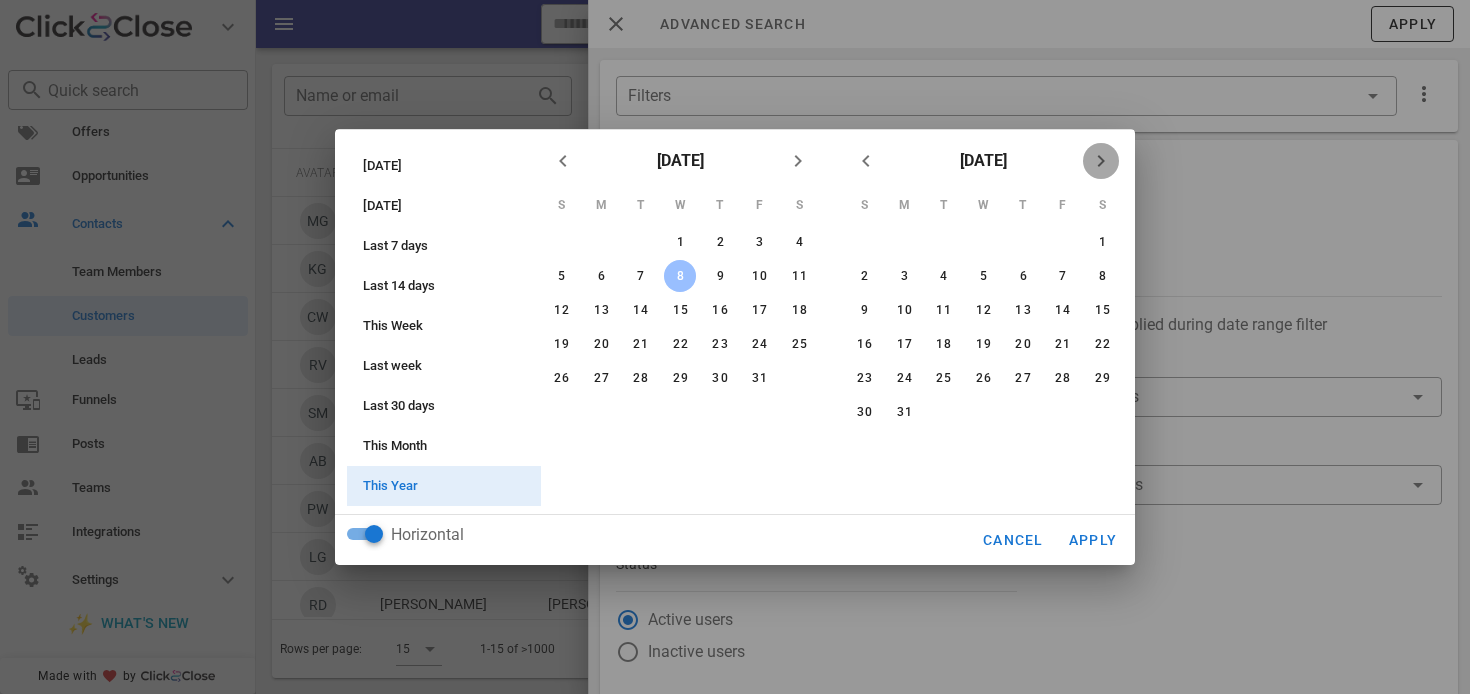 click at bounding box center (1101, 161) 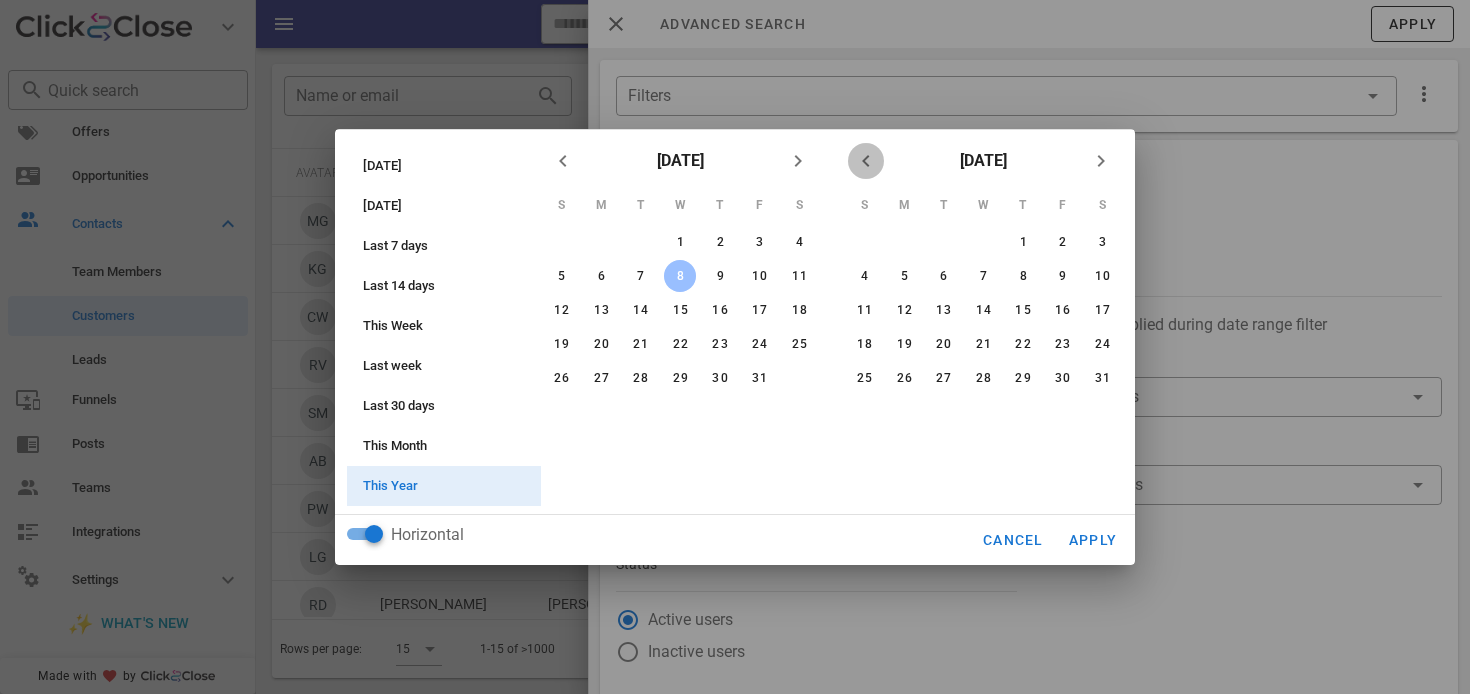 click at bounding box center [866, 161] 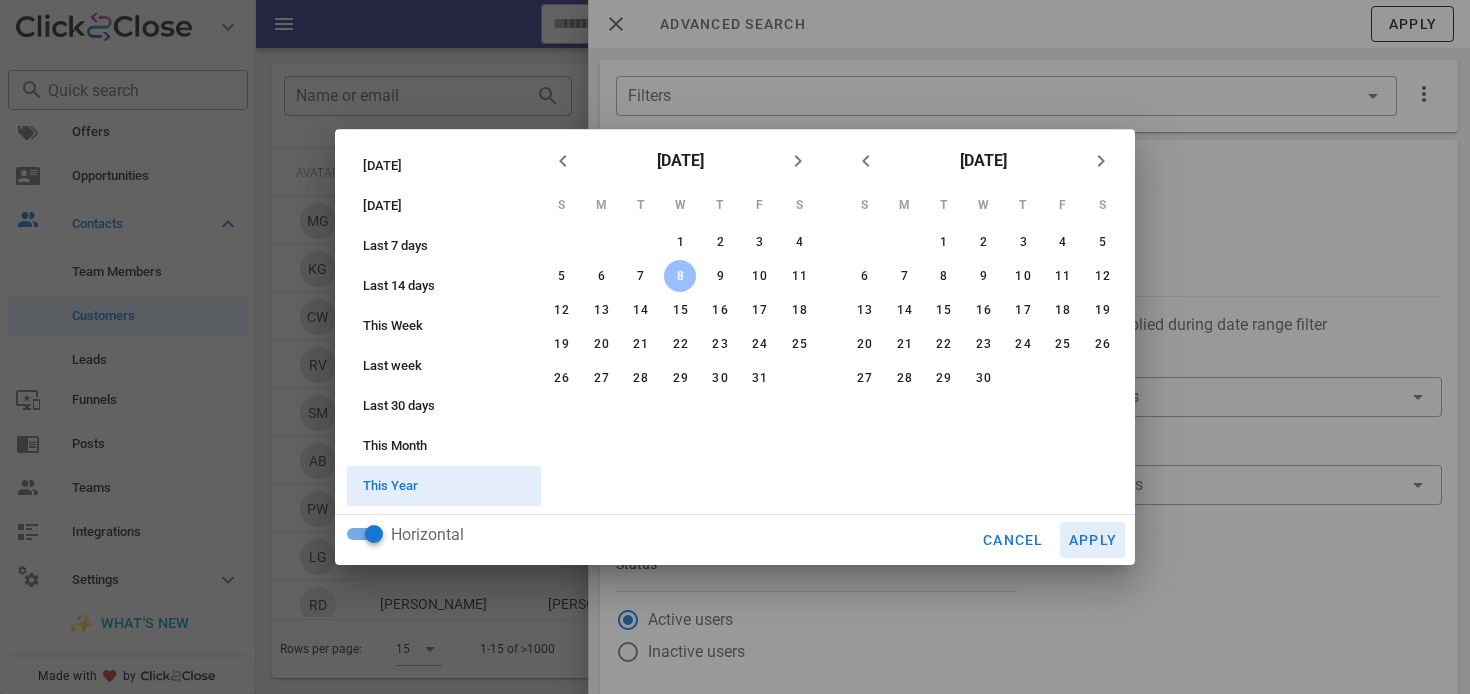 click on "Apply" at bounding box center [1093, 540] 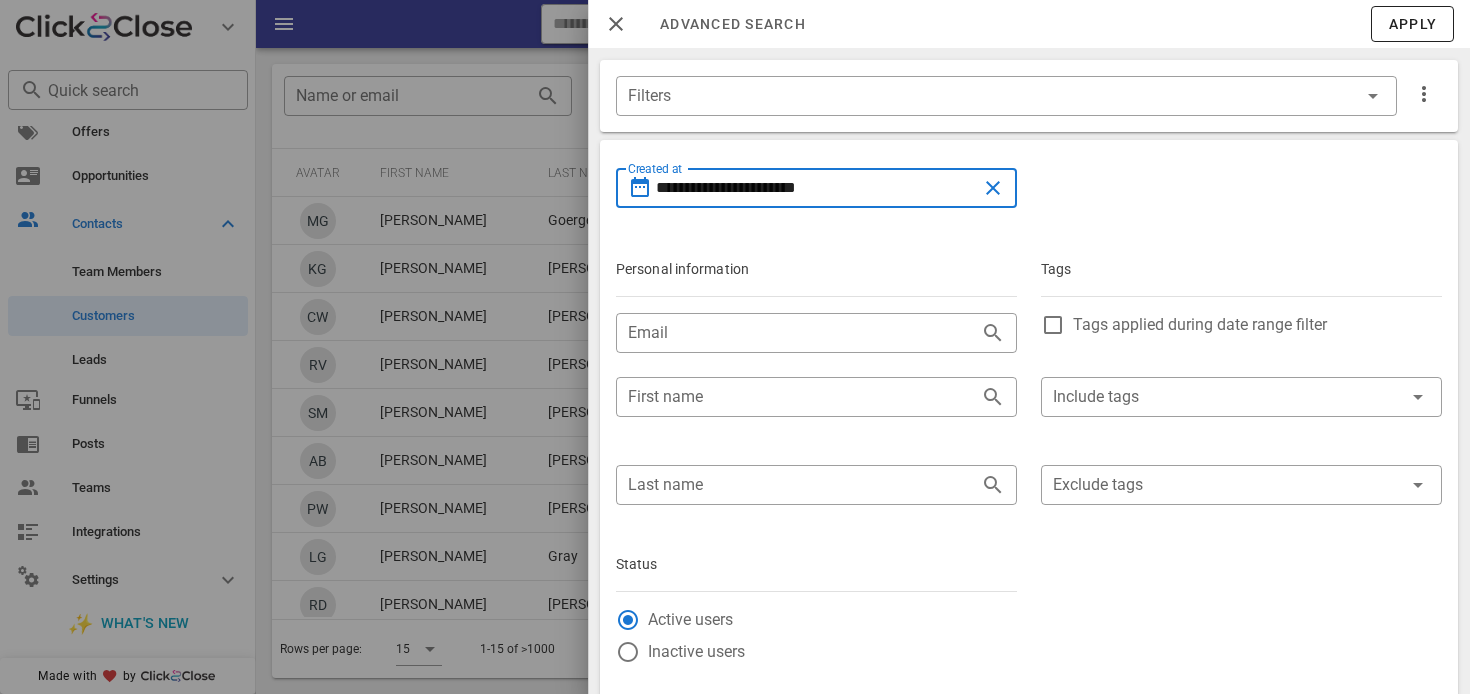 click on "**********" at bounding box center (816, 188) 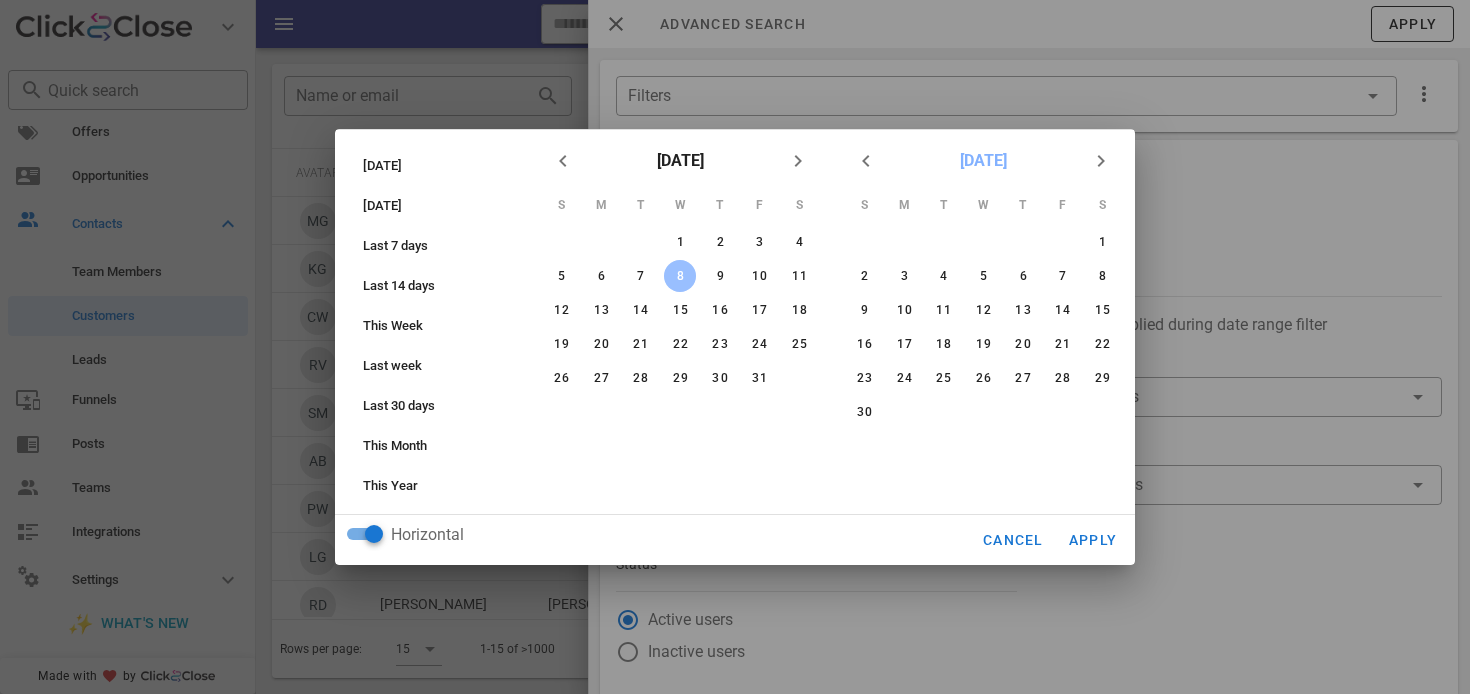 click on "June 2024" at bounding box center (983, 161) 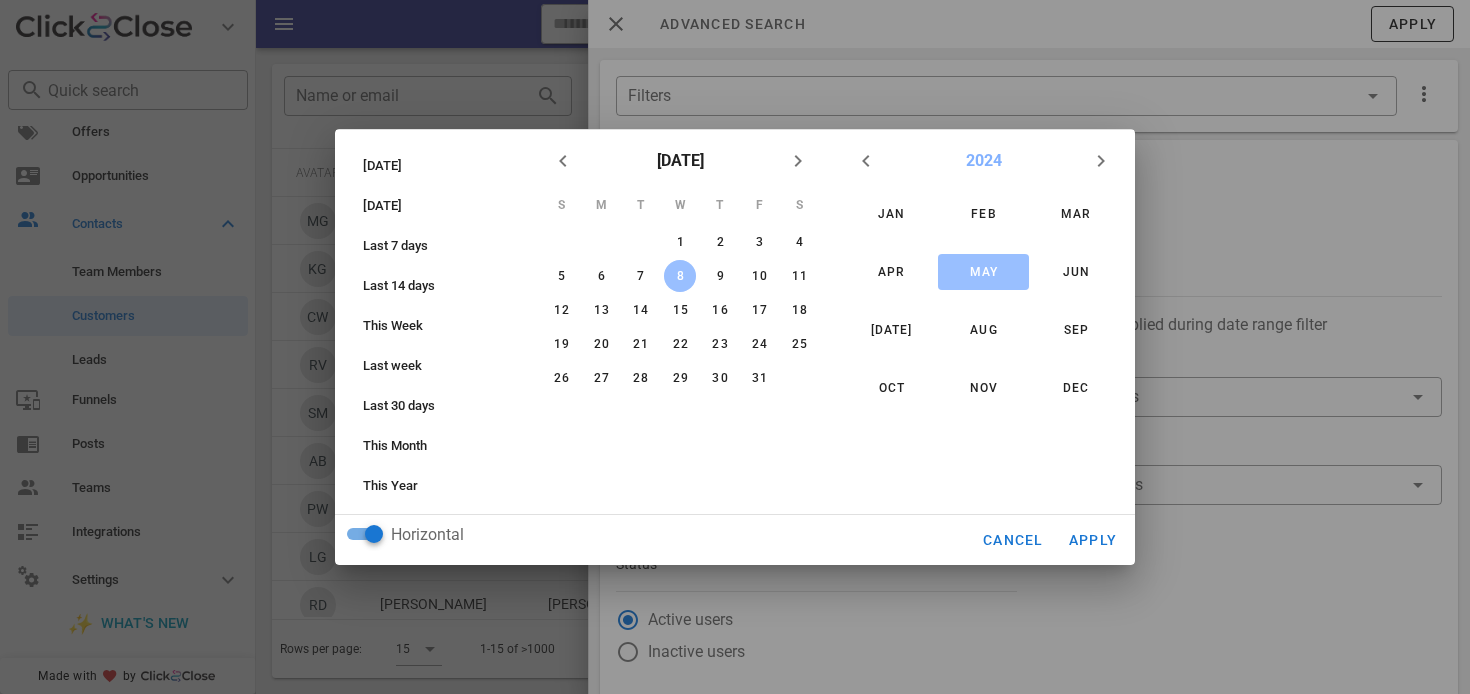 click on "2024" at bounding box center [984, 161] 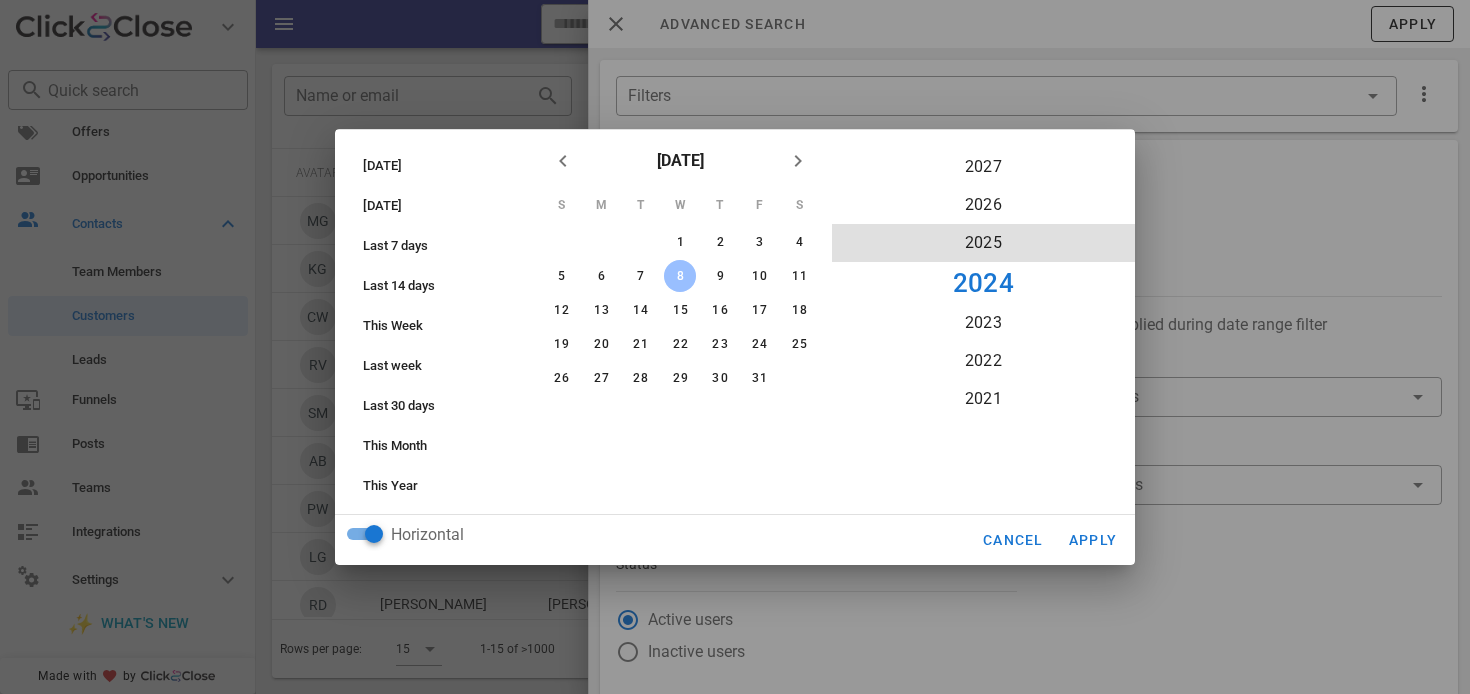 click on "2025" at bounding box center [983, 243] 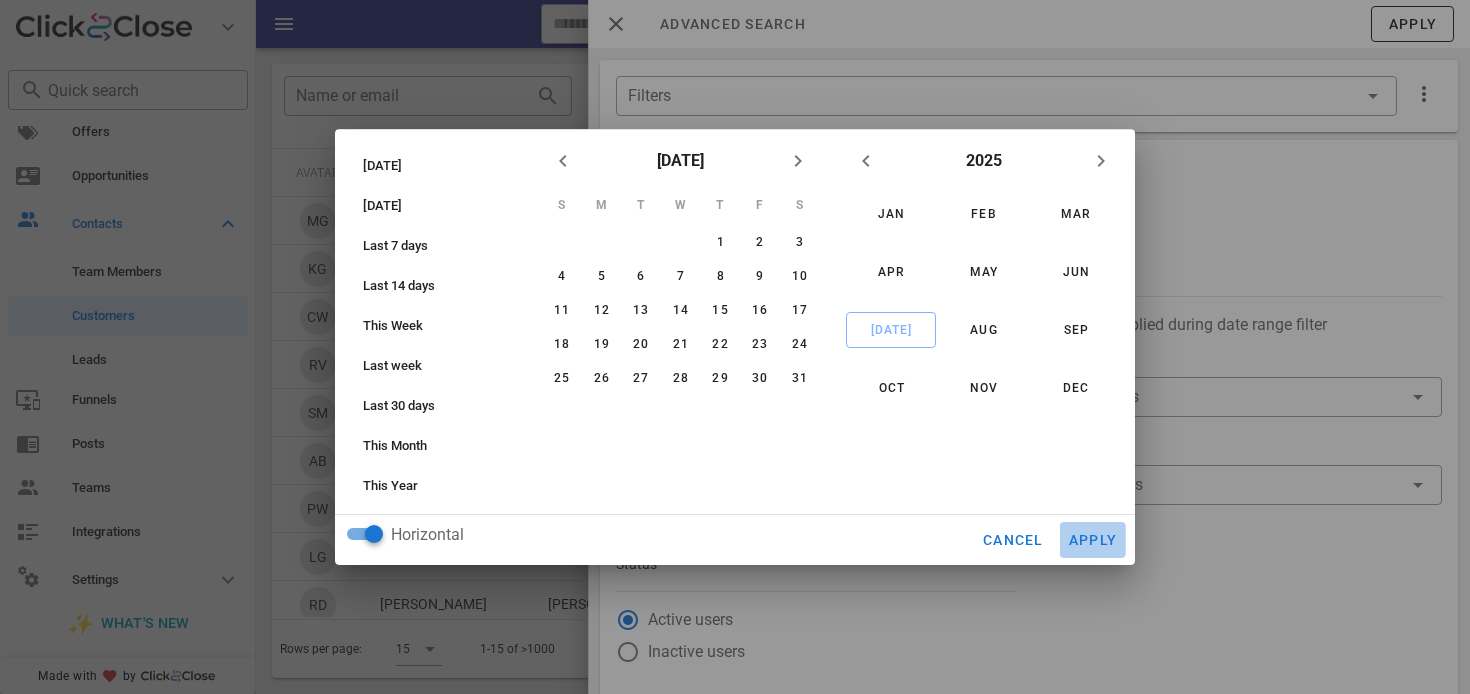click on "Apply" at bounding box center (1093, 540) 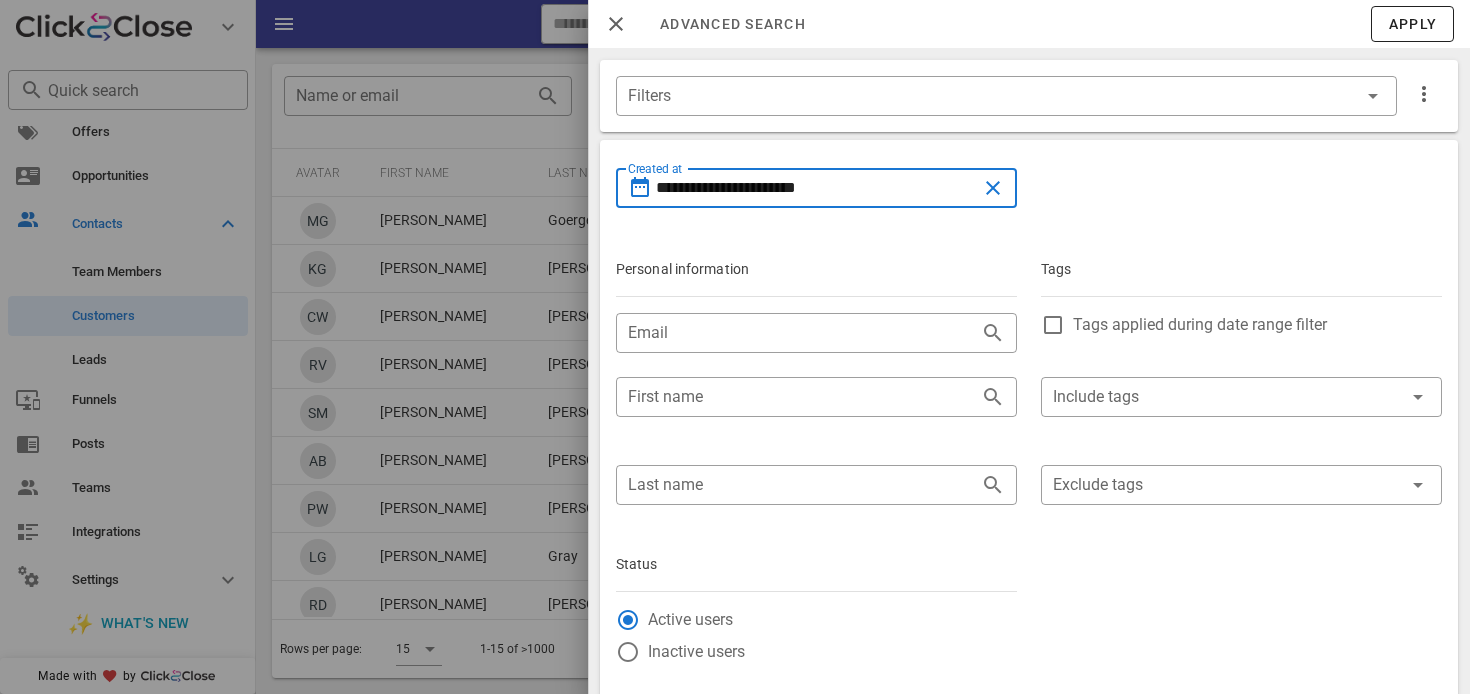 drag, startPoint x: 853, startPoint y: 187, endPoint x: 830, endPoint y: 189, distance: 23.086792 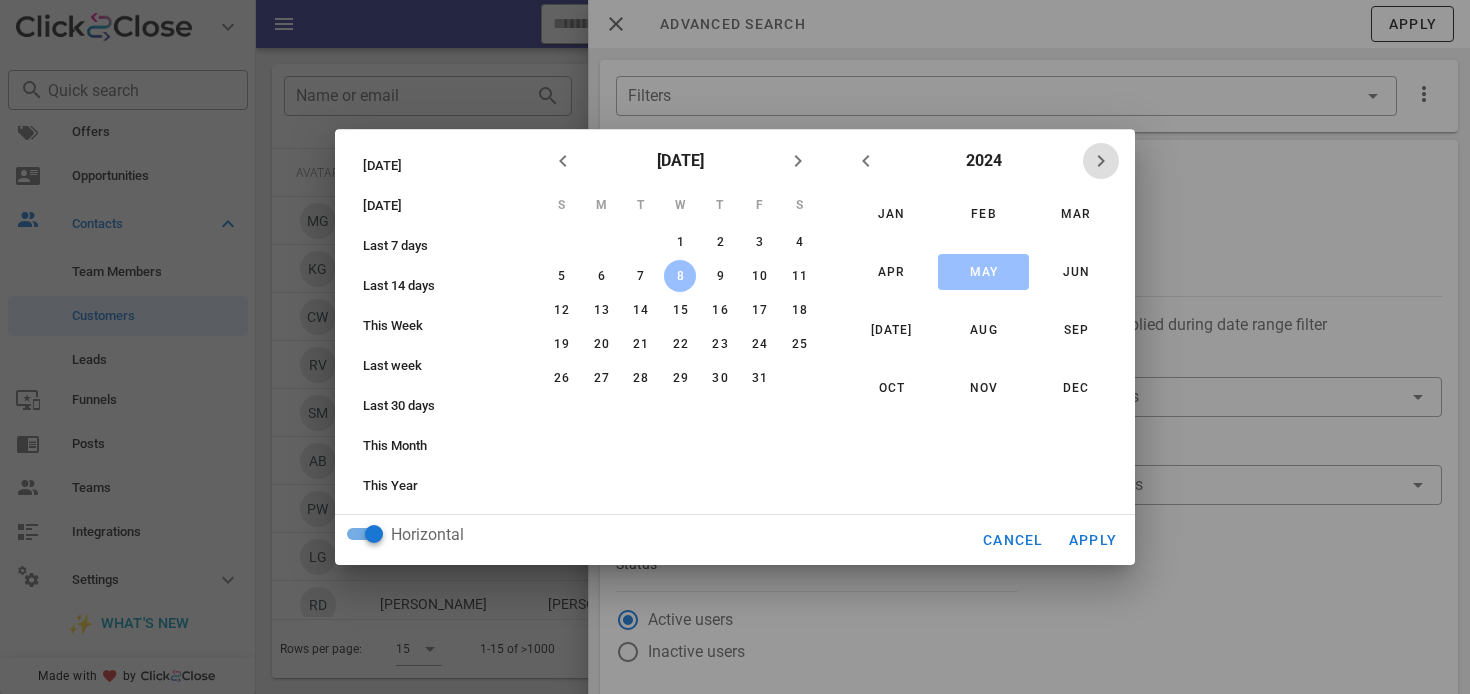 click at bounding box center (1101, 161) 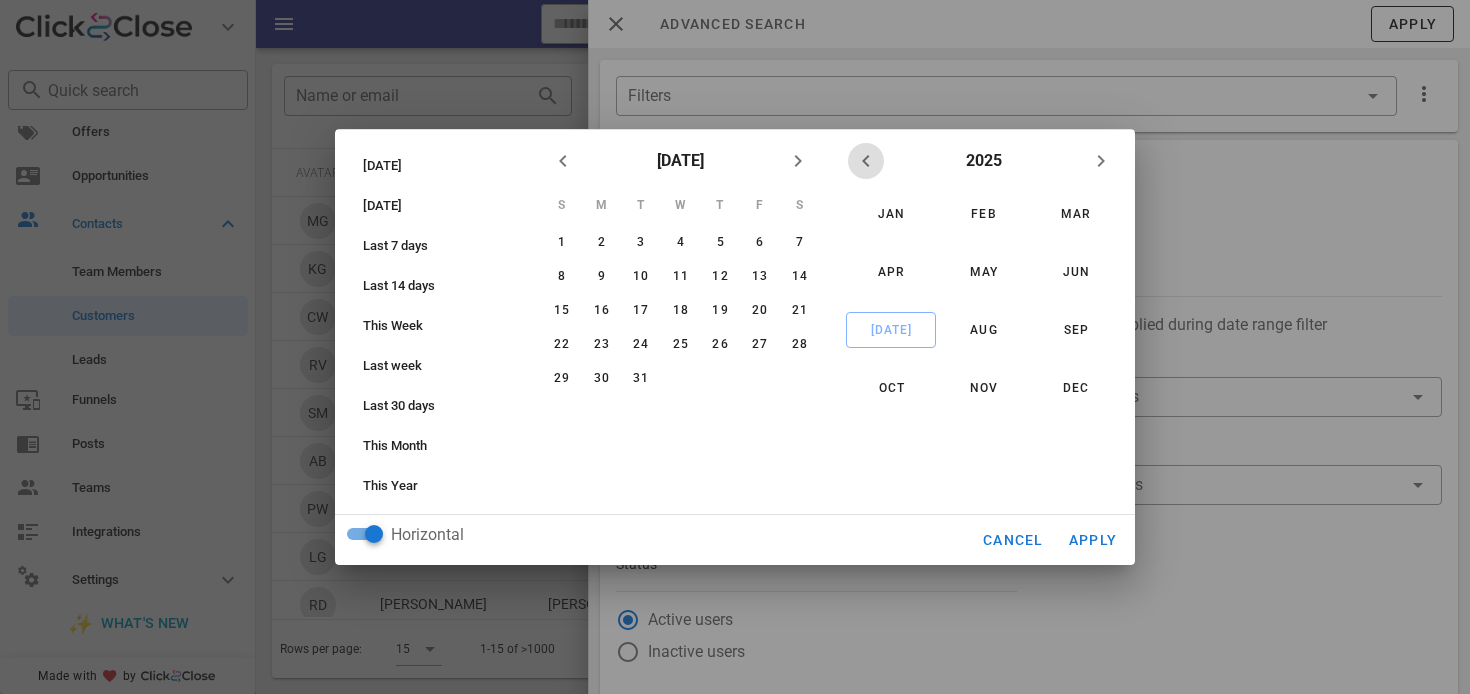 click at bounding box center (866, 161) 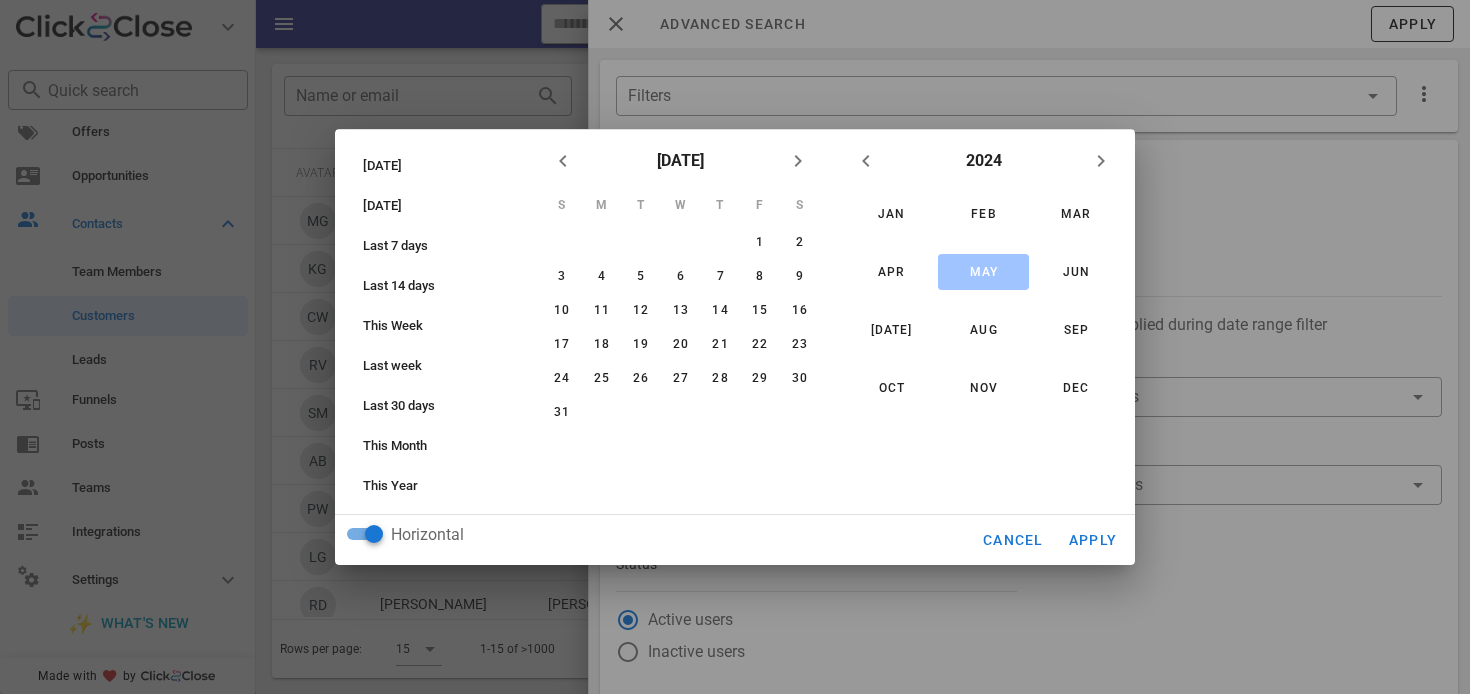 click on "May" at bounding box center [983, 272] 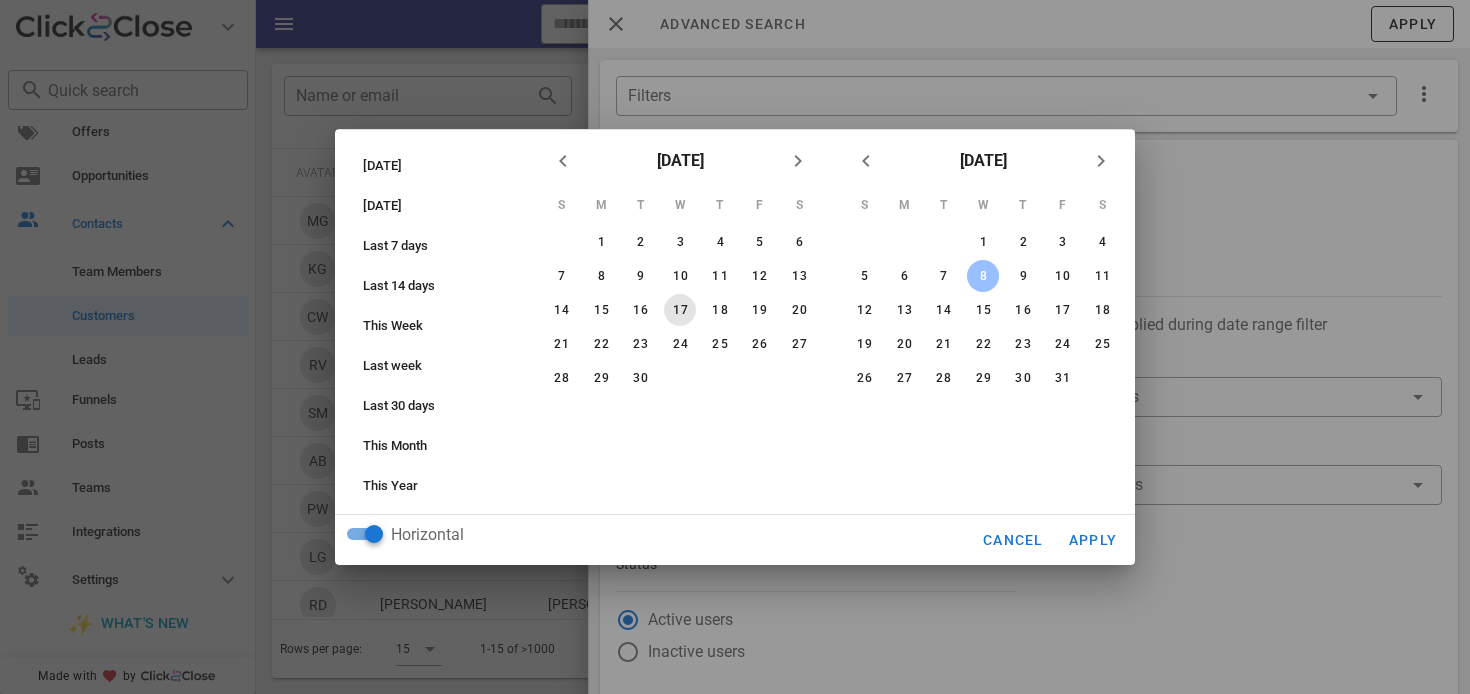 click on "17" at bounding box center [680, 310] 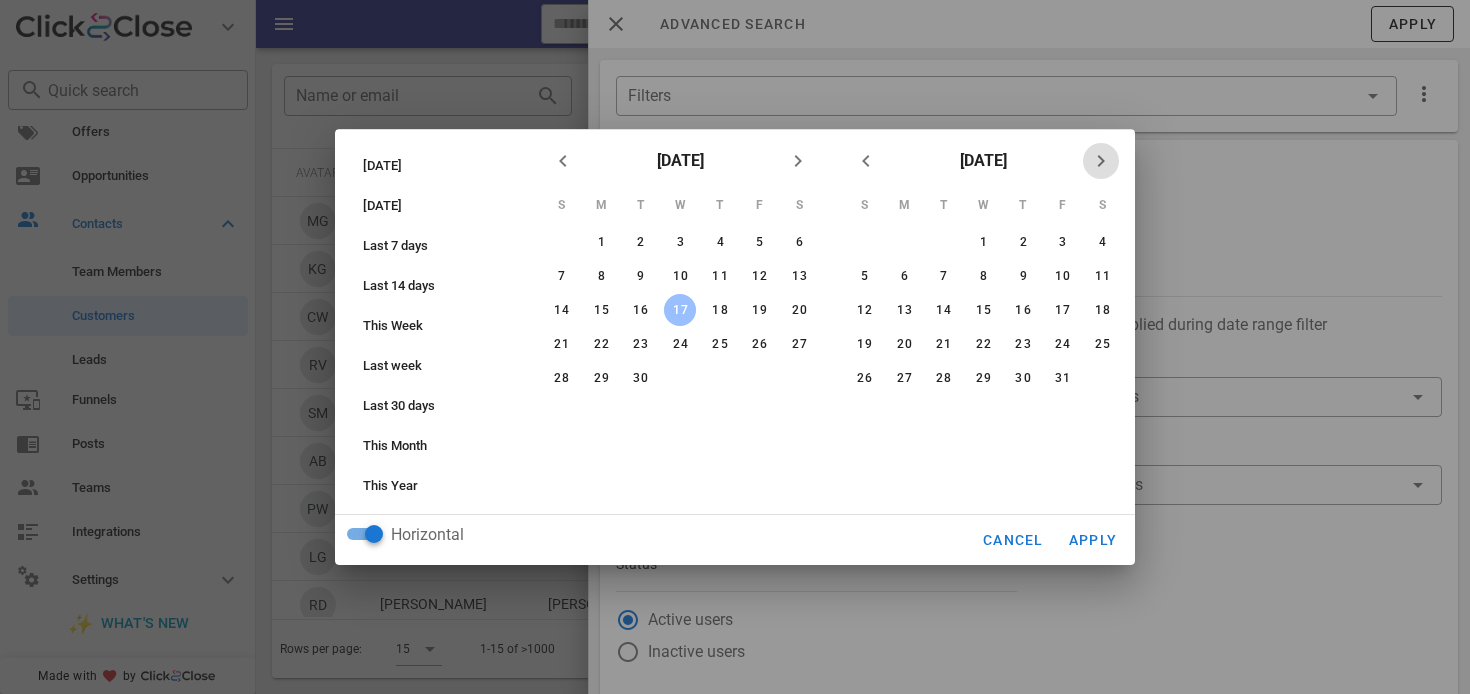 click at bounding box center (1101, 161) 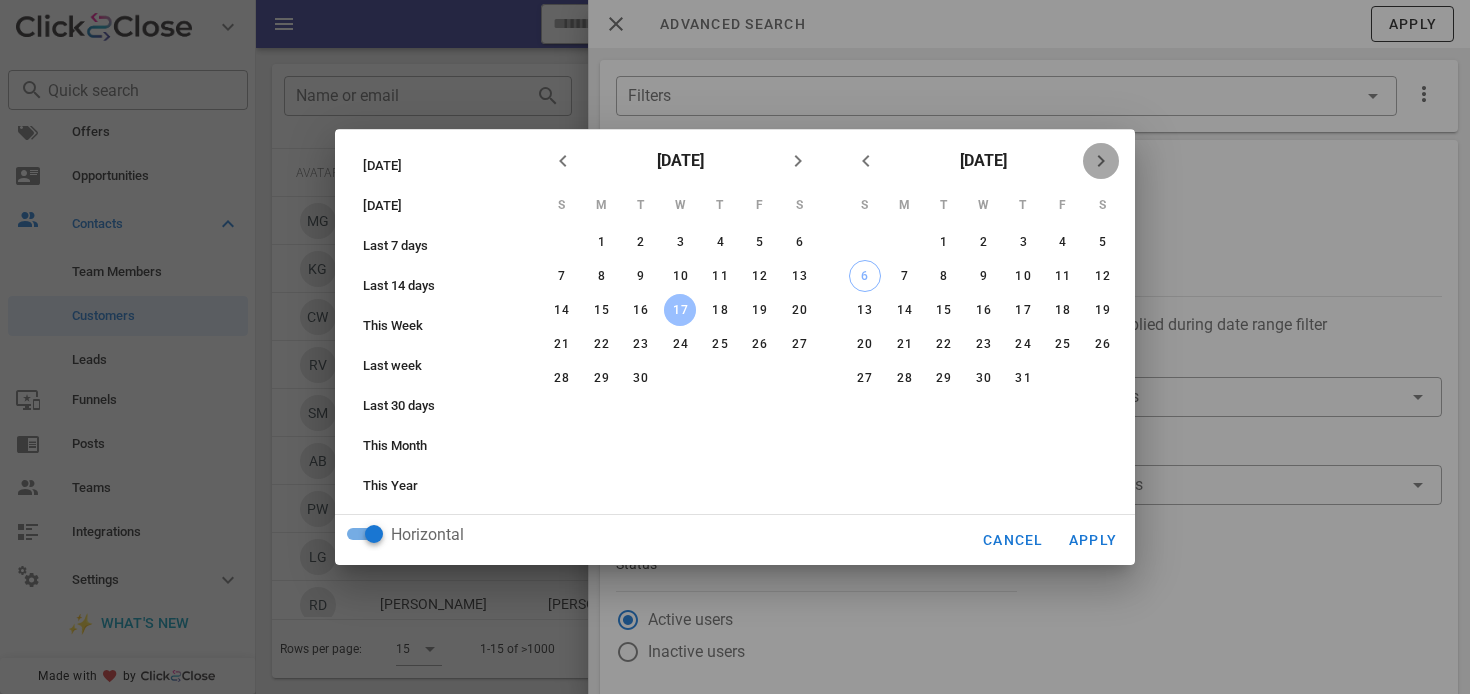 click at bounding box center [1101, 161] 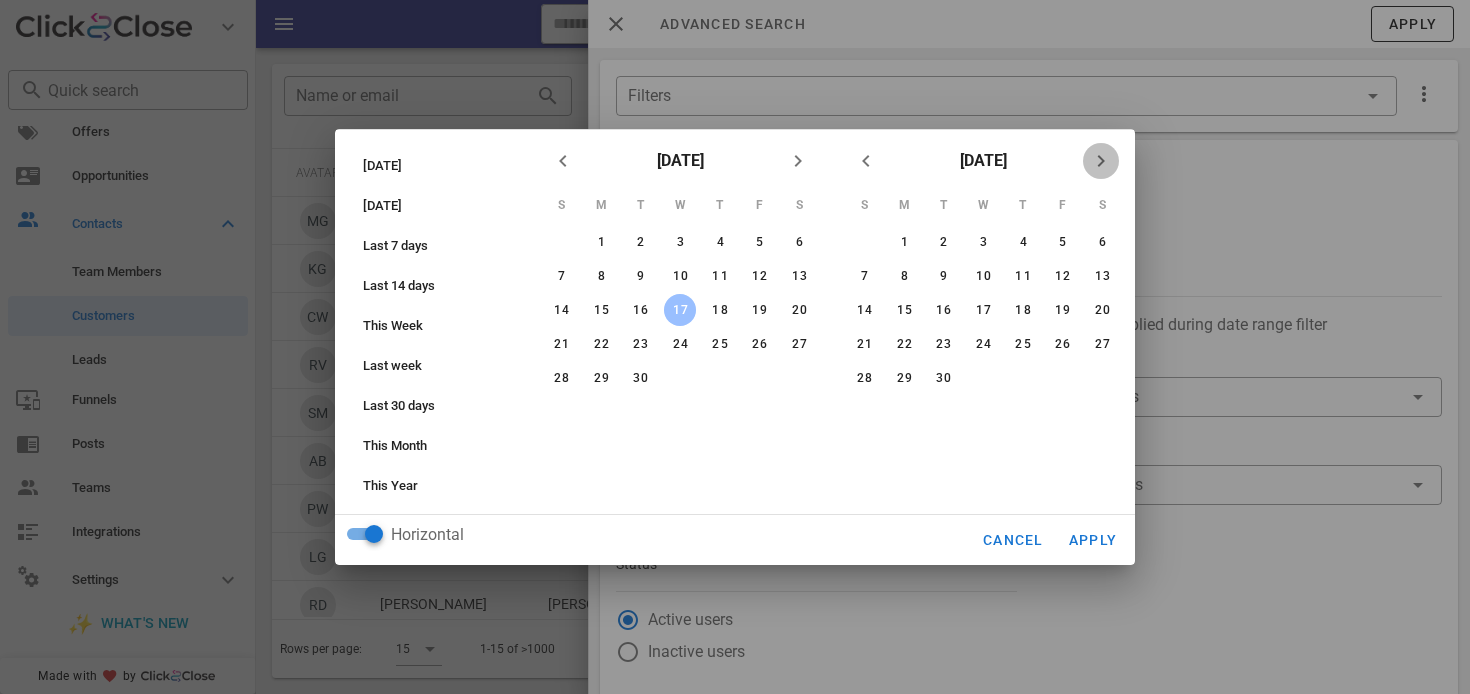 click at bounding box center (1101, 161) 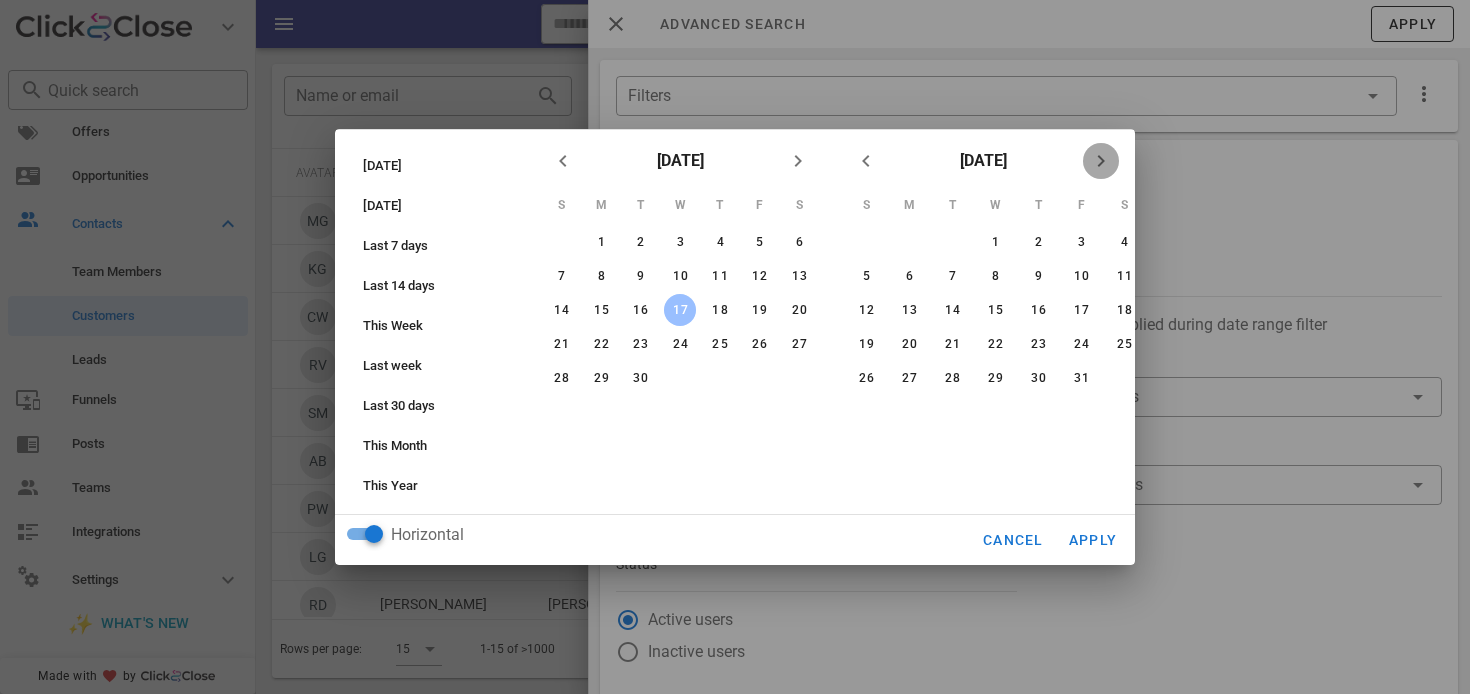 click at bounding box center (1101, 161) 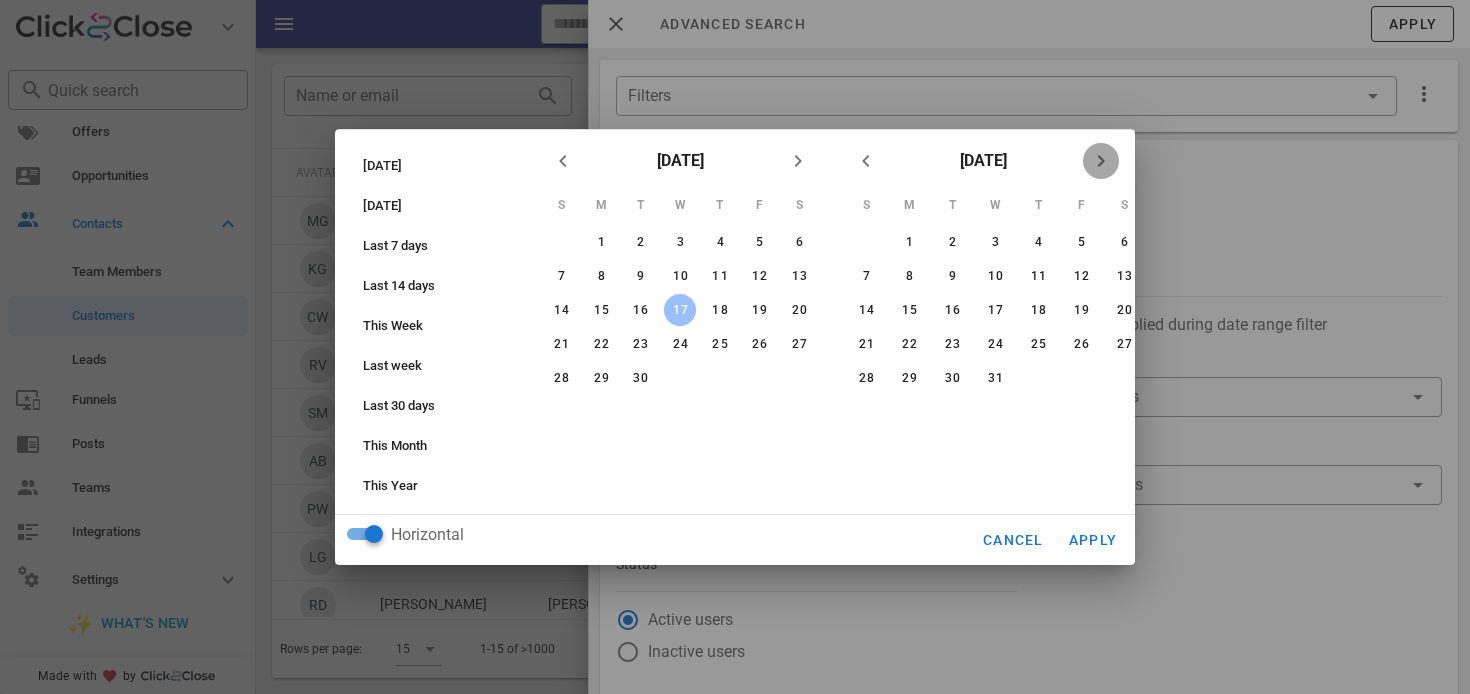 click at bounding box center [1101, 161] 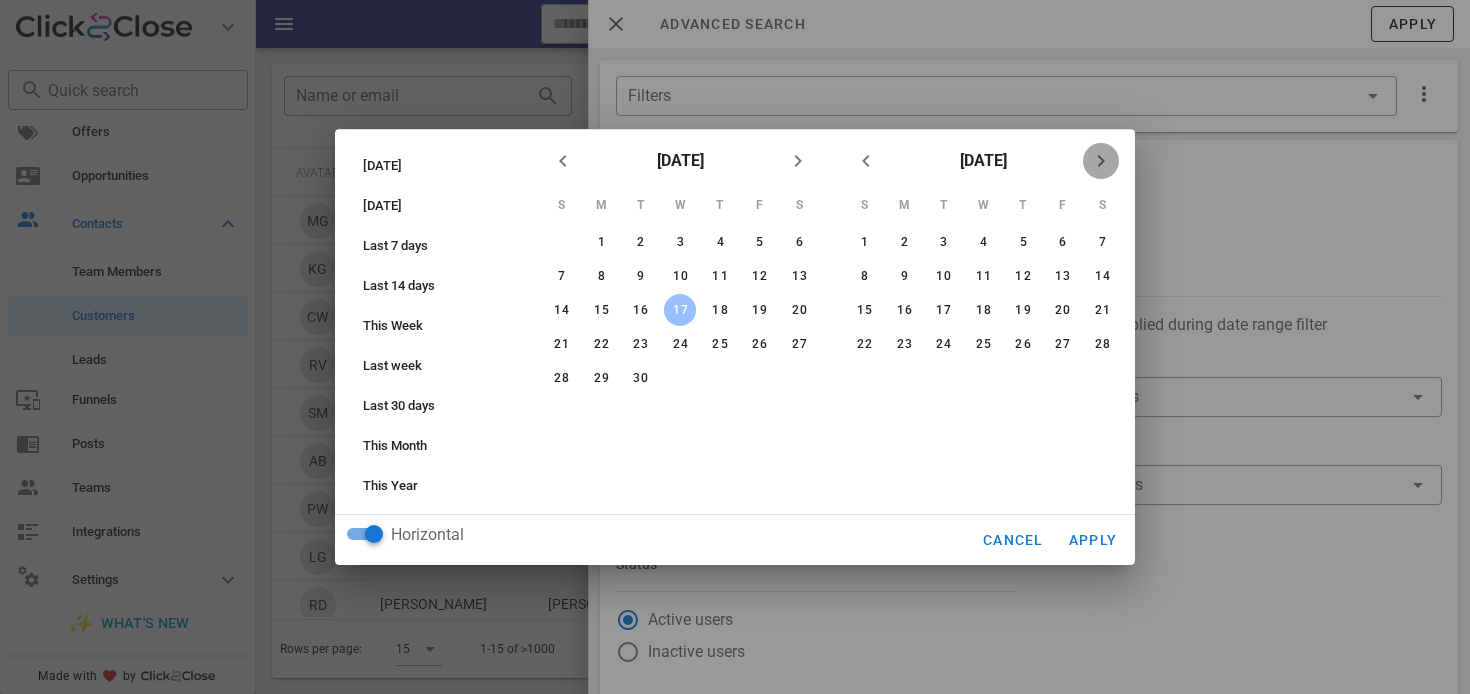 click at bounding box center [1101, 161] 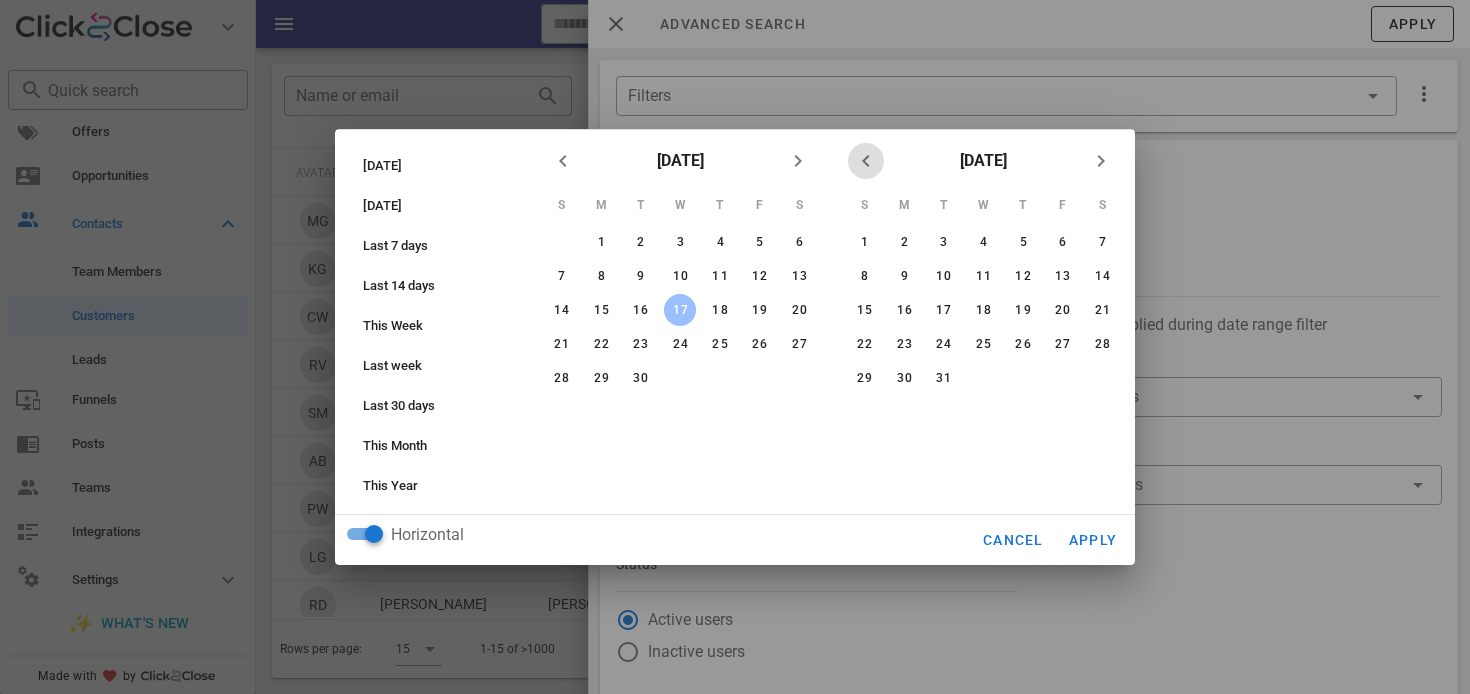 click at bounding box center (866, 161) 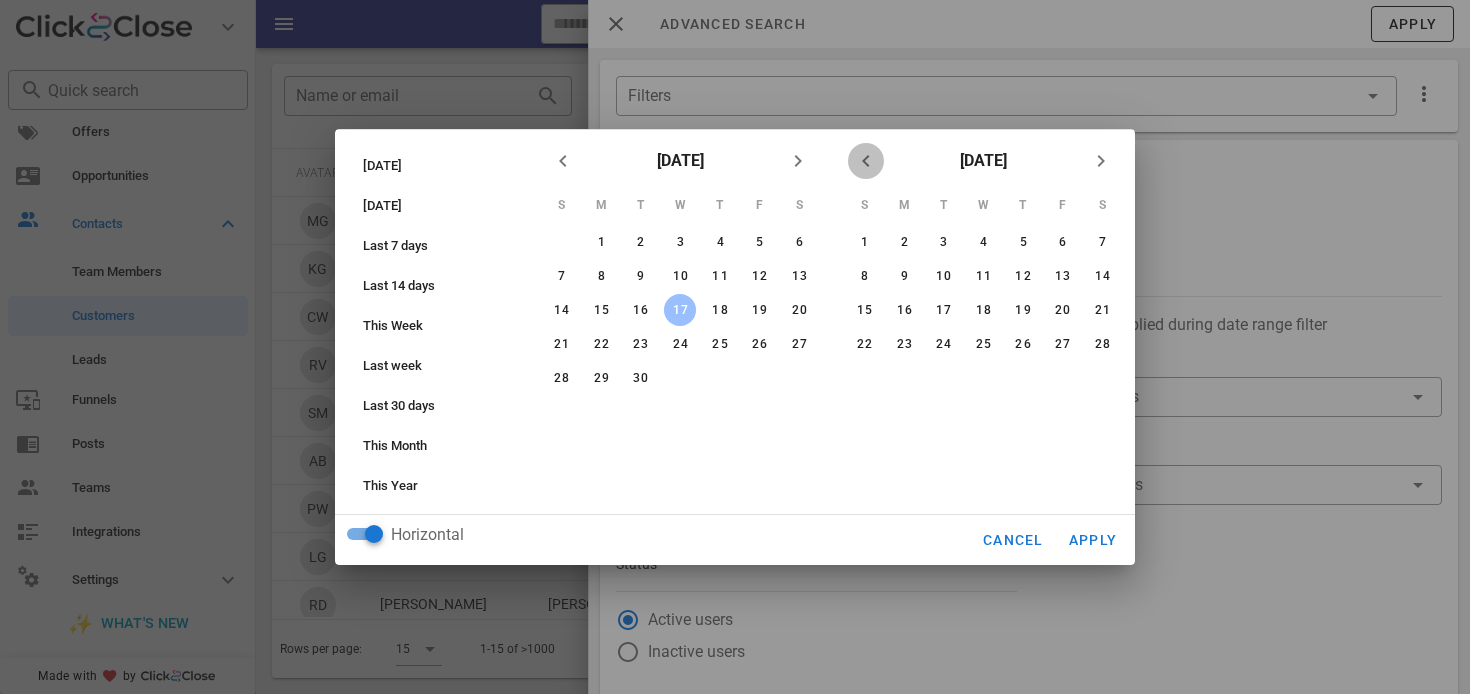 click at bounding box center (866, 161) 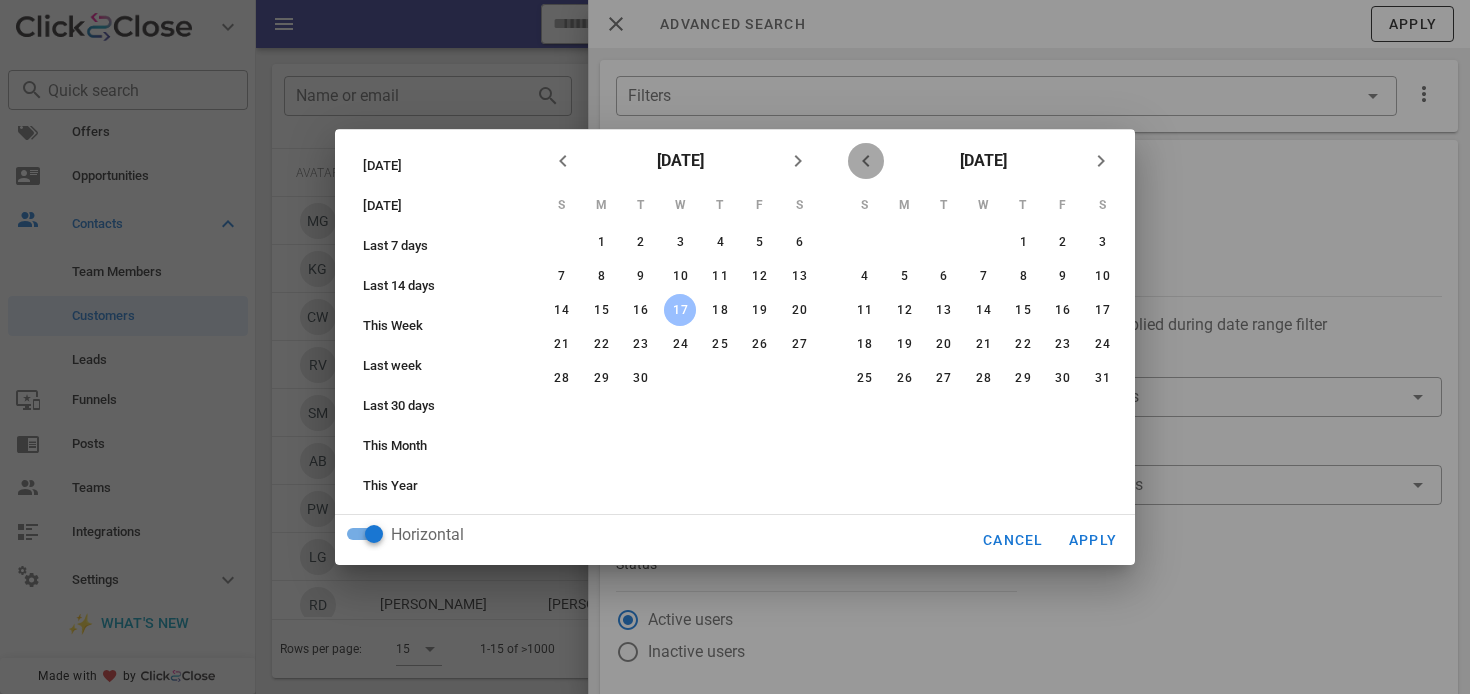 click at bounding box center [866, 161] 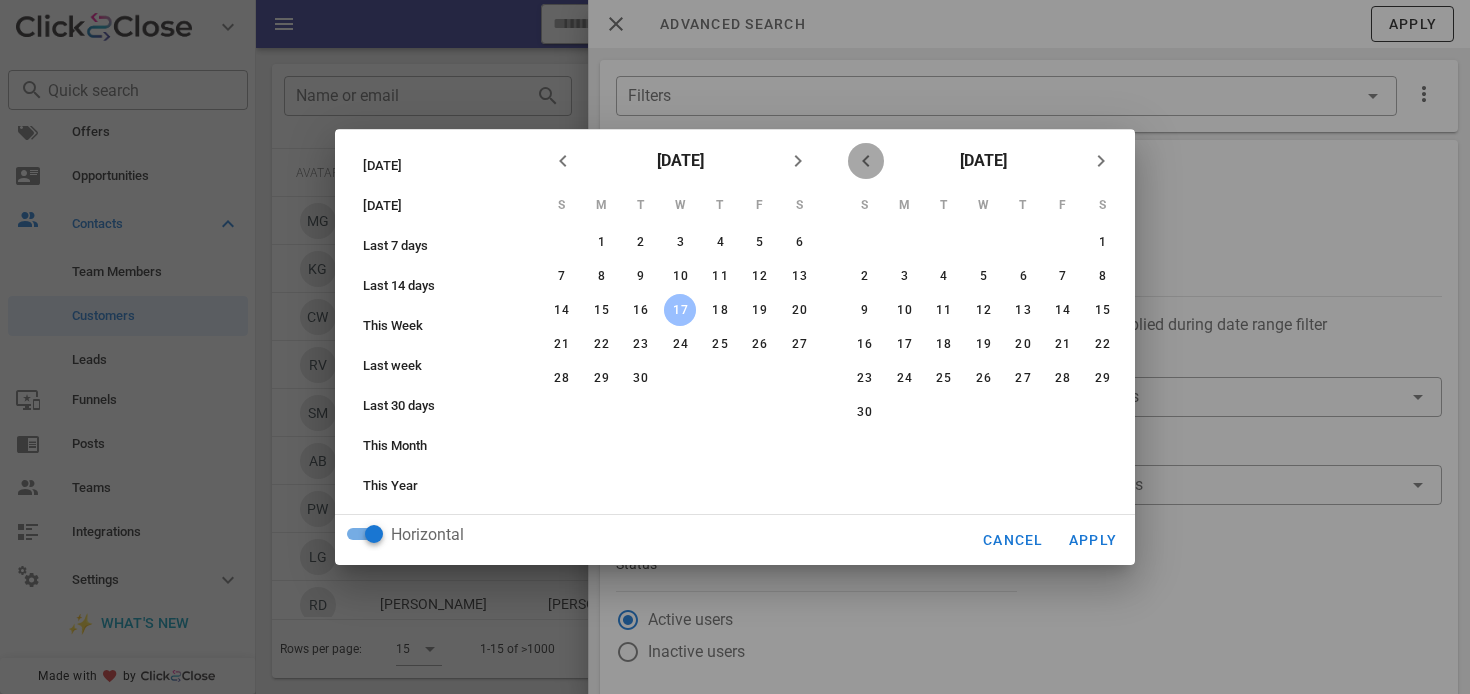 click at bounding box center [866, 161] 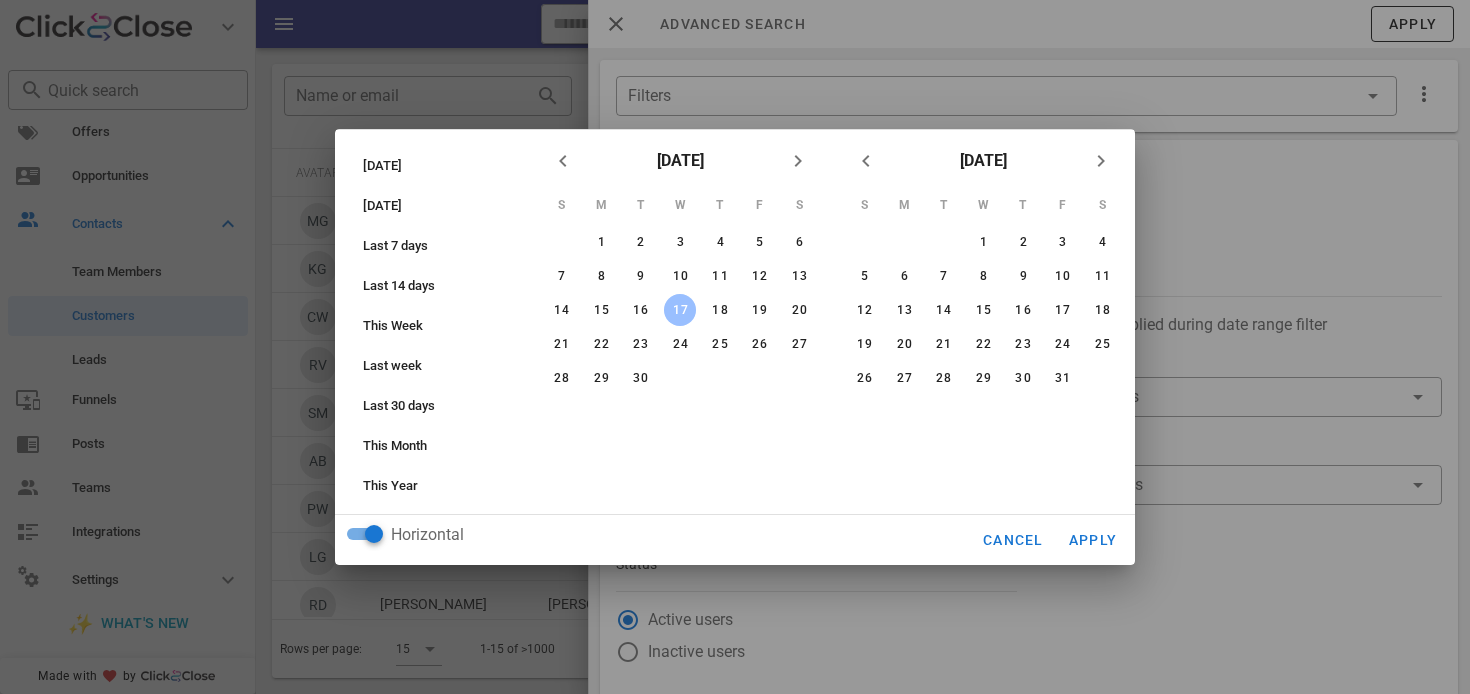 click on "October 2025" at bounding box center (983, 161) 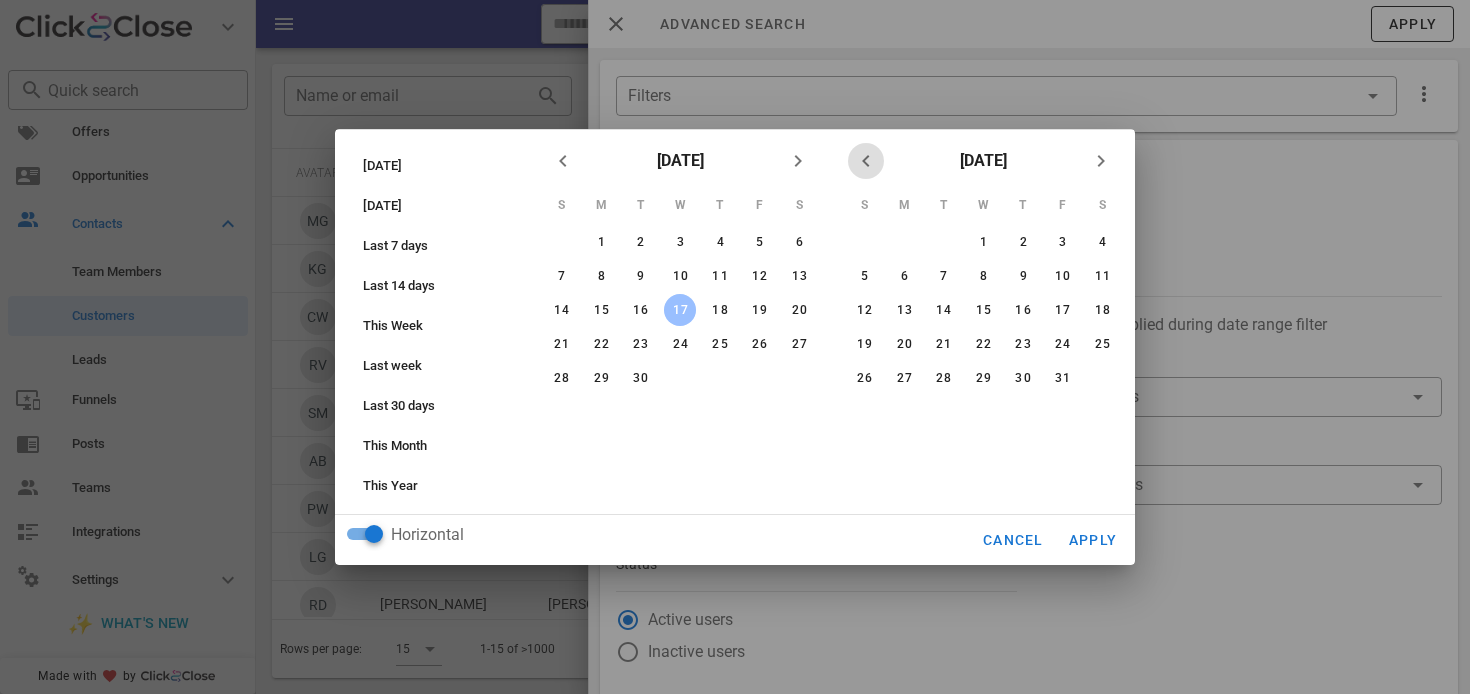 click at bounding box center [866, 161] 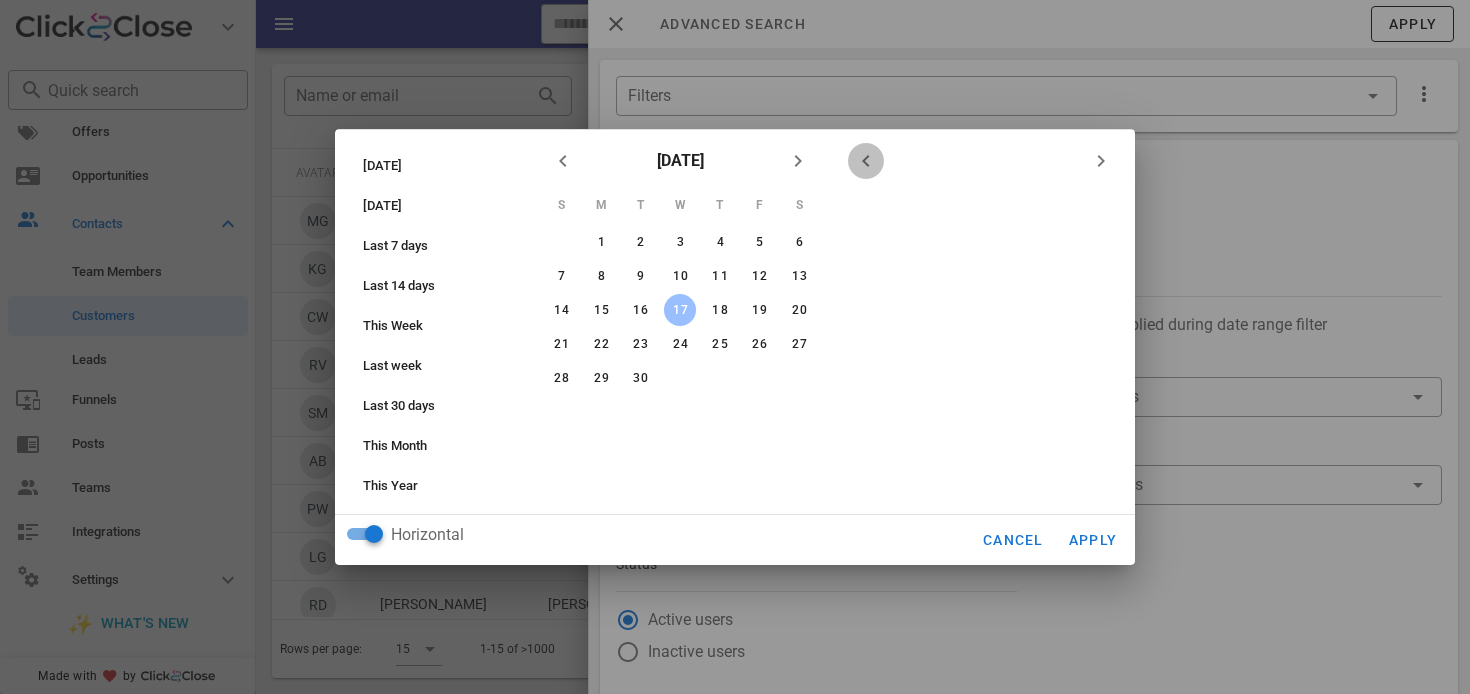 click at bounding box center [866, 161] 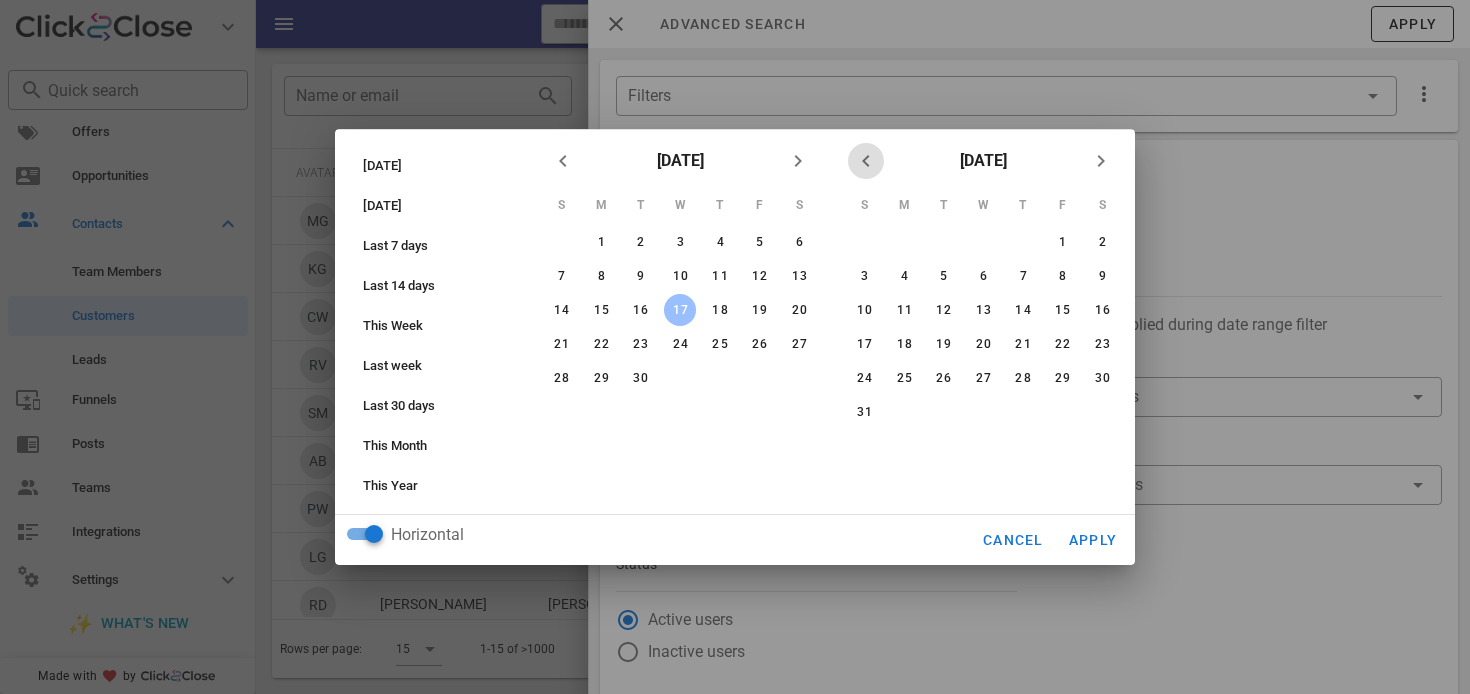 click at bounding box center [866, 161] 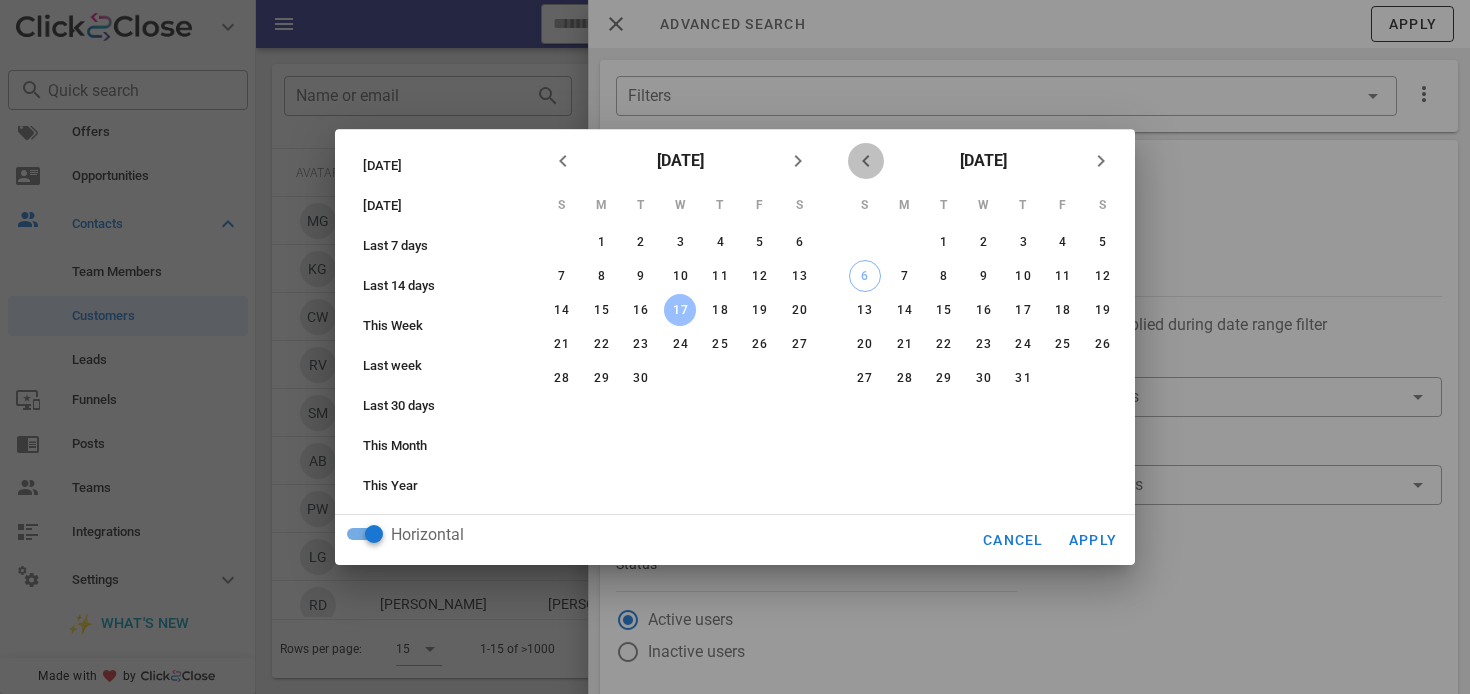 click at bounding box center [866, 161] 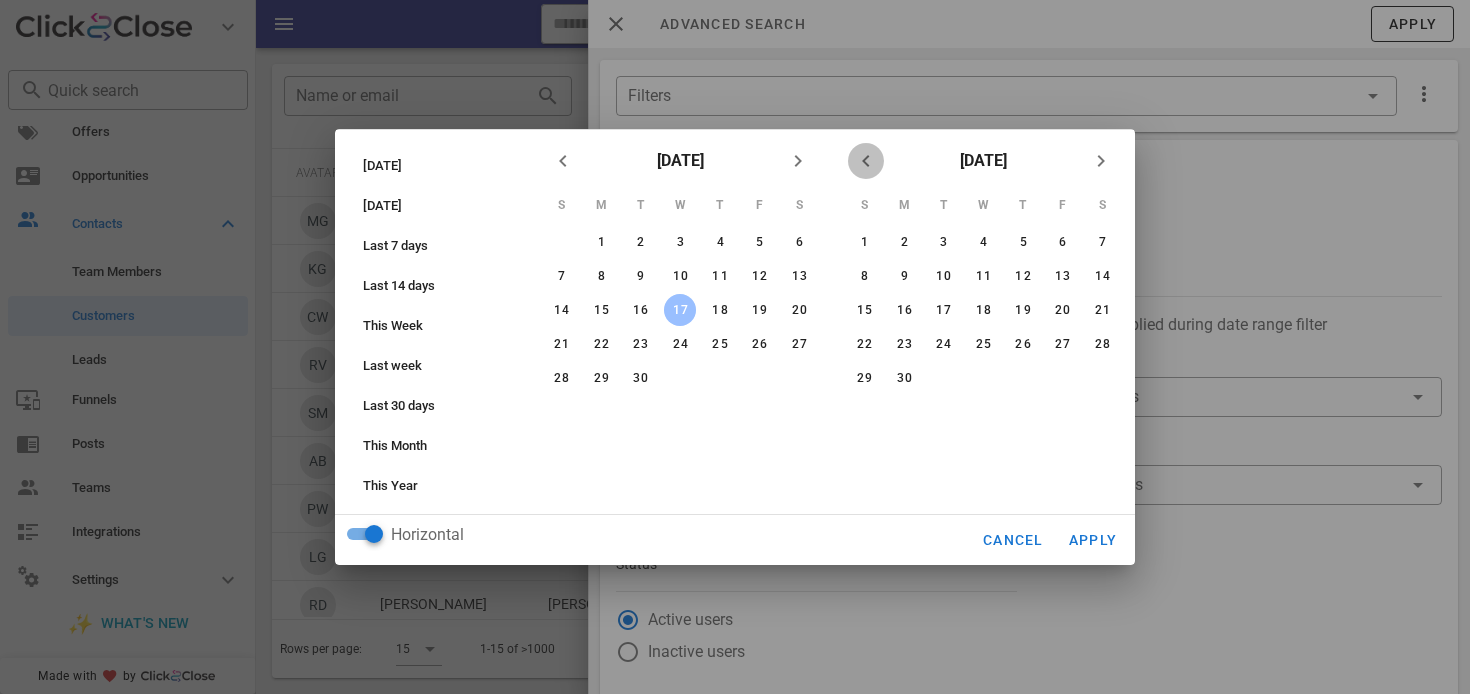 click at bounding box center [866, 161] 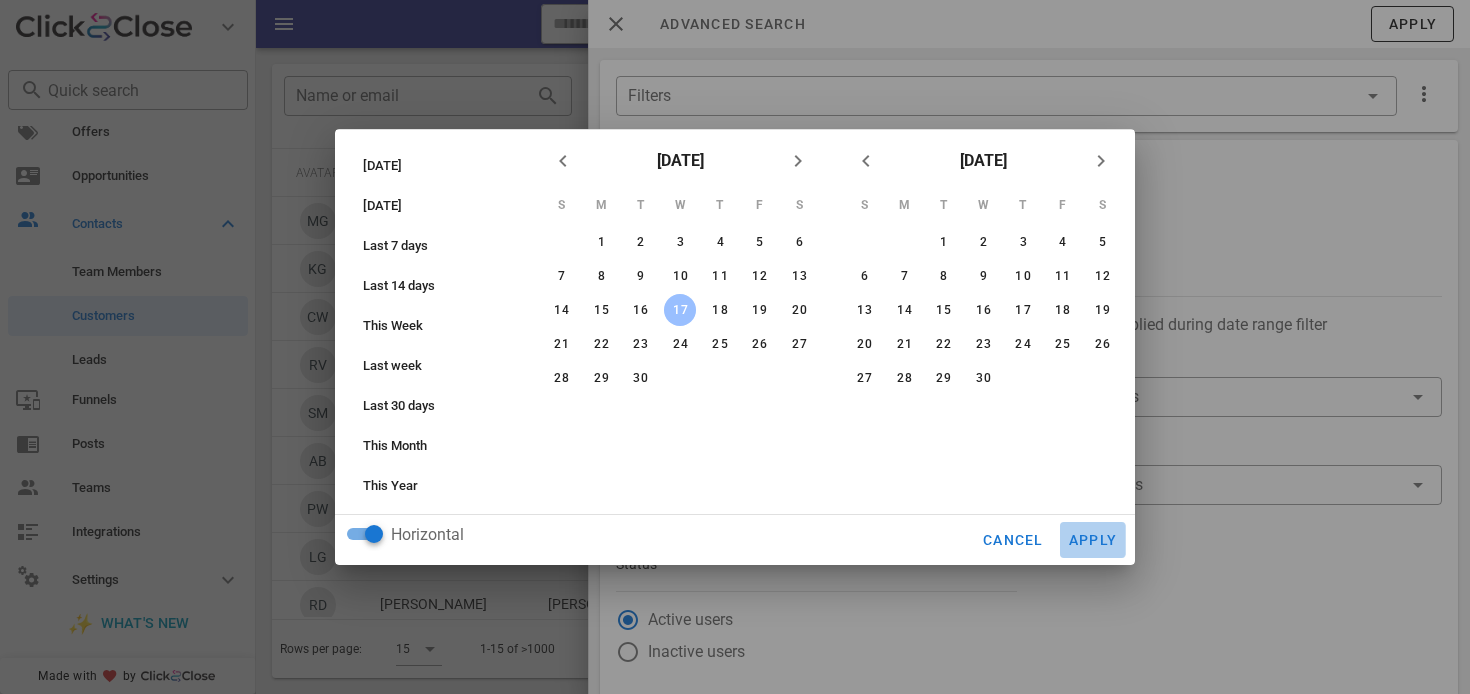 click on "Apply" at bounding box center [1093, 540] 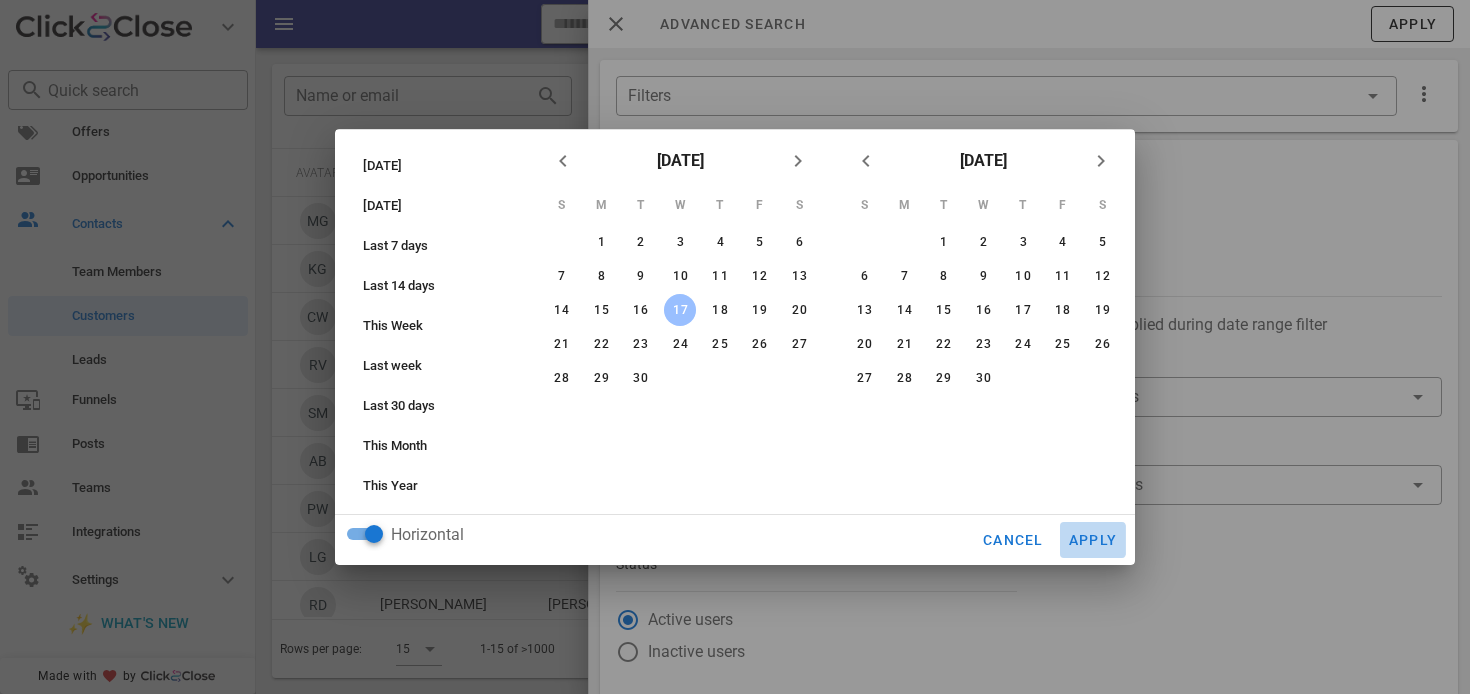 type on "**********" 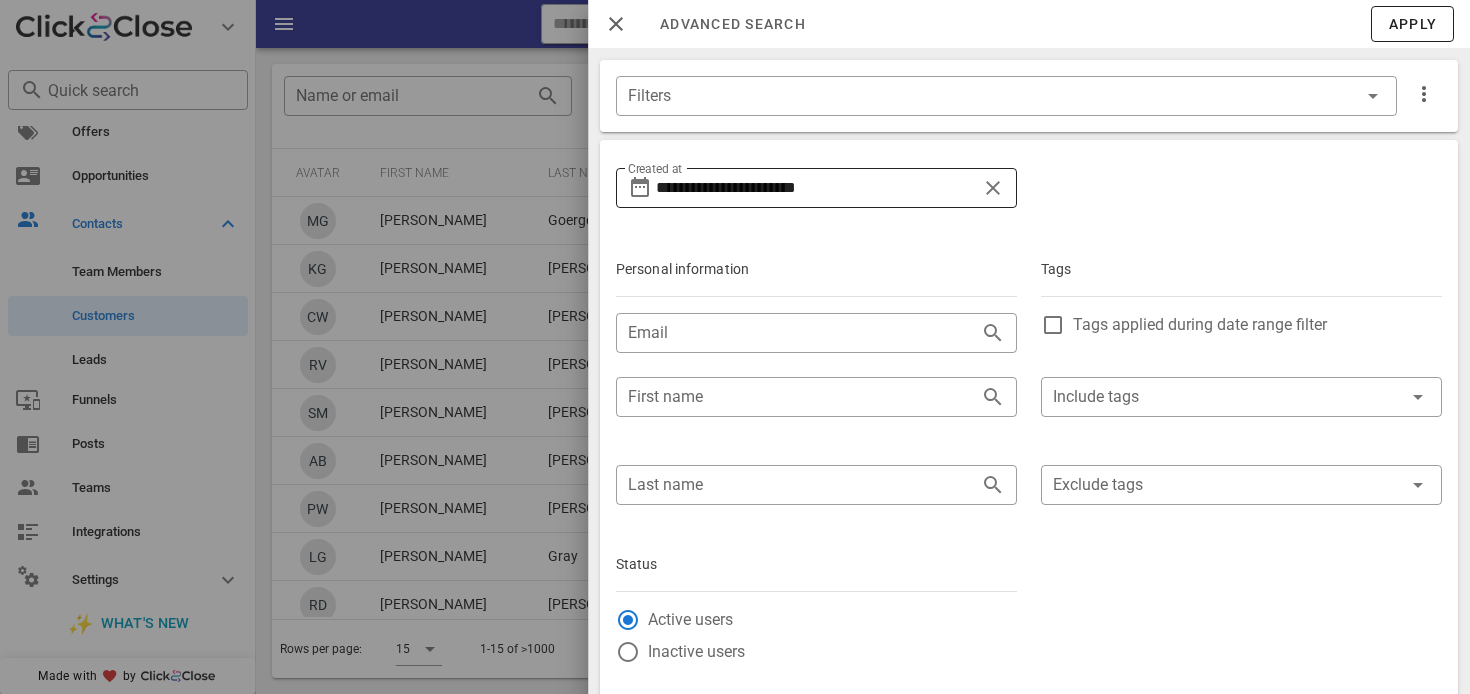 click on "**********" at bounding box center (816, 188) 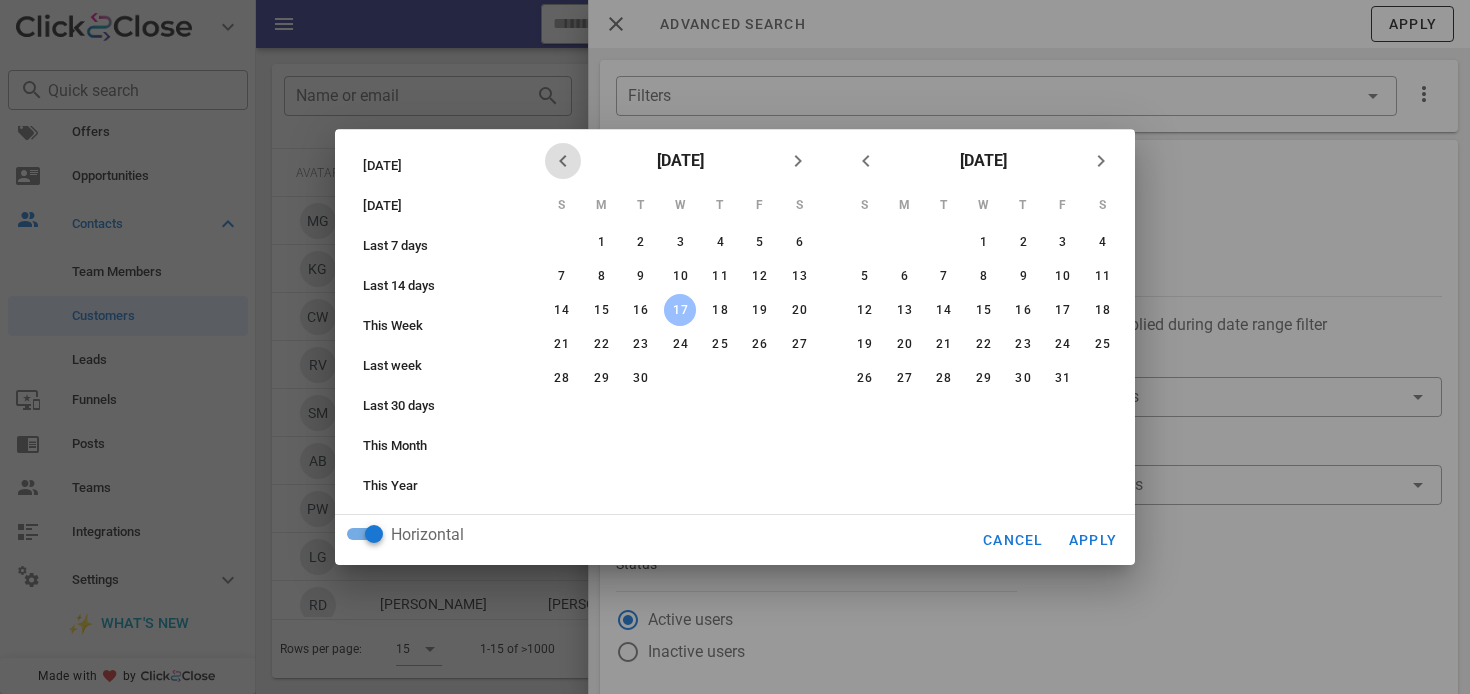 click at bounding box center (563, 161) 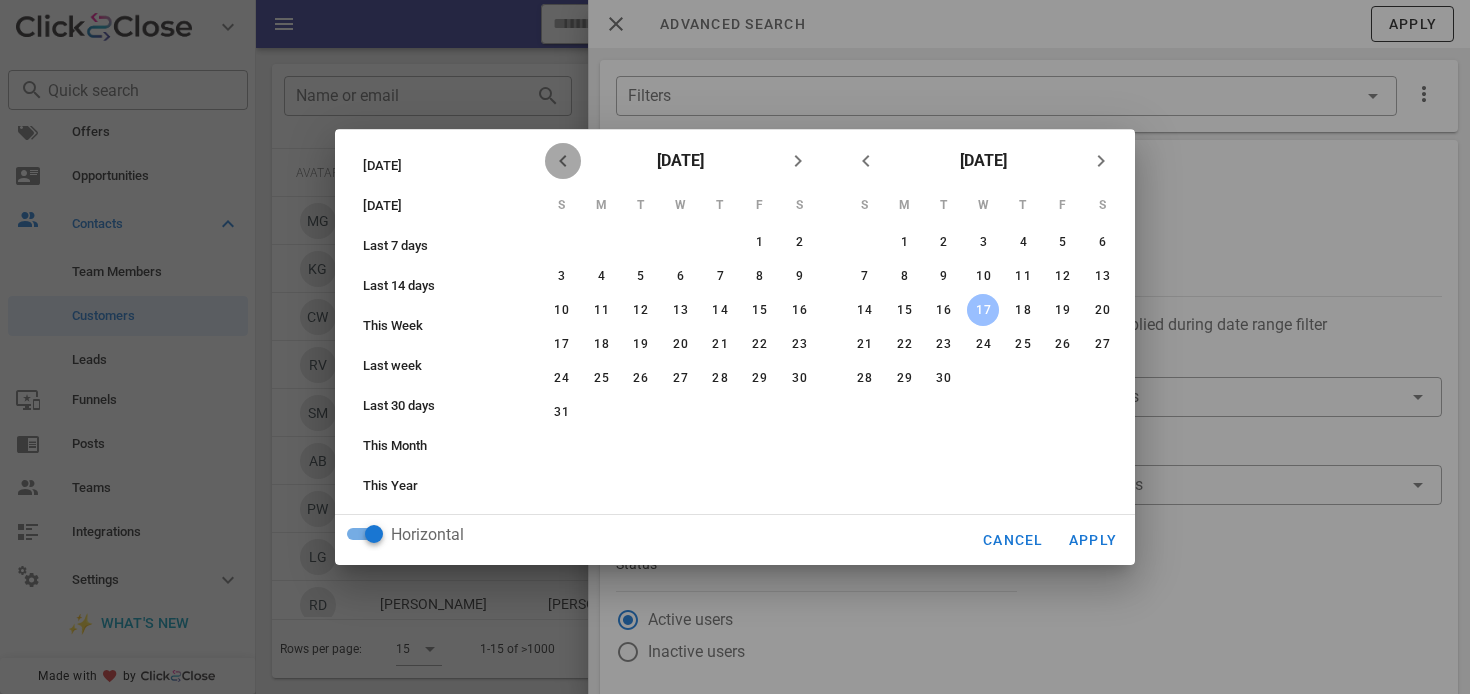 click at bounding box center (563, 161) 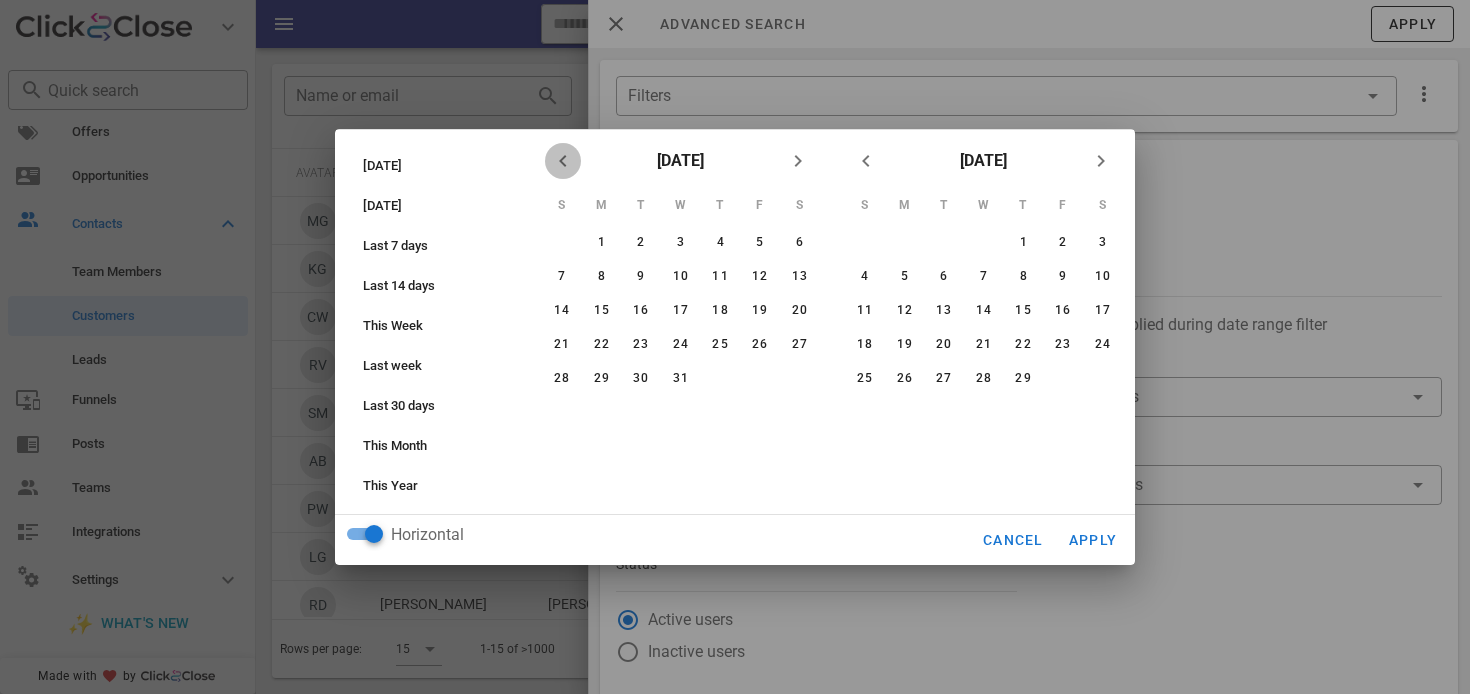 click at bounding box center (563, 161) 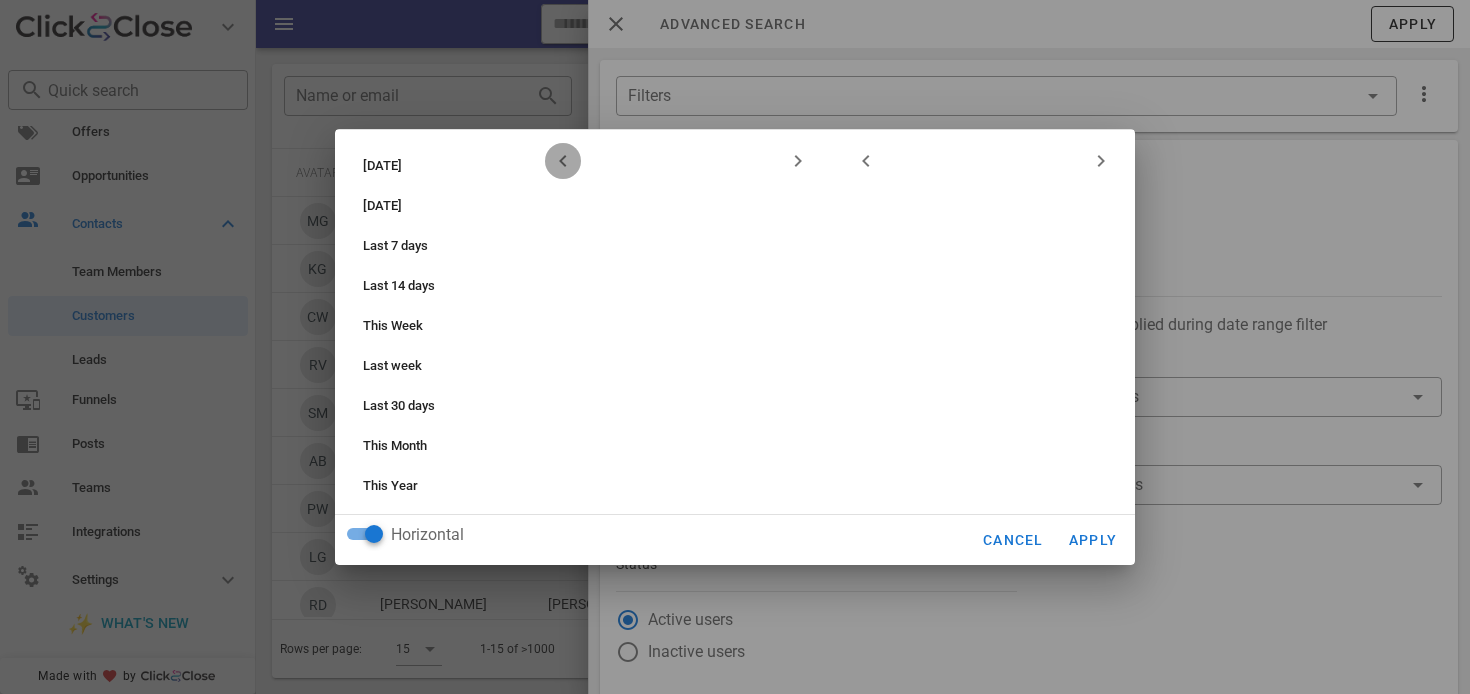 type 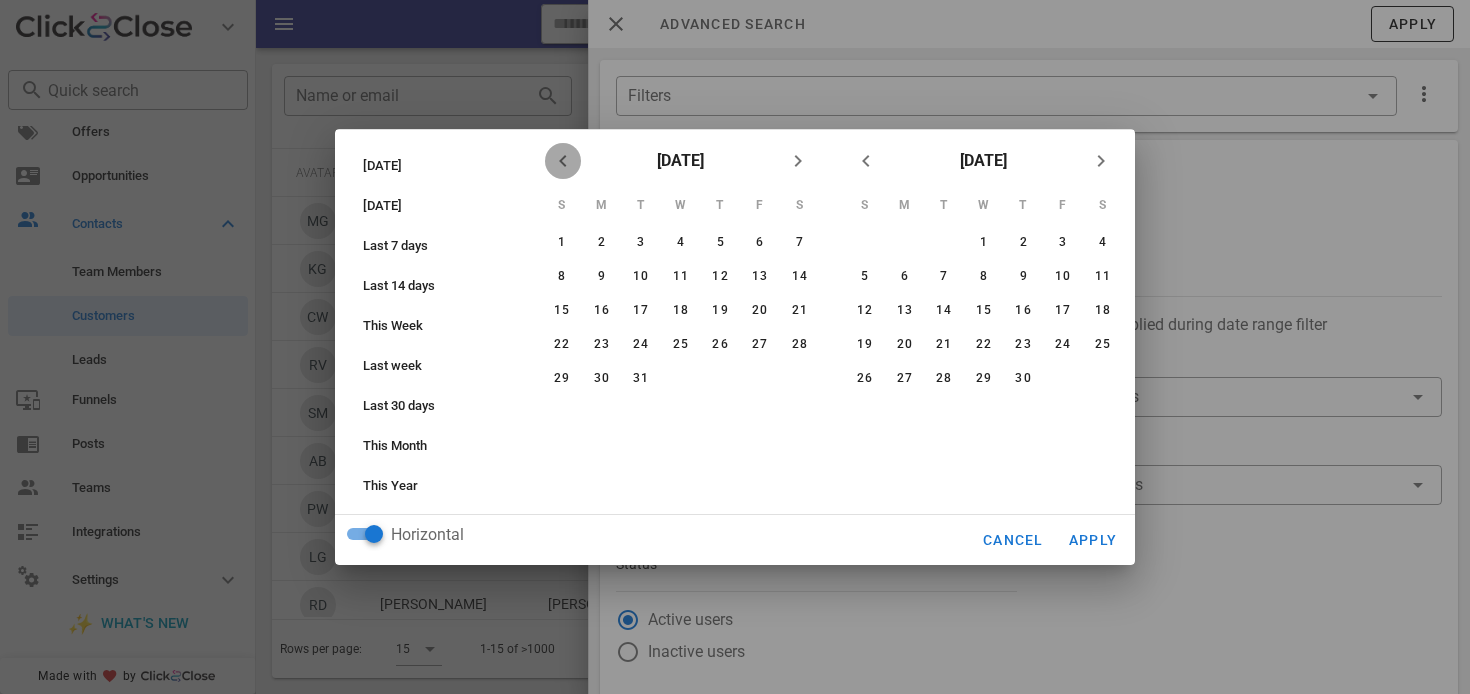 click at bounding box center [563, 161] 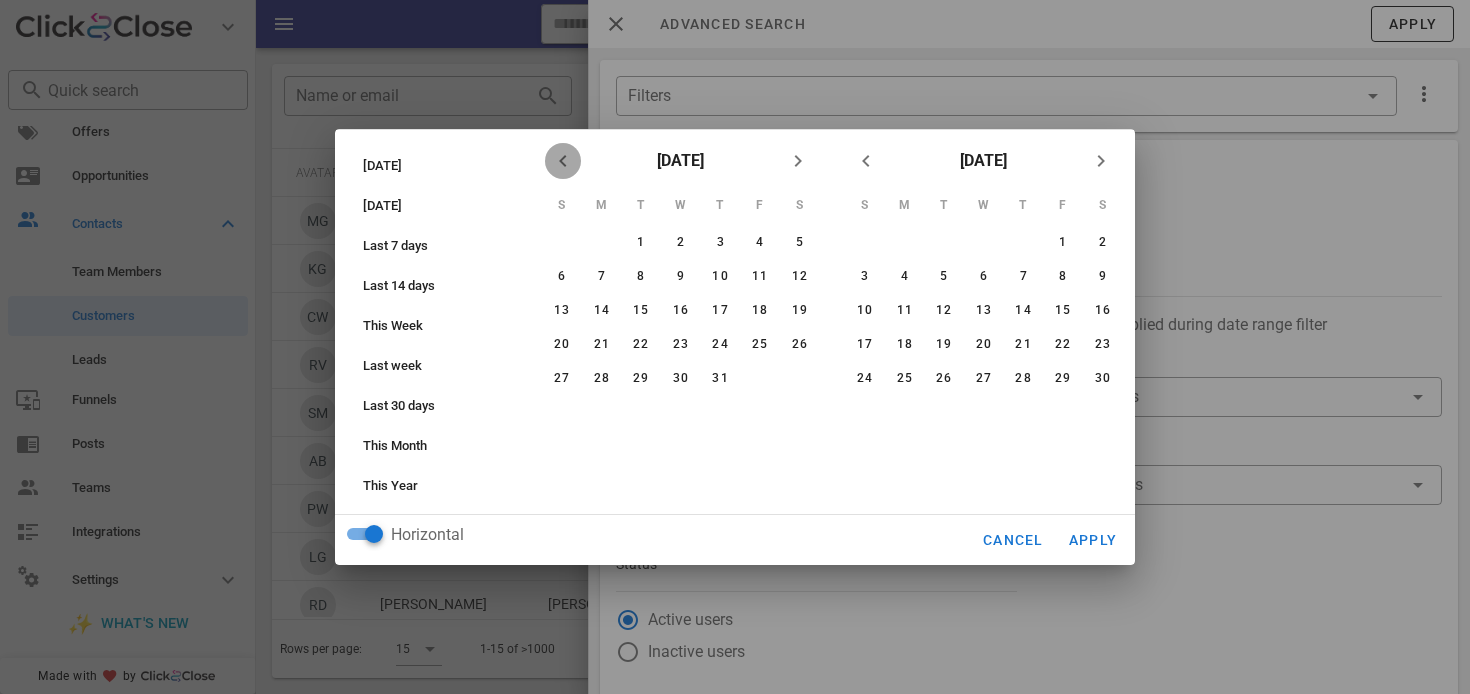 click at bounding box center [563, 161] 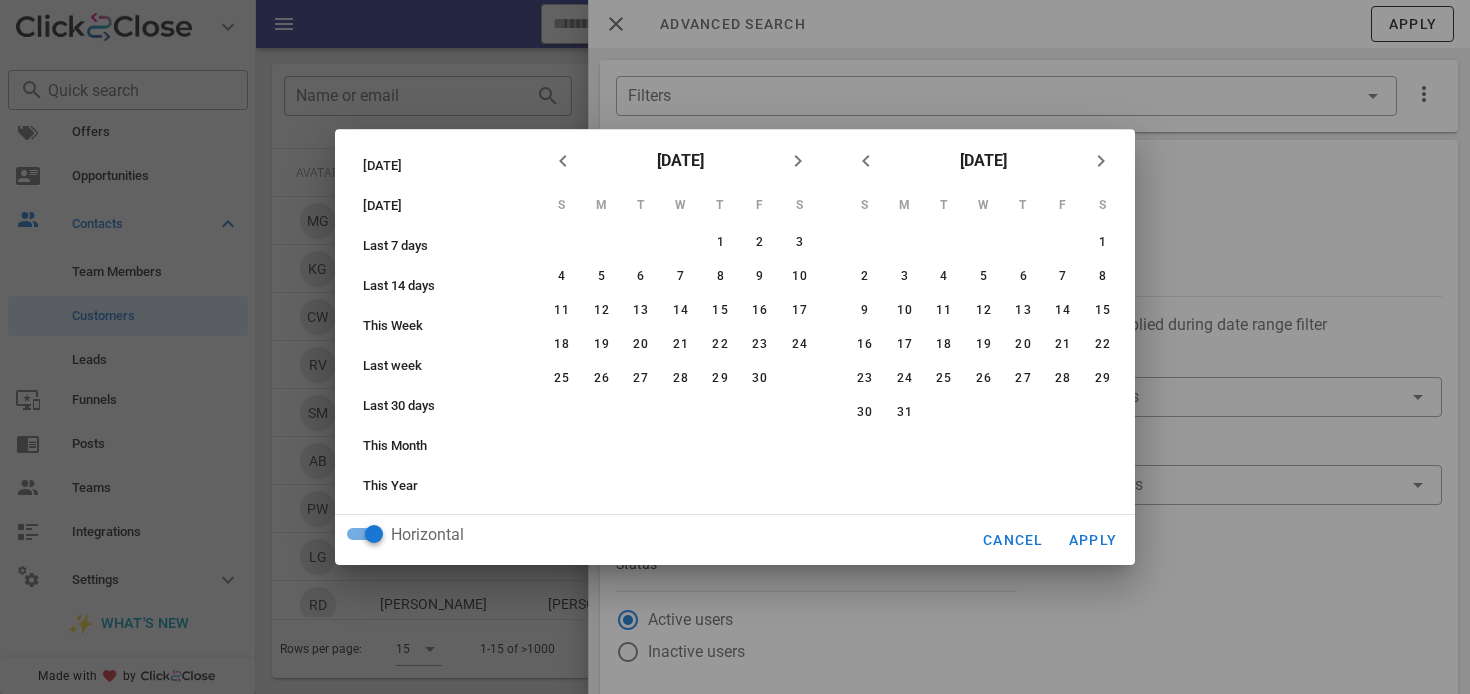 click on "June 2023" at bounding box center (680, 161) 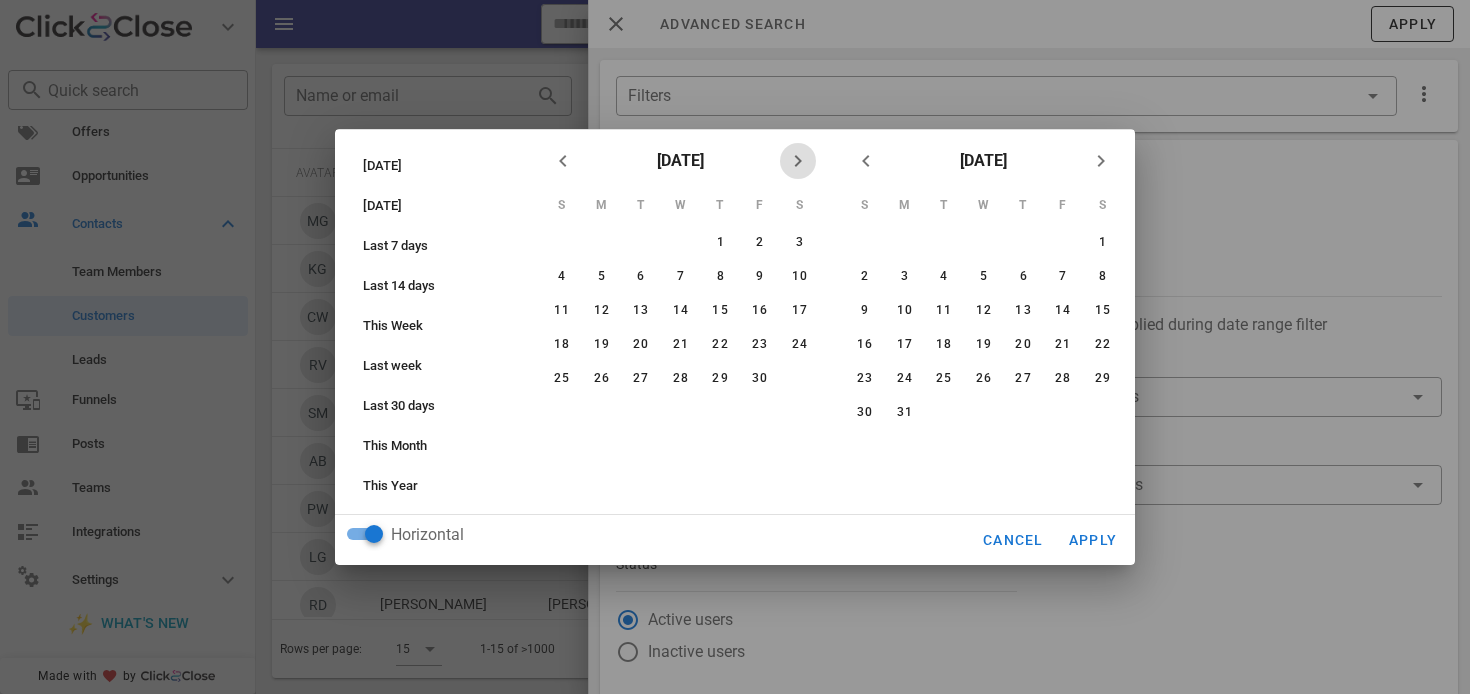 click at bounding box center [798, 161] 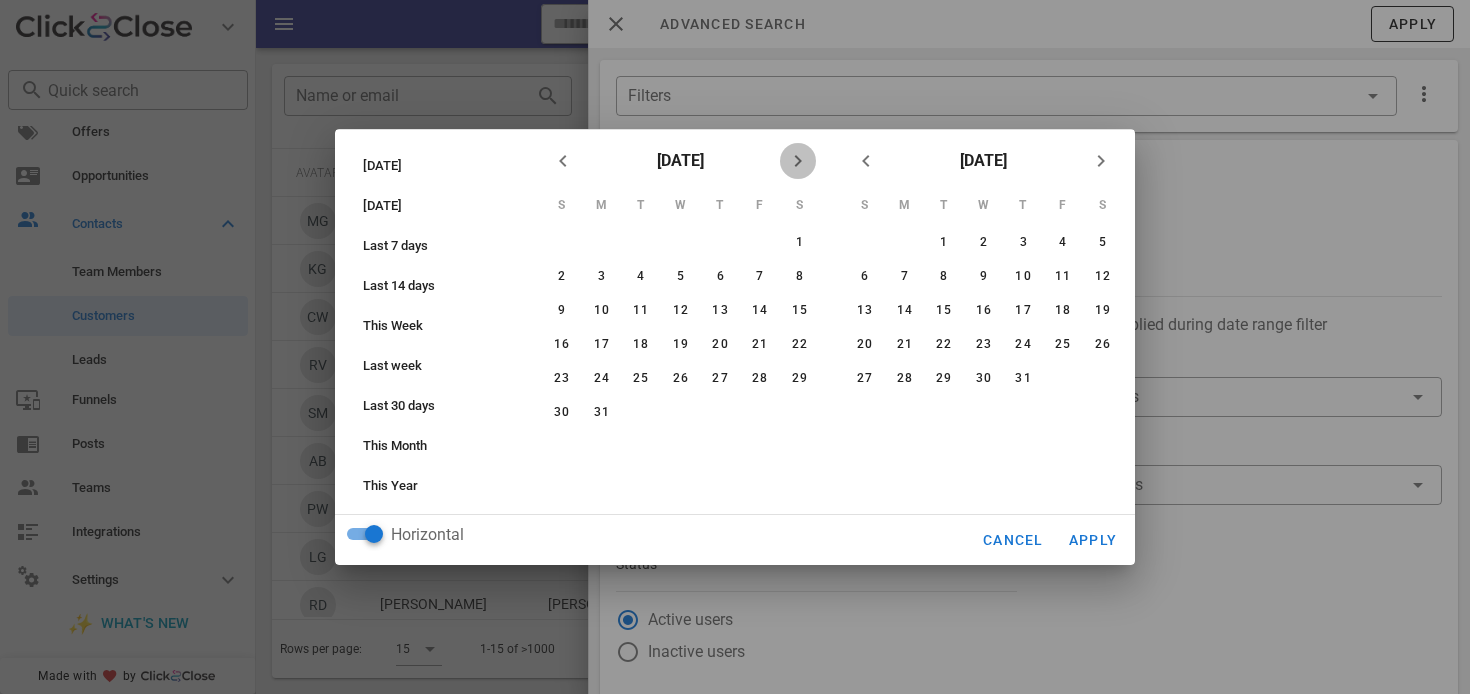 click at bounding box center (798, 161) 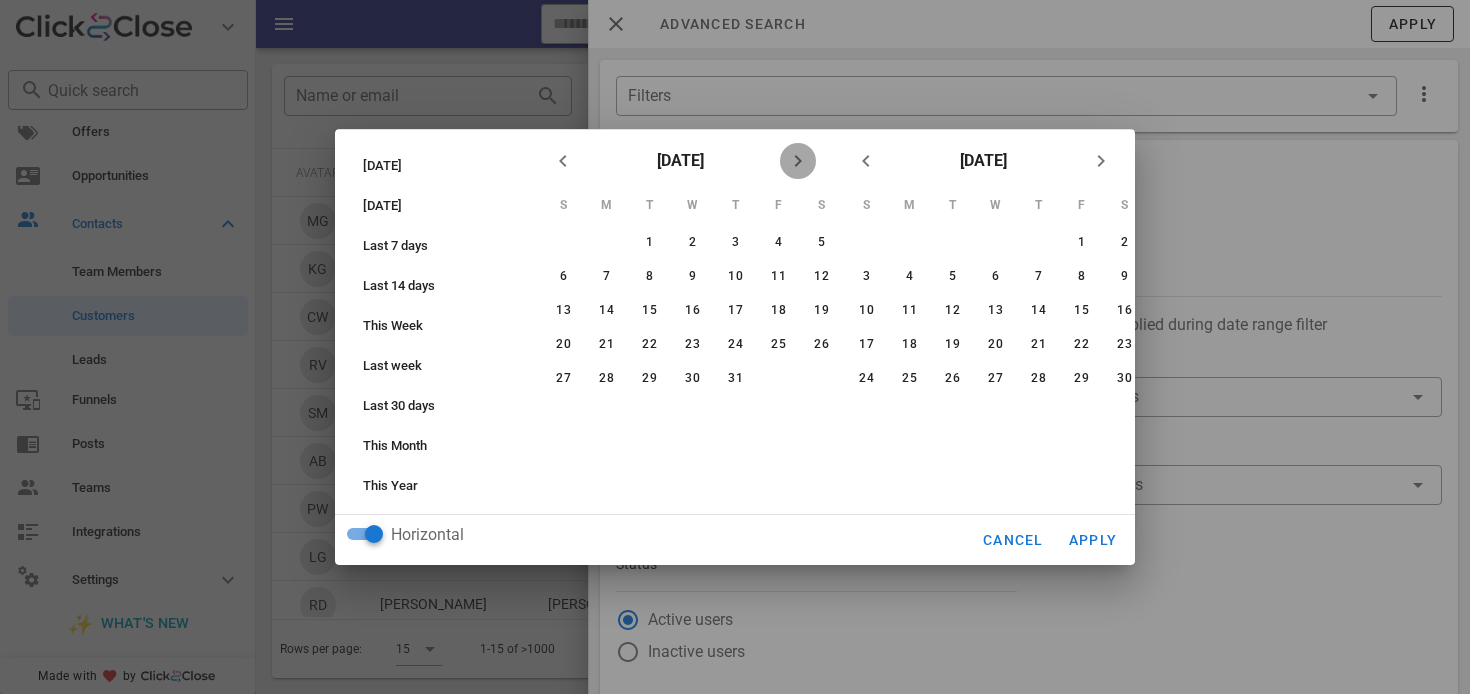 click at bounding box center [798, 161] 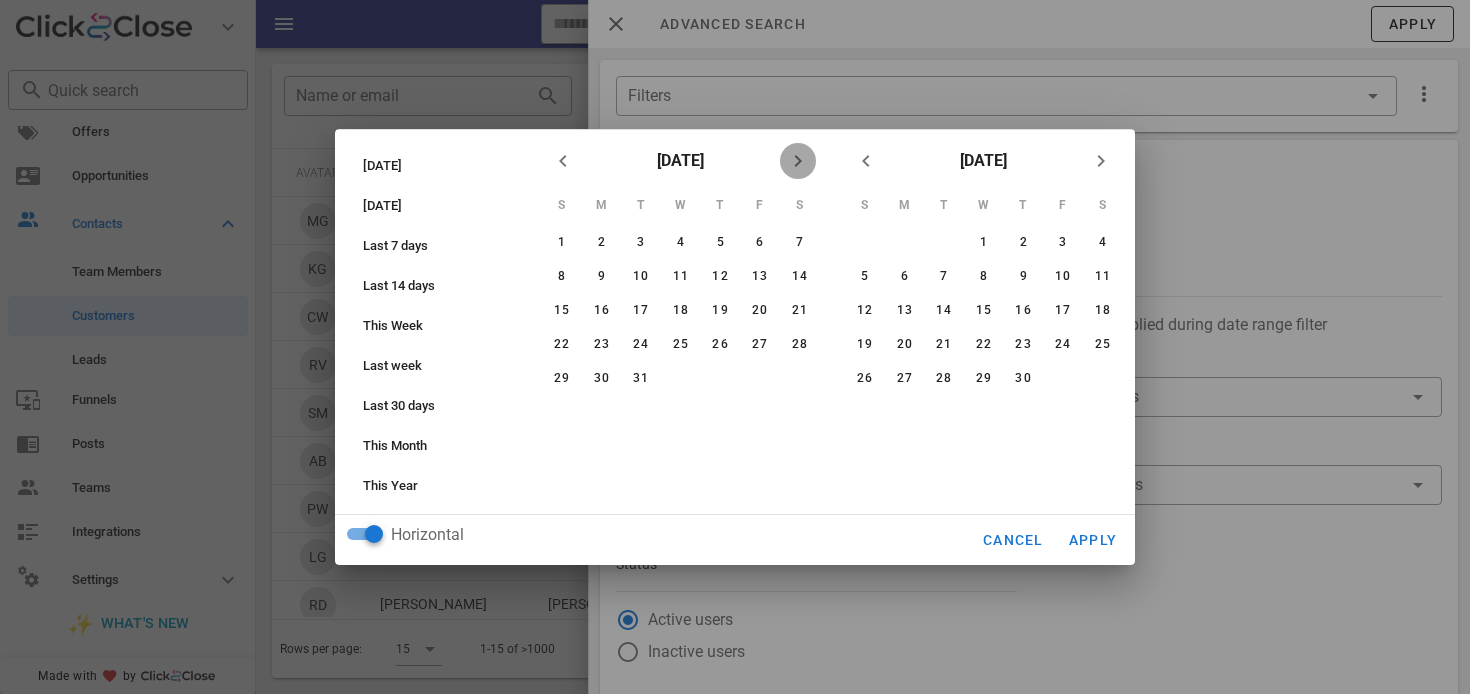 click at bounding box center (798, 161) 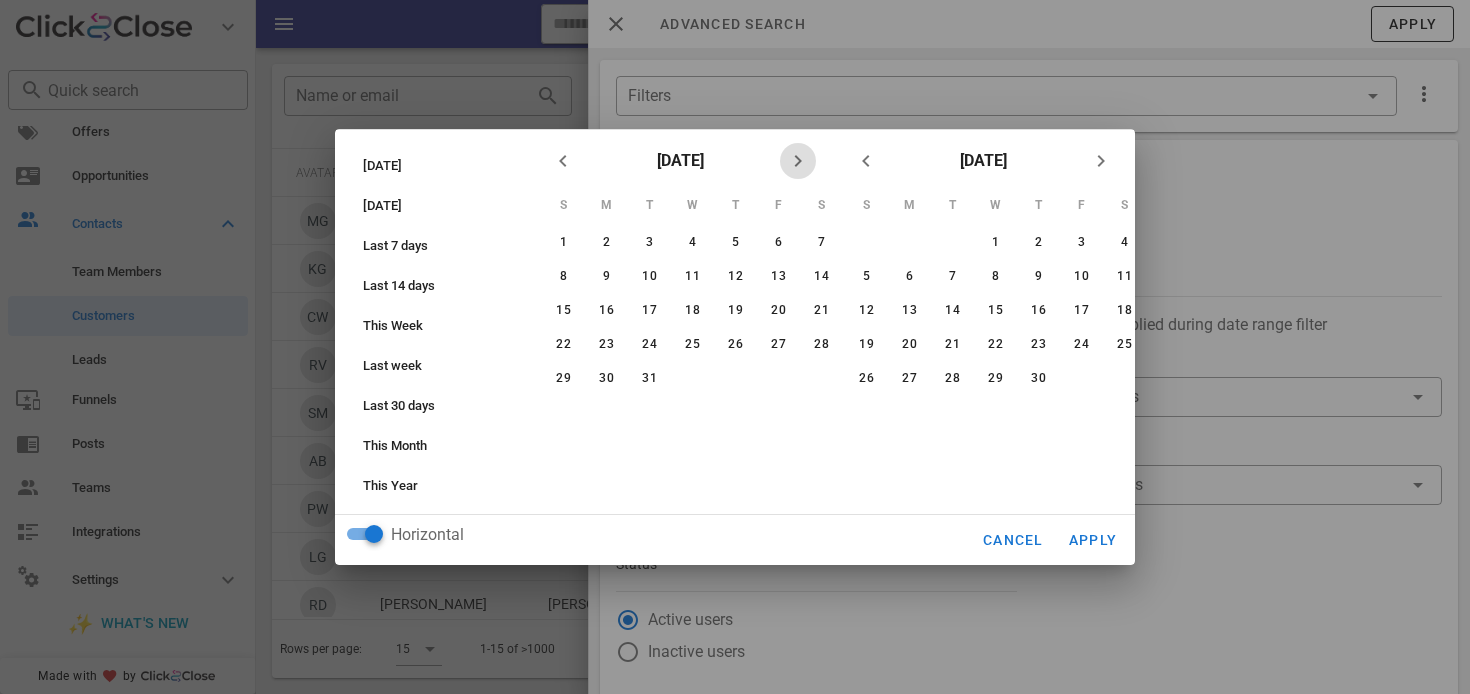 click at bounding box center [798, 161] 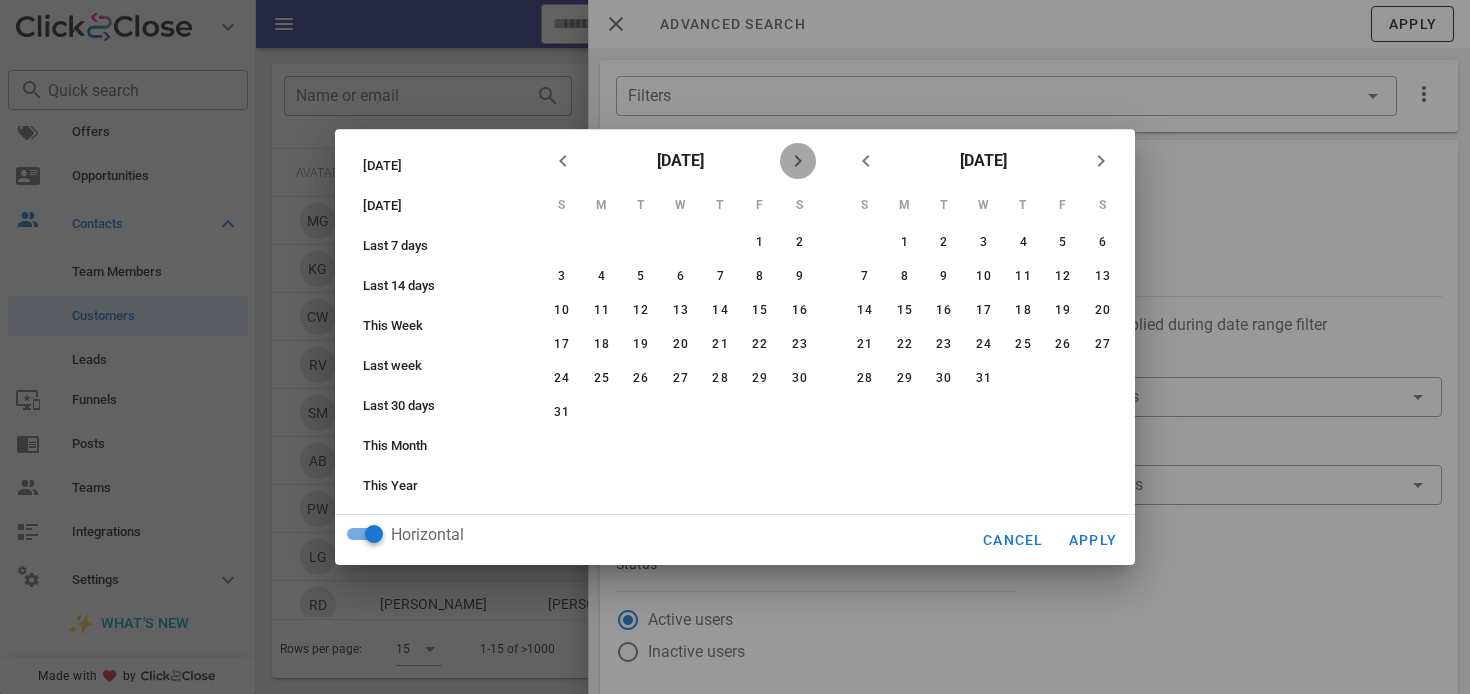 click at bounding box center [798, 161] 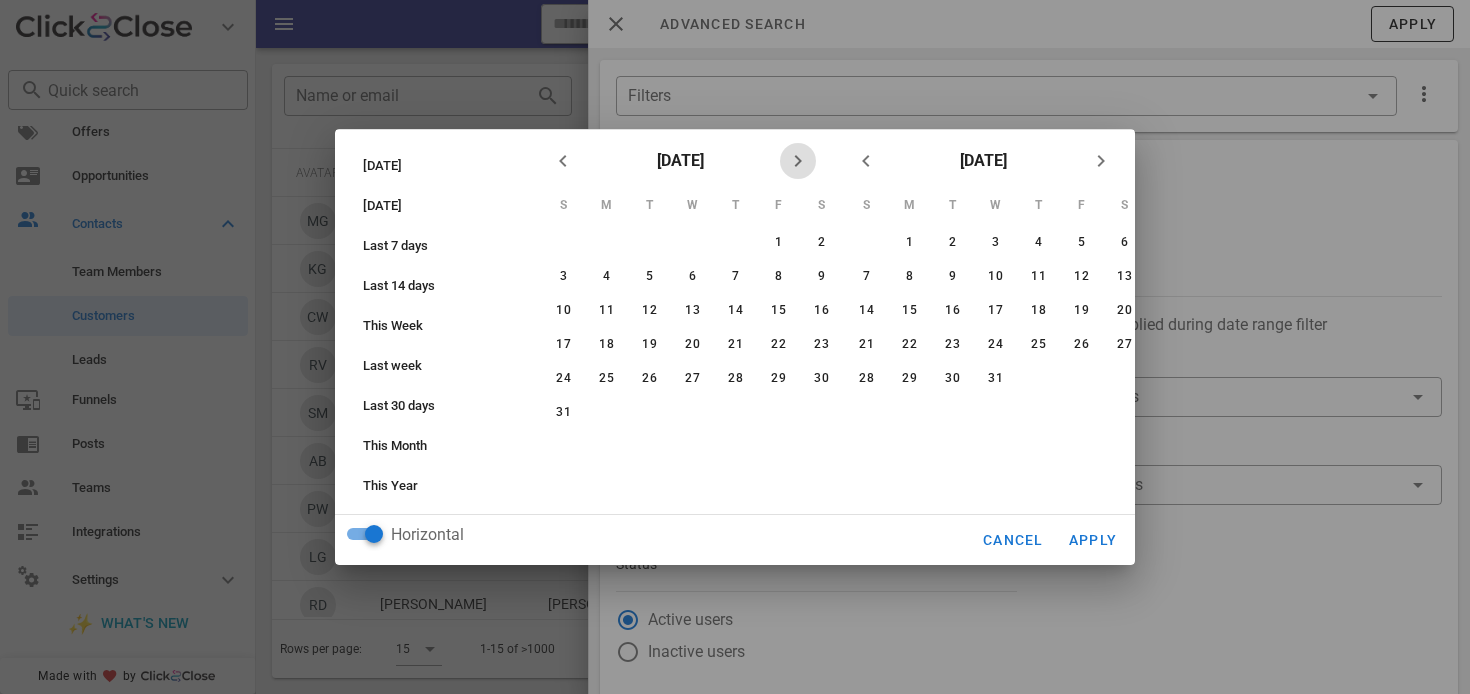 click at bounding box center [798, 161] 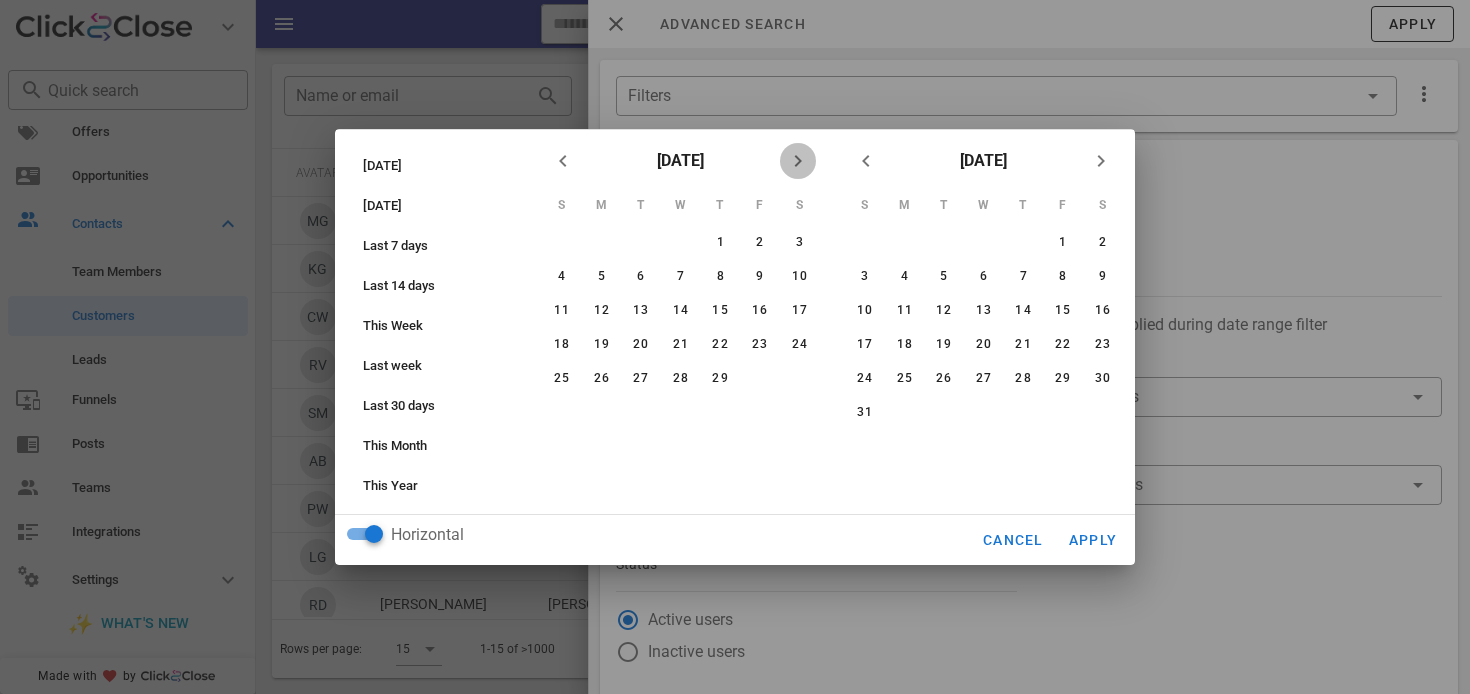 click at bounding box center [798, 161] 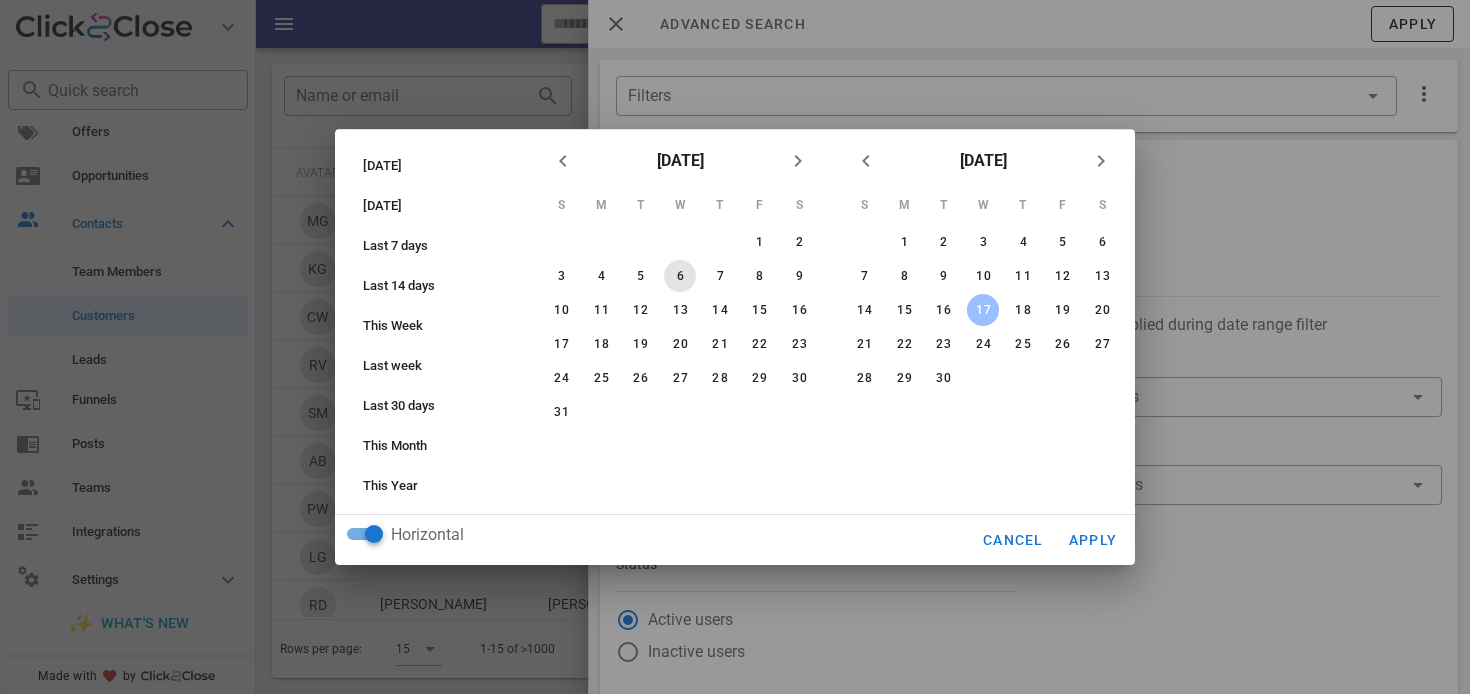 click on "6" at bounding box center [680, 276] 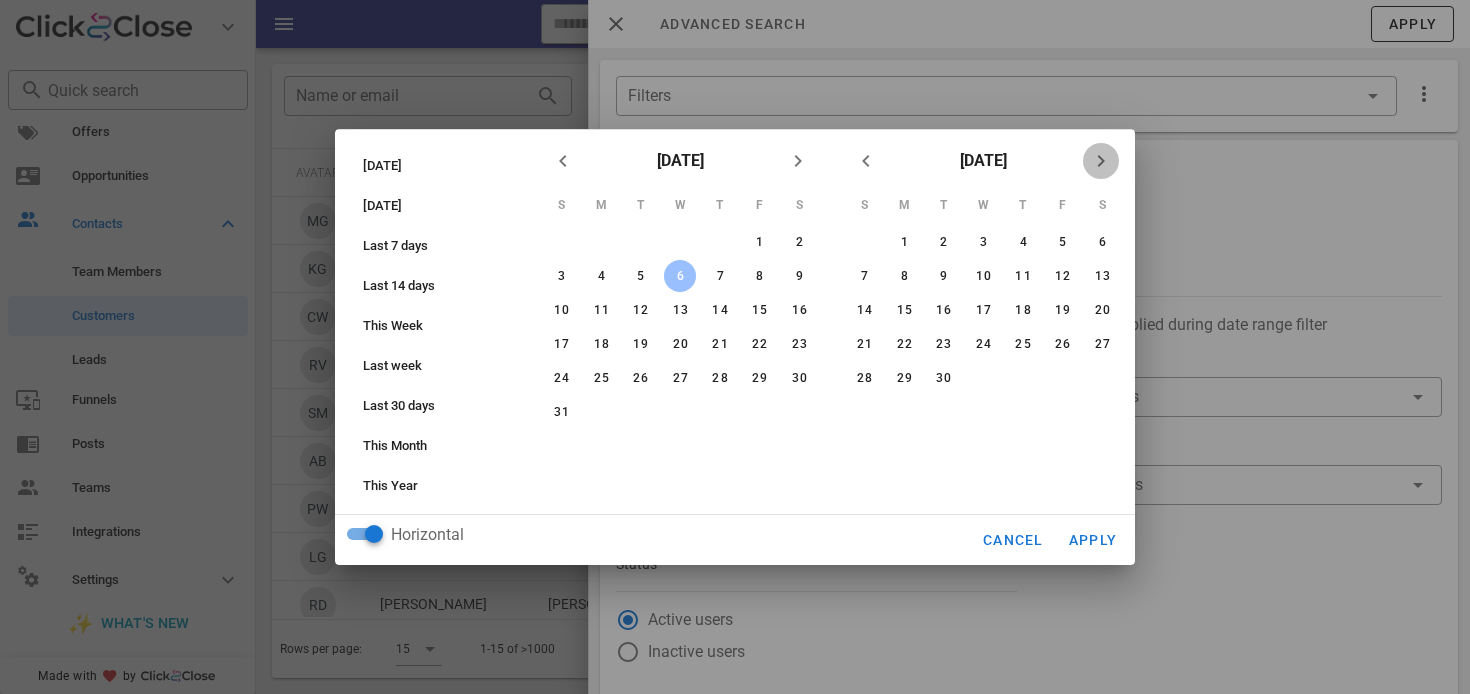 click at bounding box center (1101, 161) 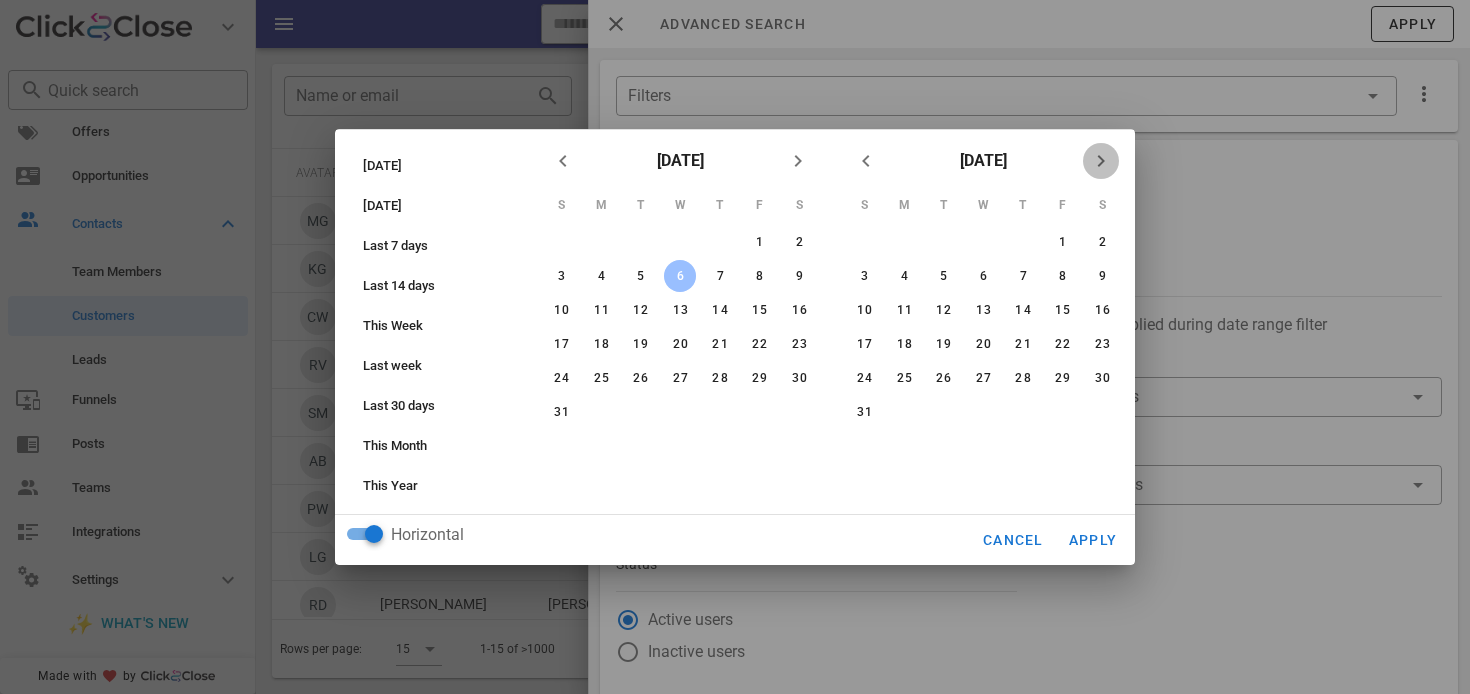 click at bounding box center [1101, 161] 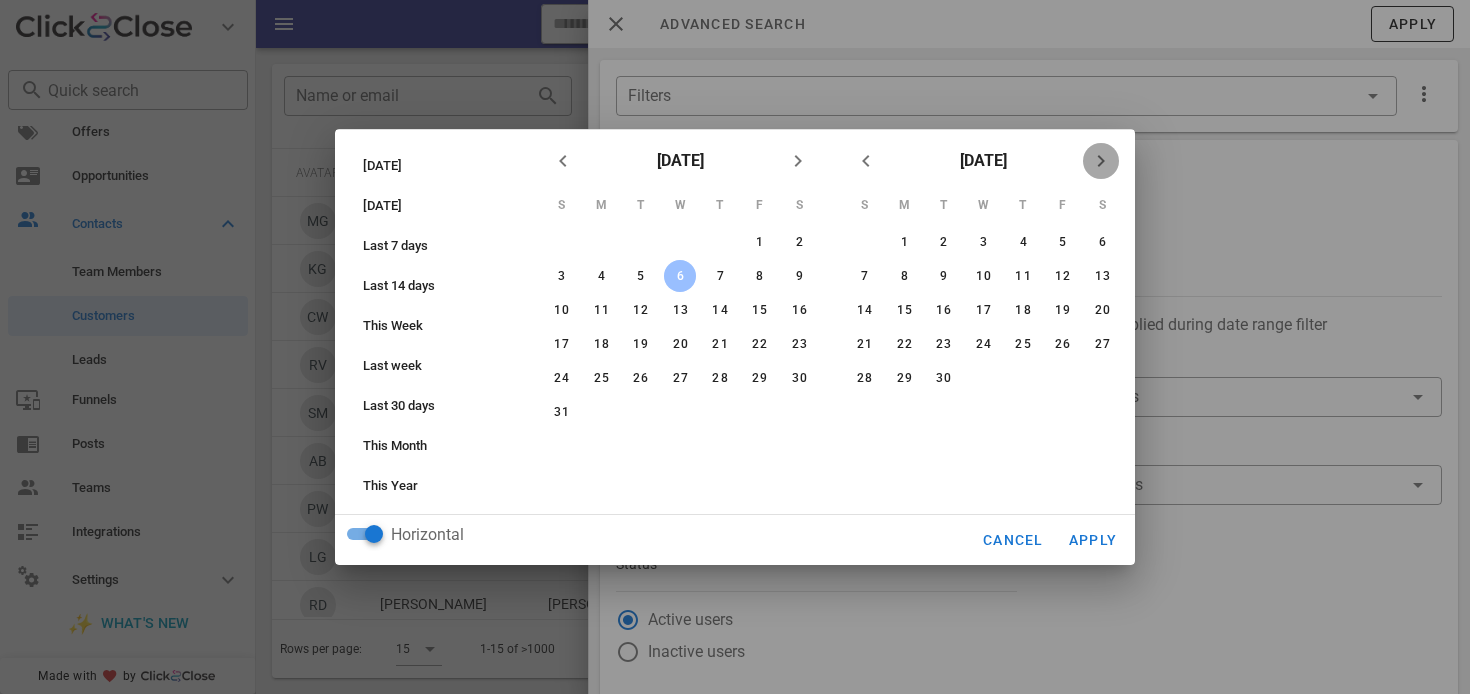 click at bounding box center (1101, 161) 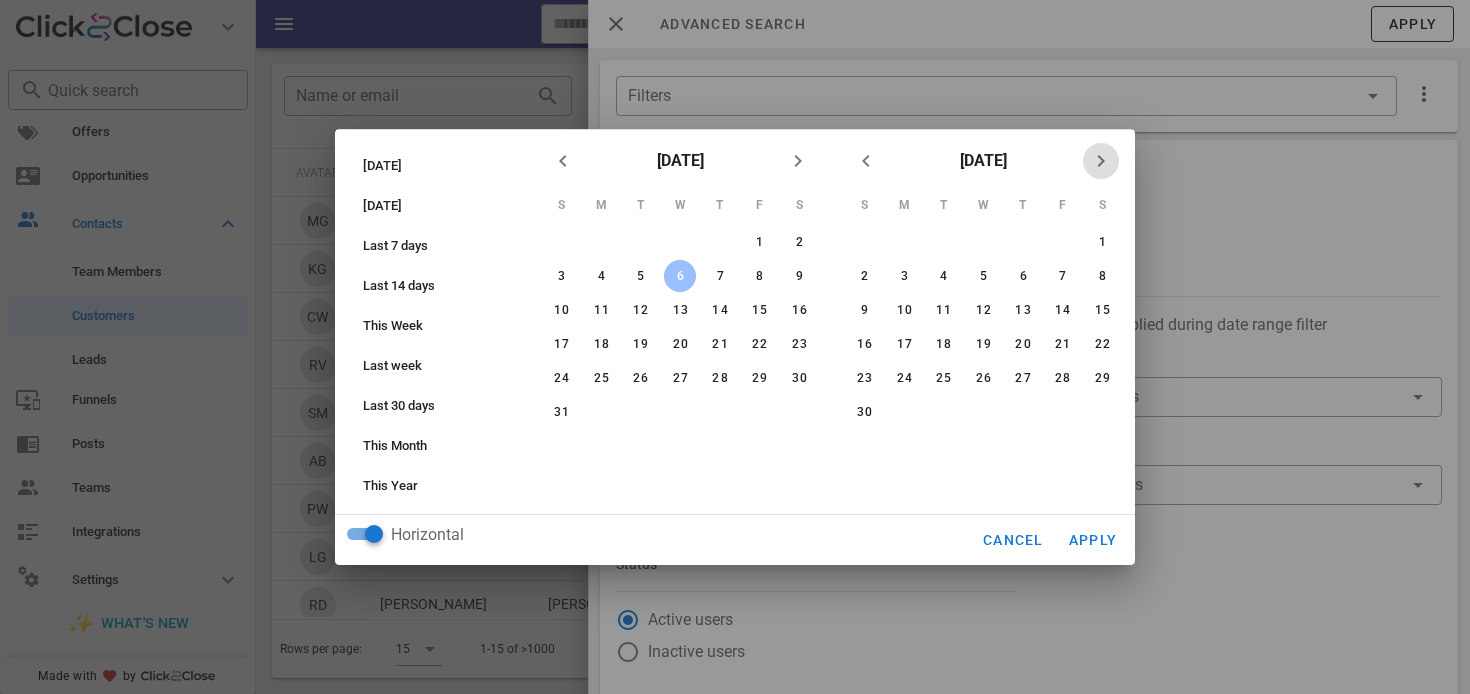 click at bounding box center [1101, 161] 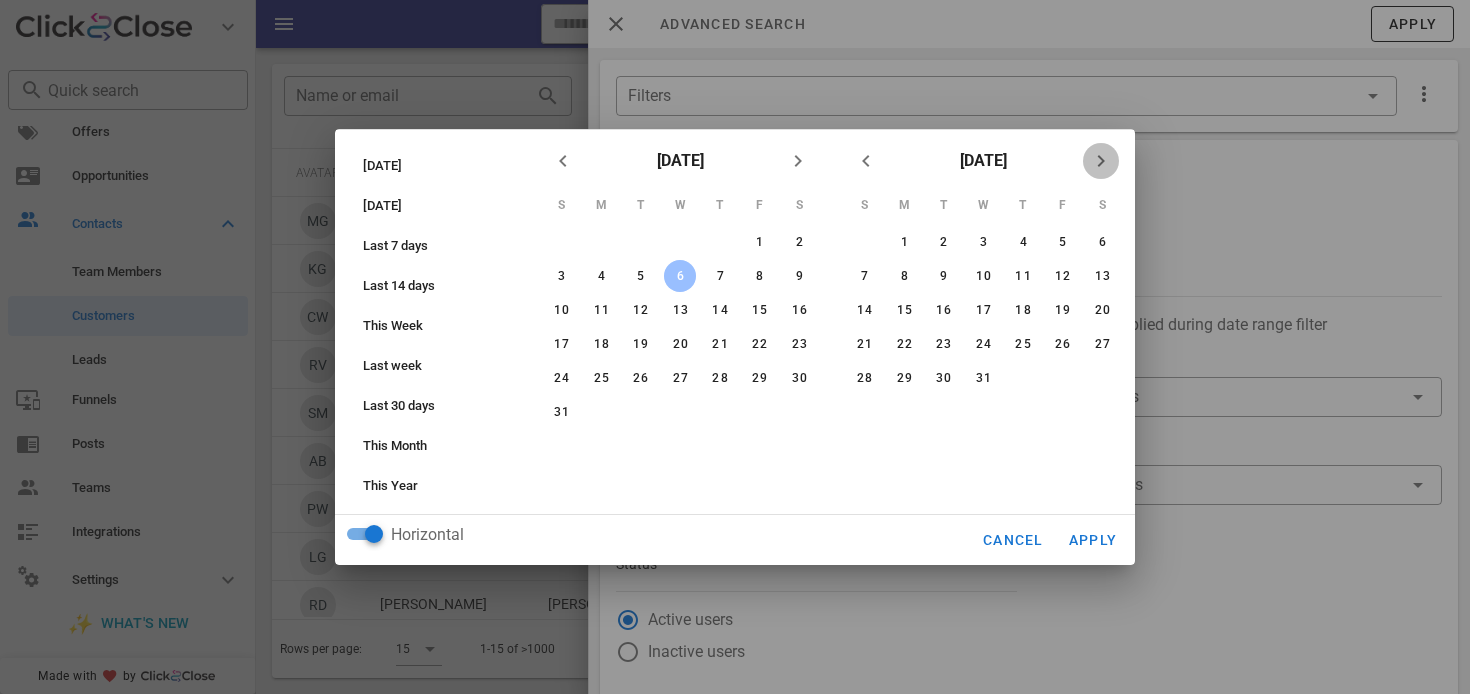 click at bounding box center [1101, 161] 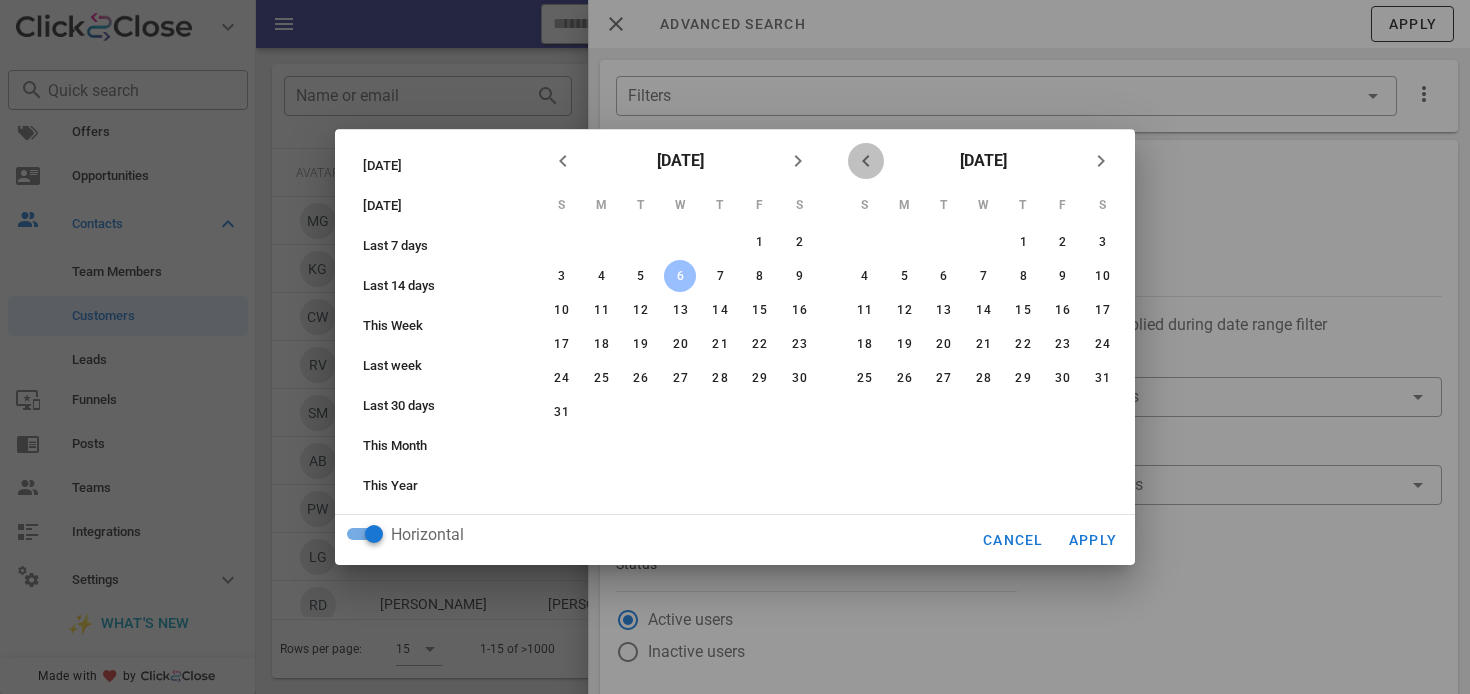 click at bounding box center (866, 161) 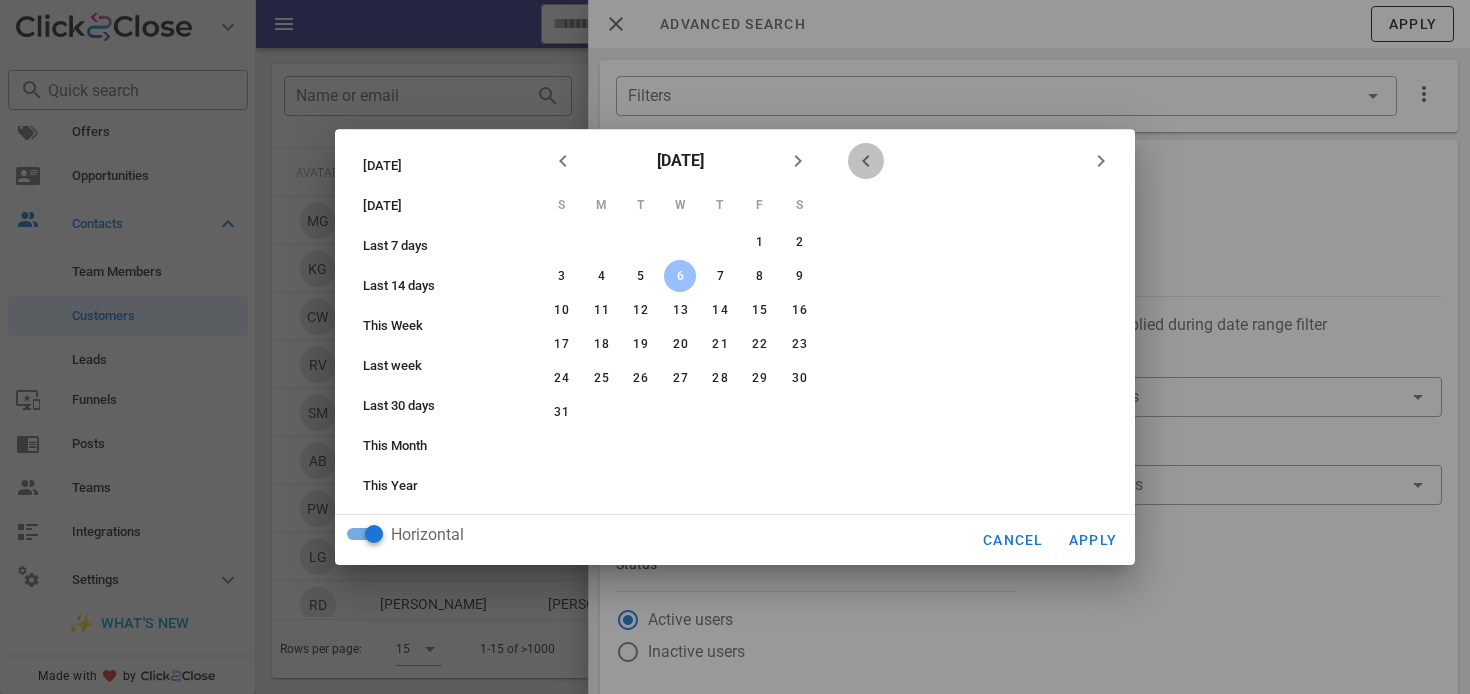 click at bounding box center [866, 161] 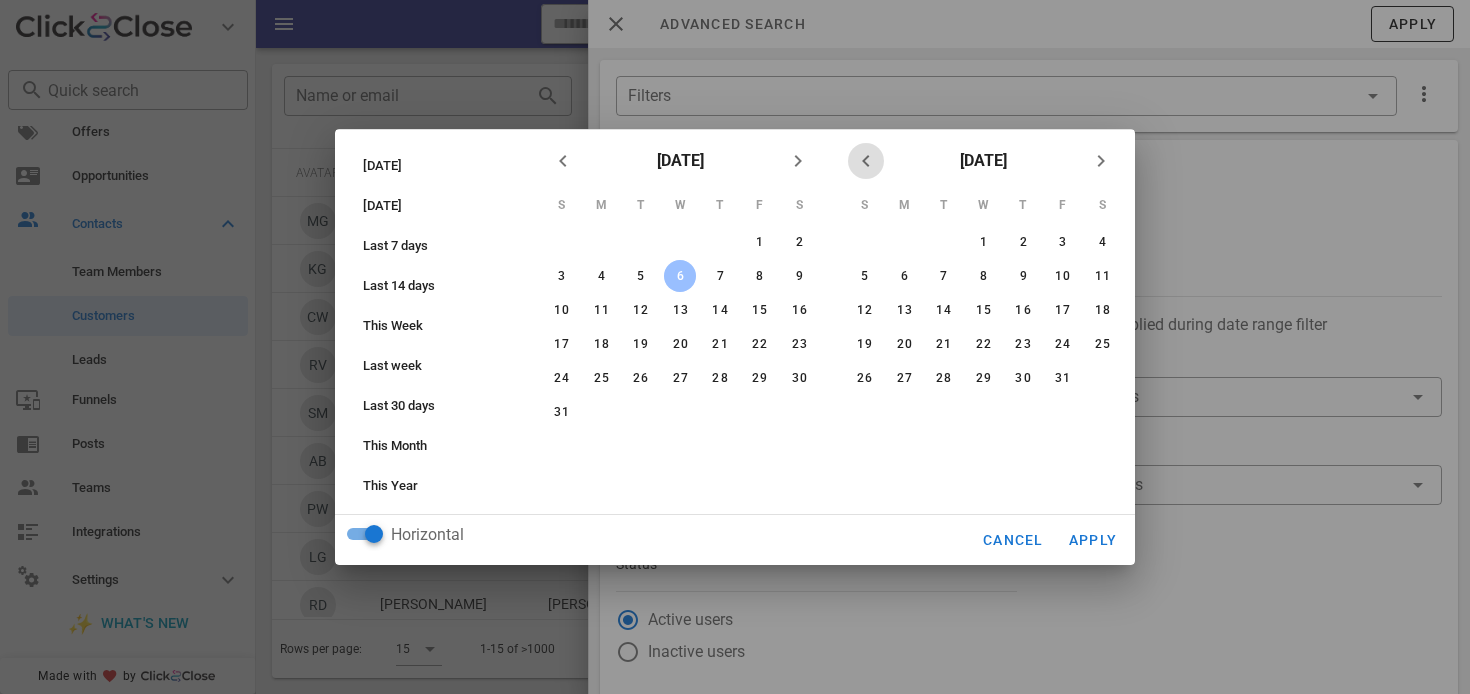 click at bounding box center (866, 161) 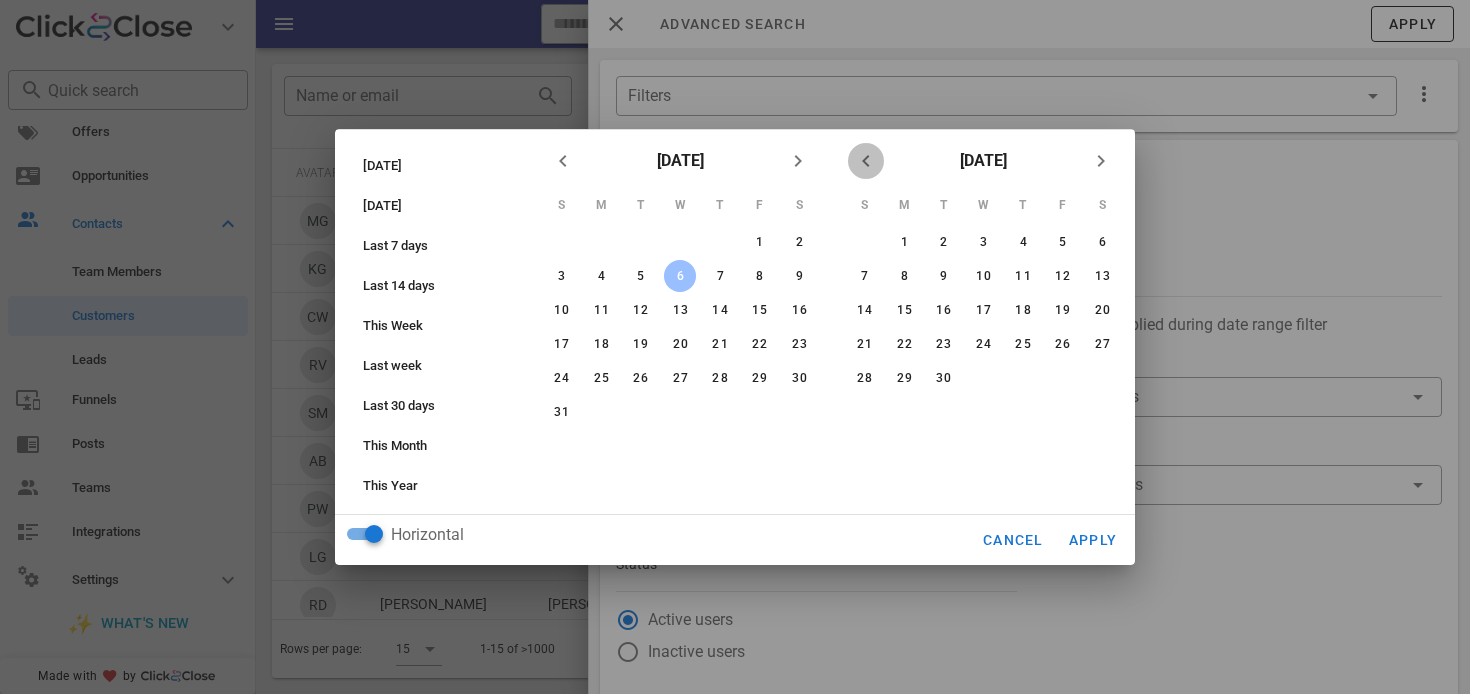 click at bounding box center [866, 161] 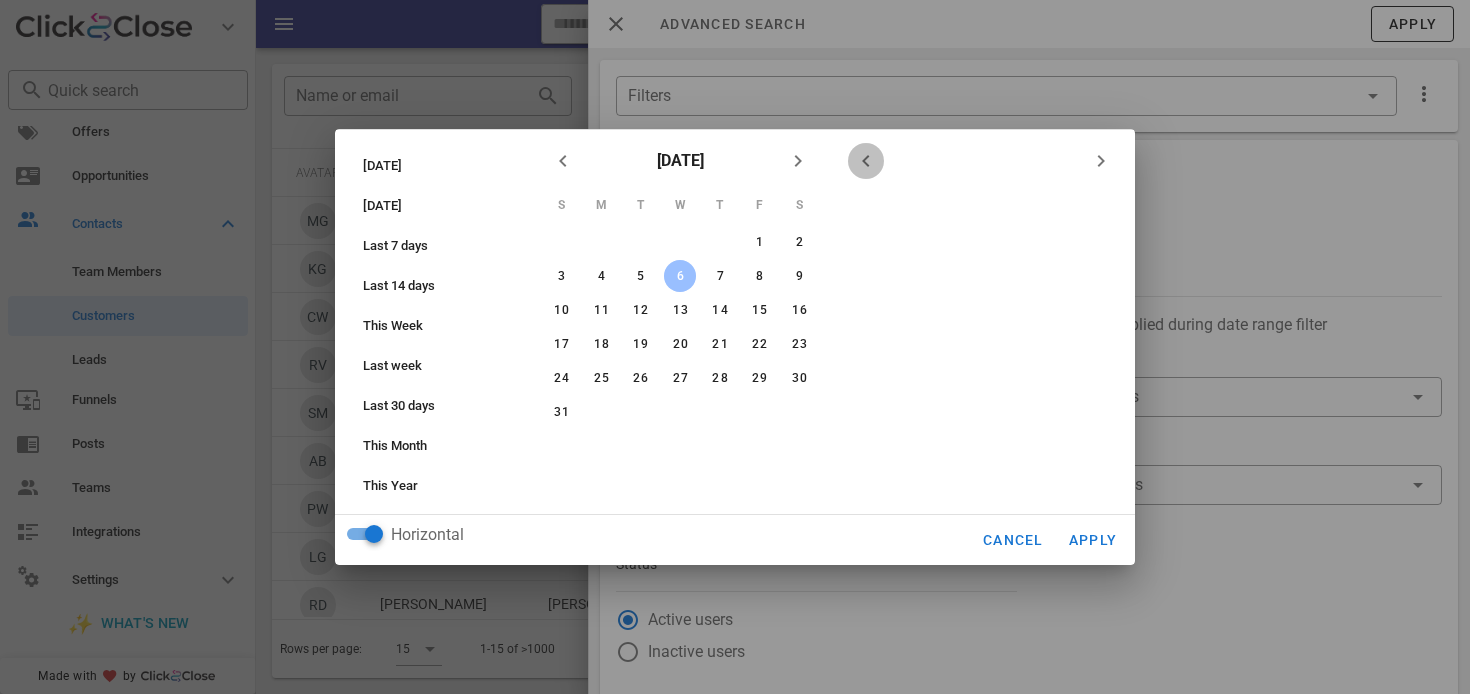 click at bounding box center [866, 161] 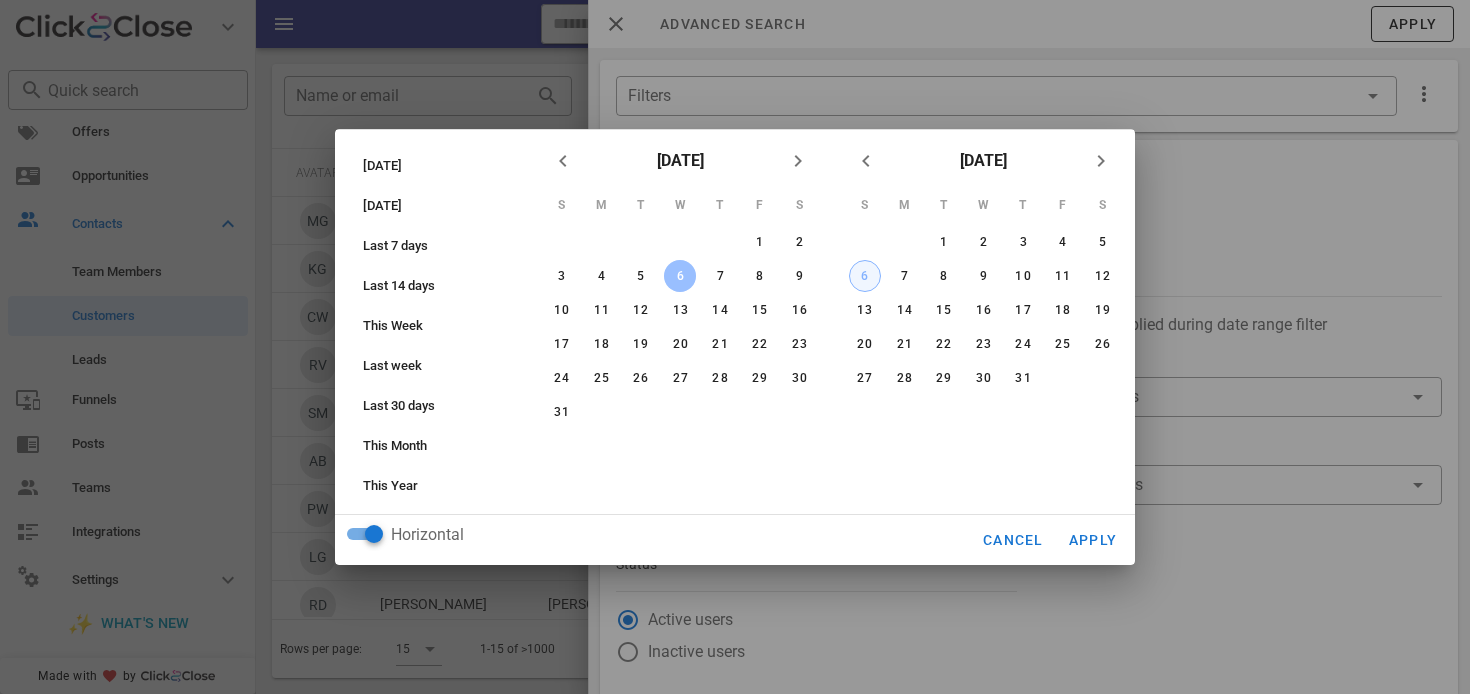 click on "6" at bounding box center [865, 276] 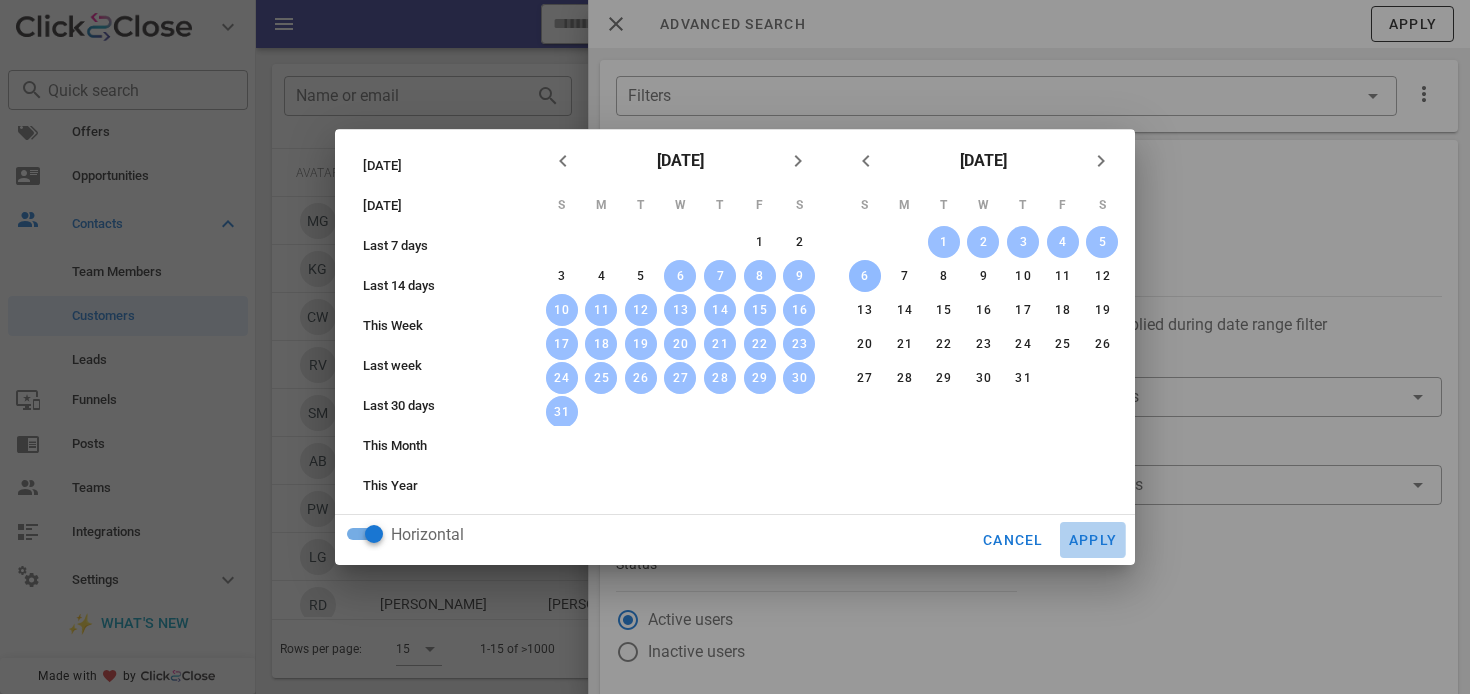 click on "Apply" at bounding box center [1093, 540] 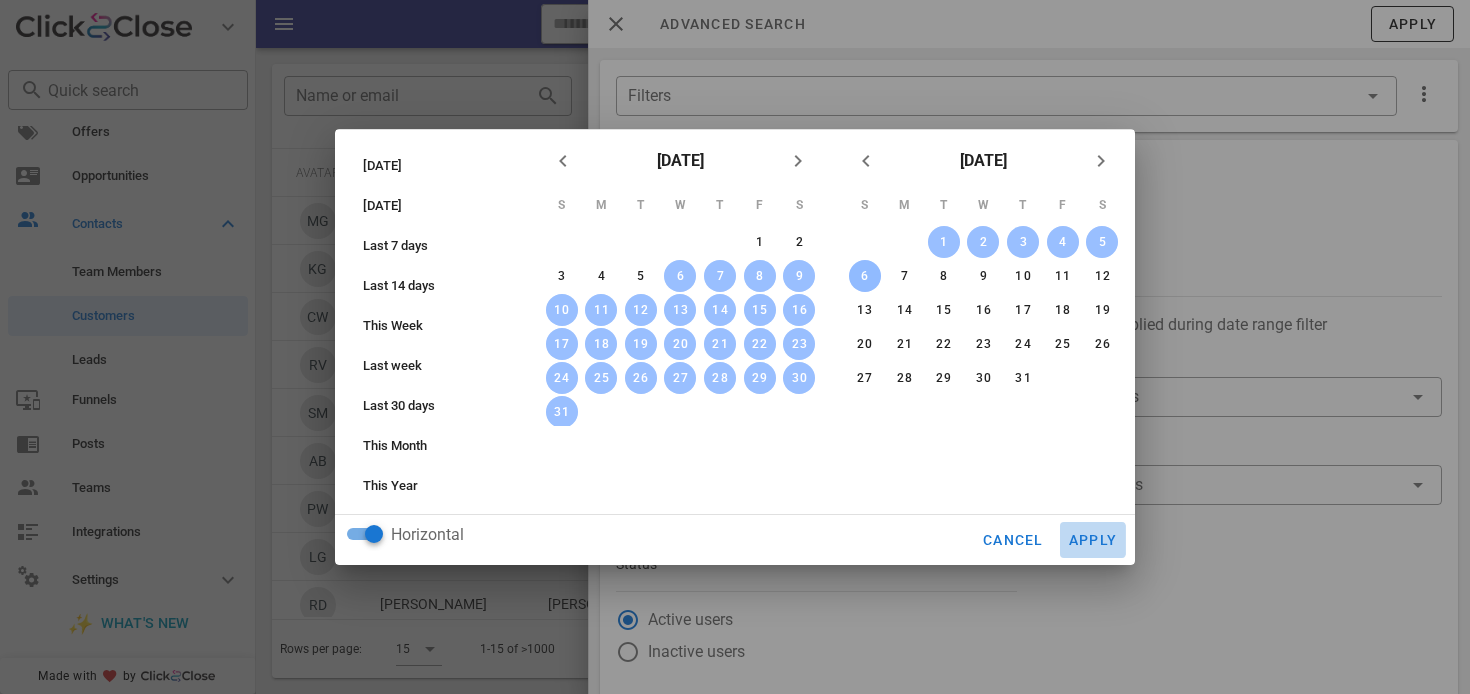 type on "**********" 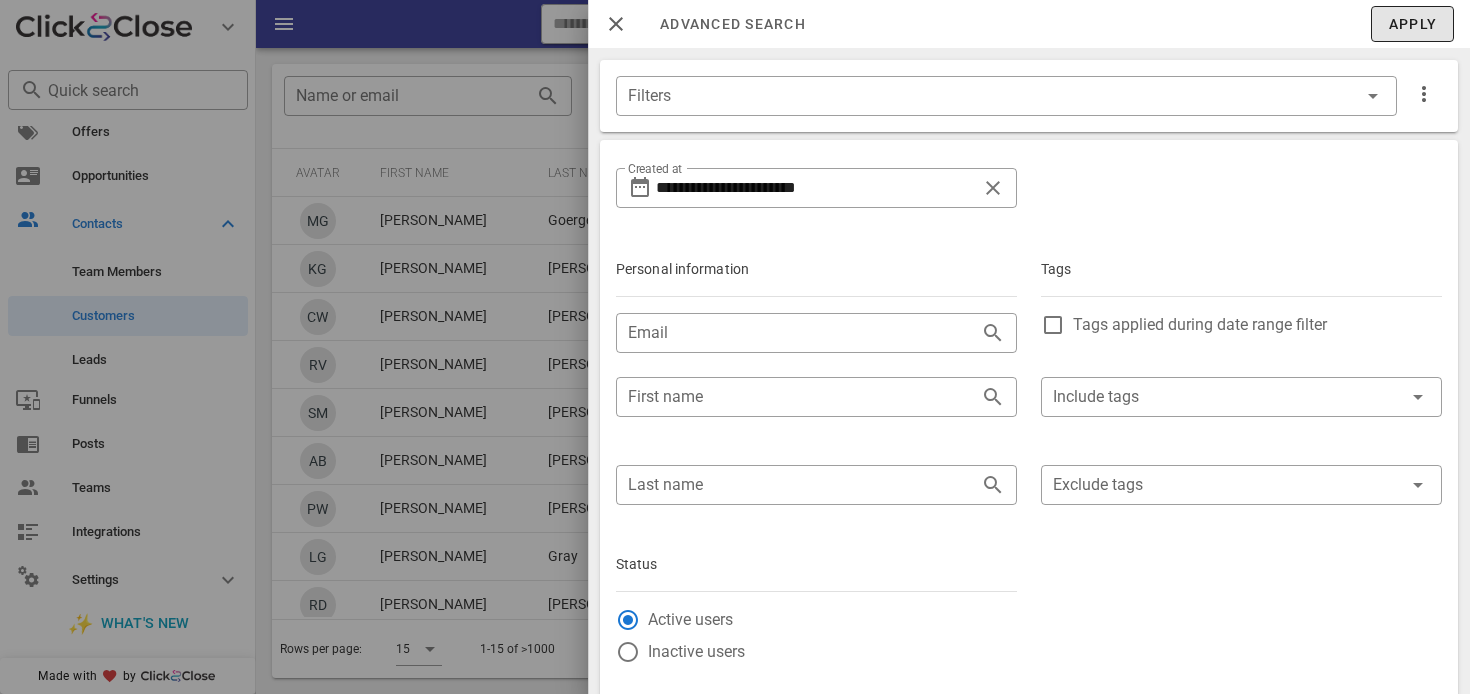 click on "Apply" at bounding box center [1413, 24] 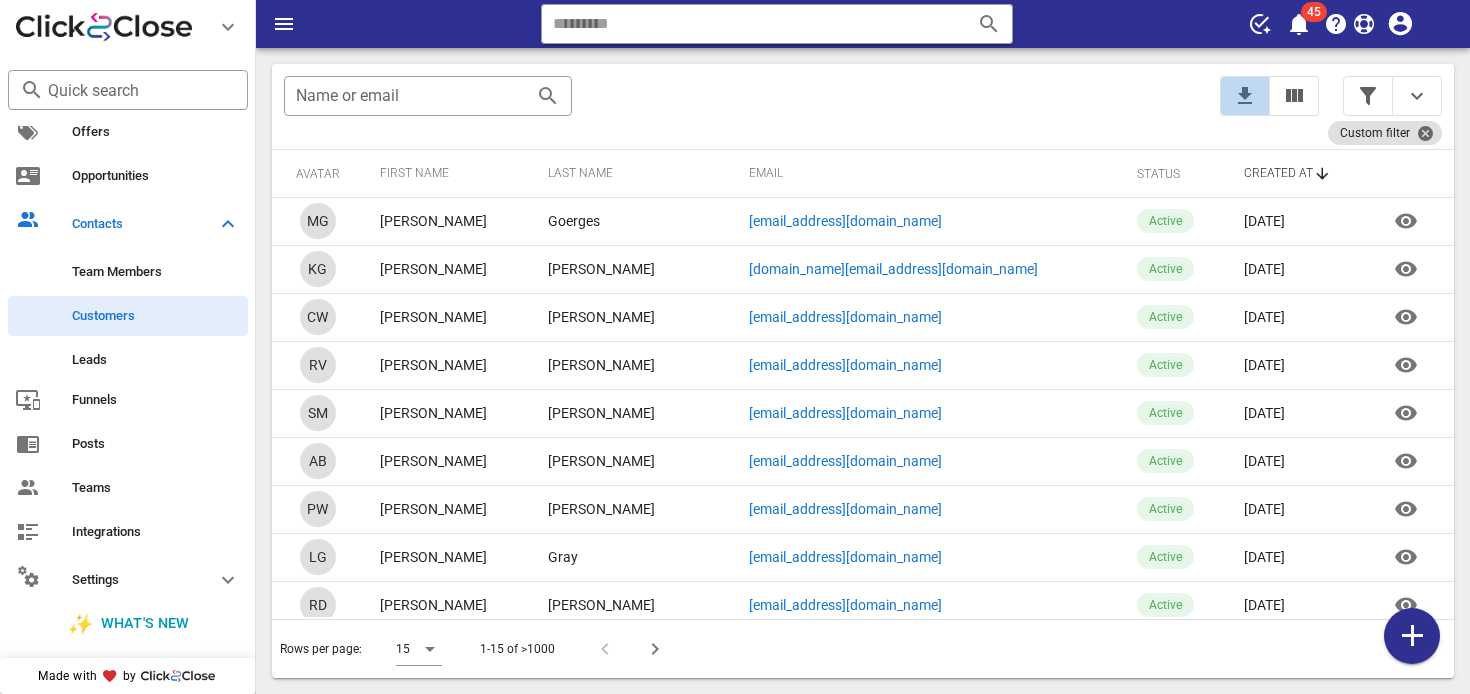 click at bounding box center (1245, 96) 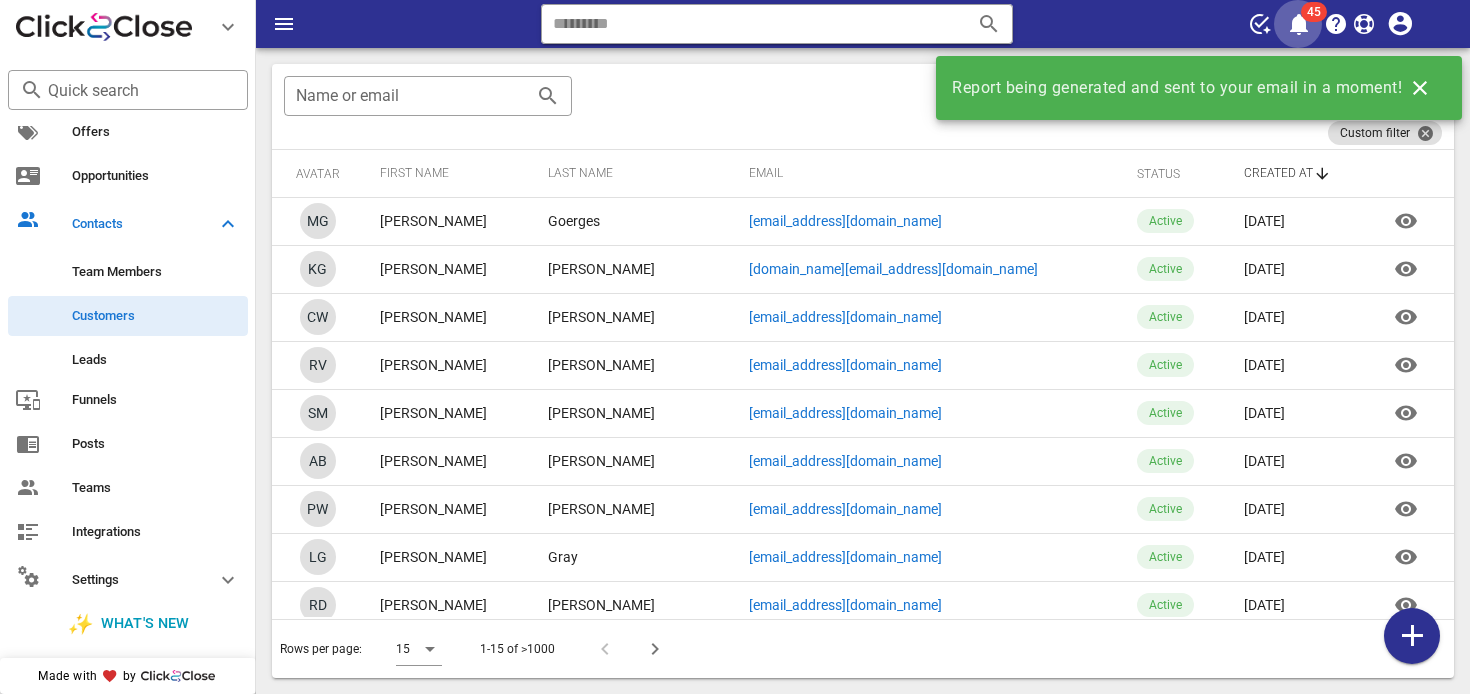 click at bounding box center [1299, 24] 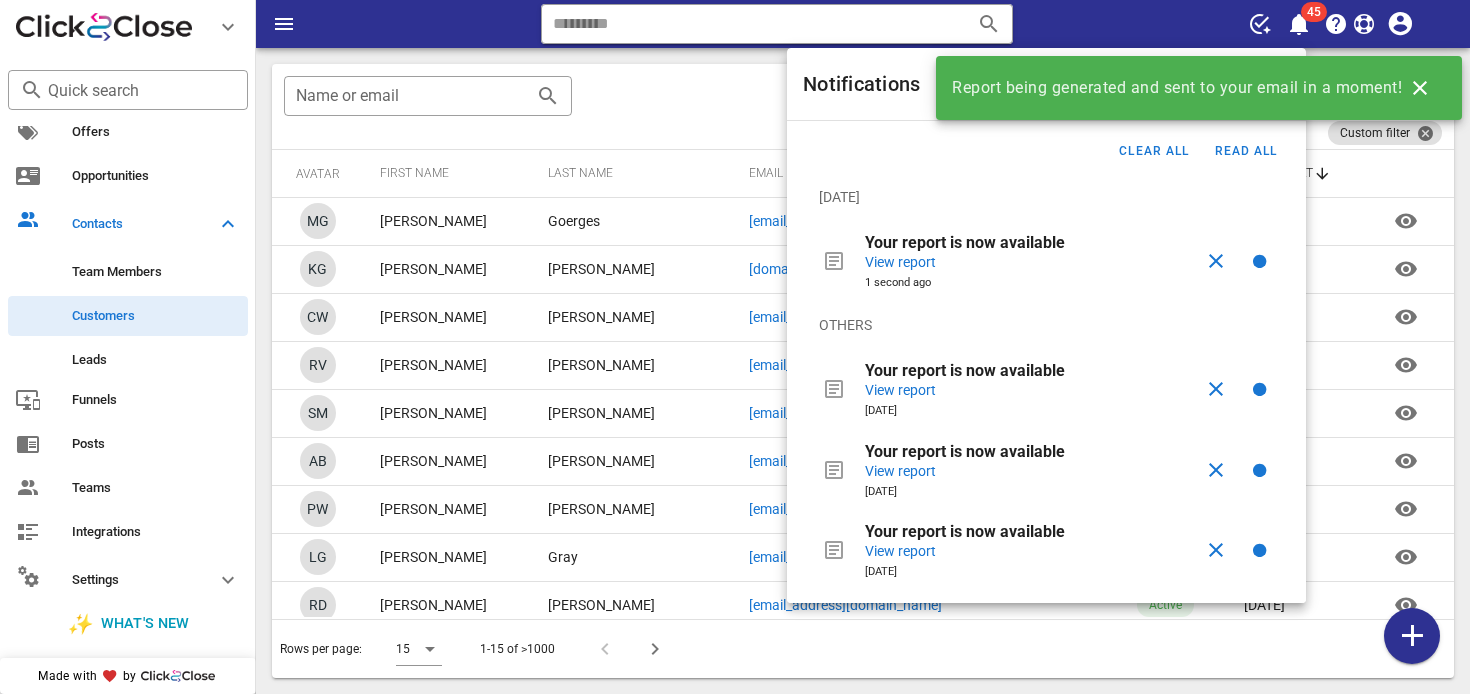 click on "View report" at bounding box center (1033, 262) 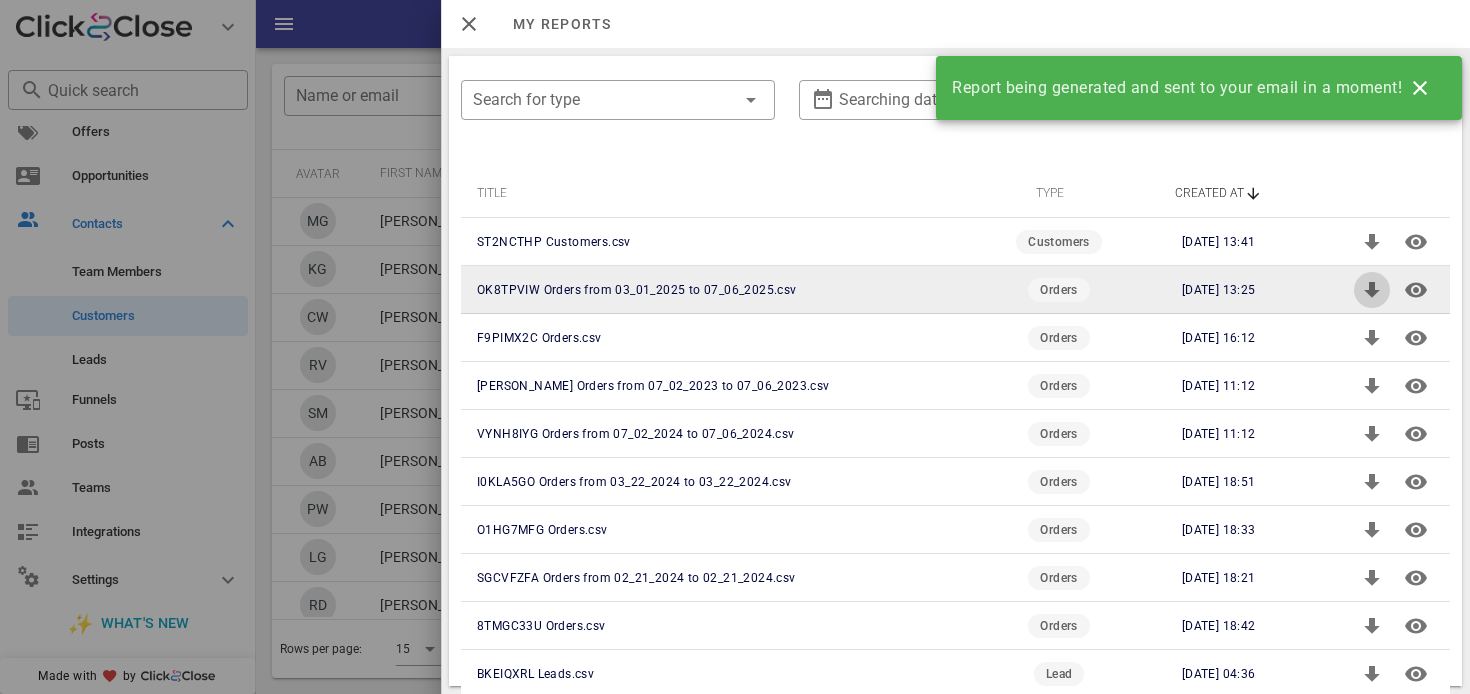 click at bounding box center [1372, 290] 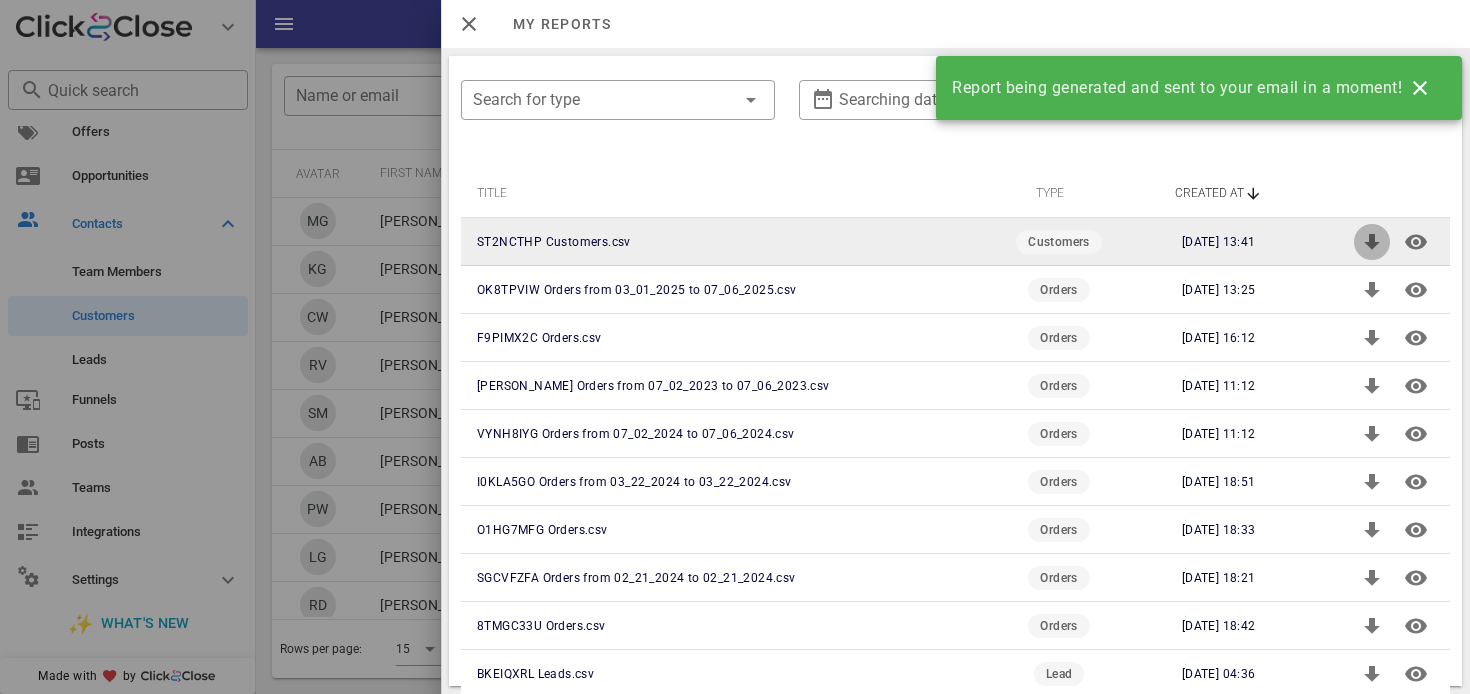 click at bounding box center [1372, 242] 